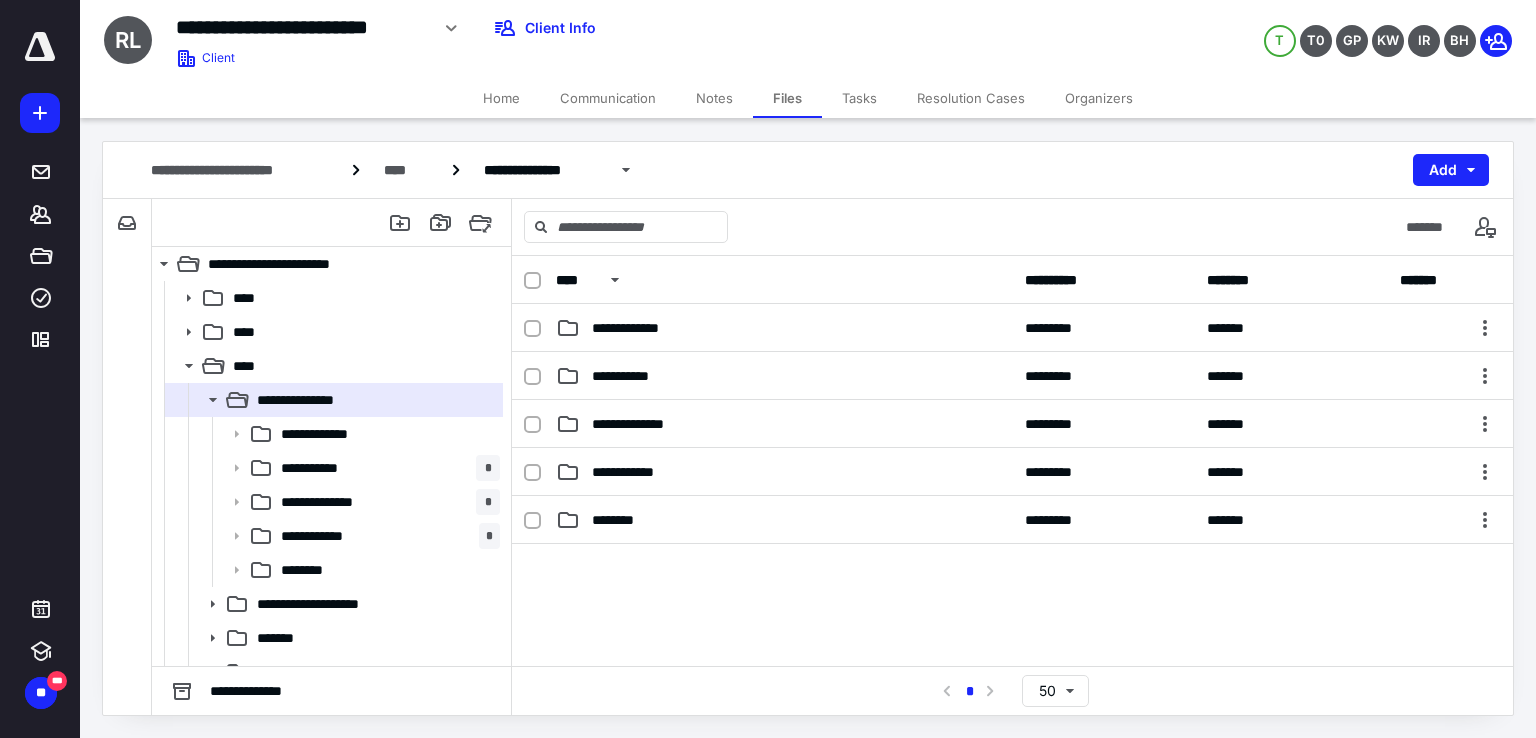scroll, scrollTop: 0, scrollLeft: 0, axis: both 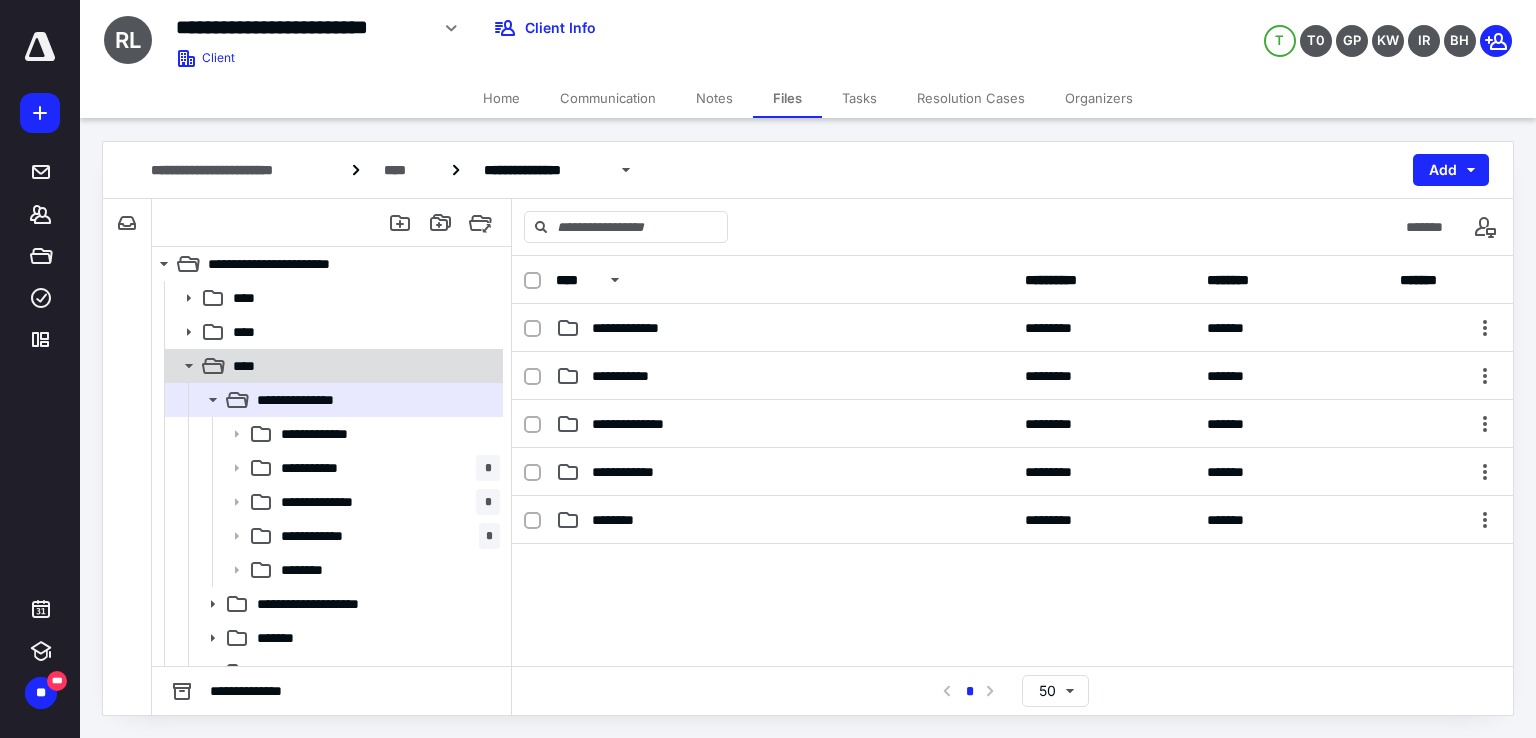 click on "****" at bounding box center (362, 366) 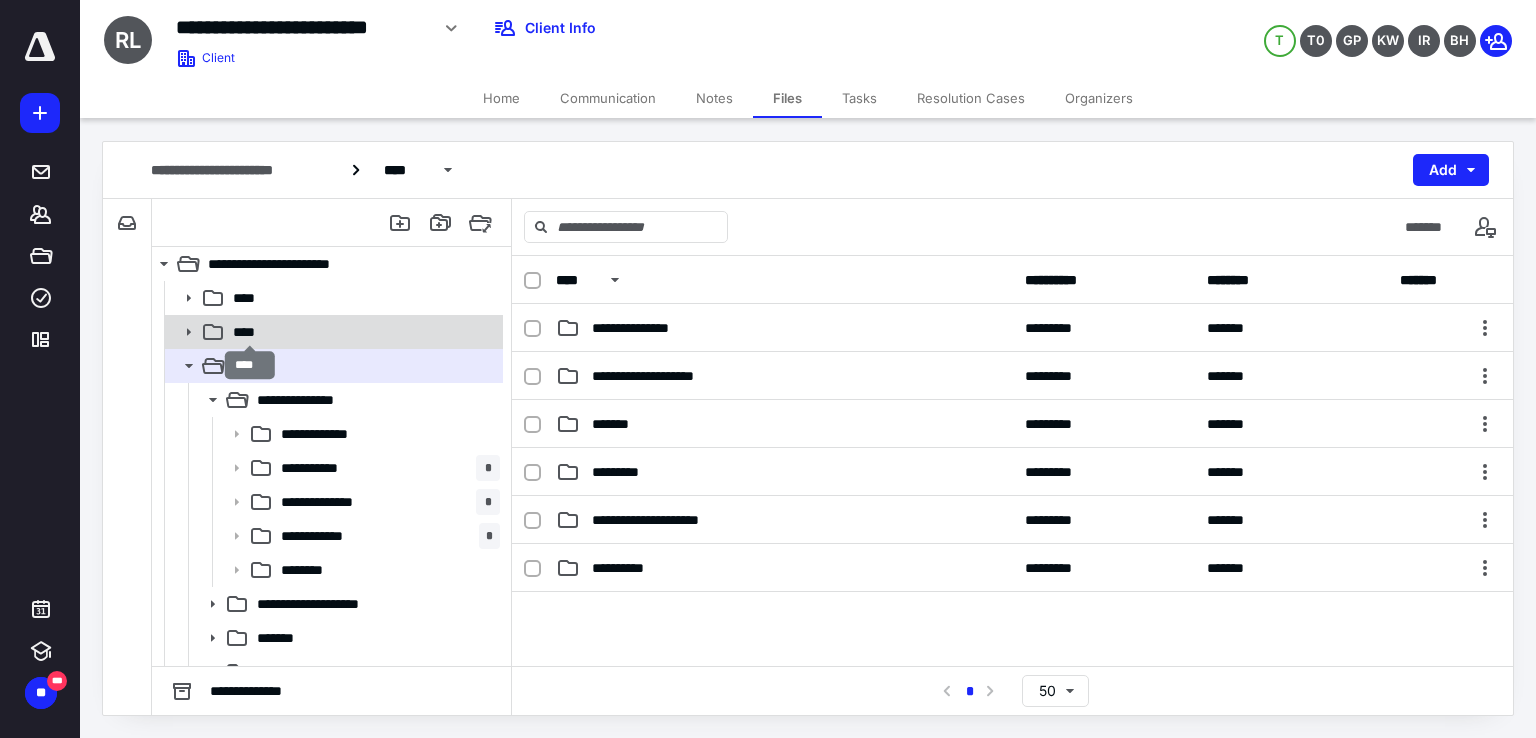 click on "****" at bounding box center [250, 332] 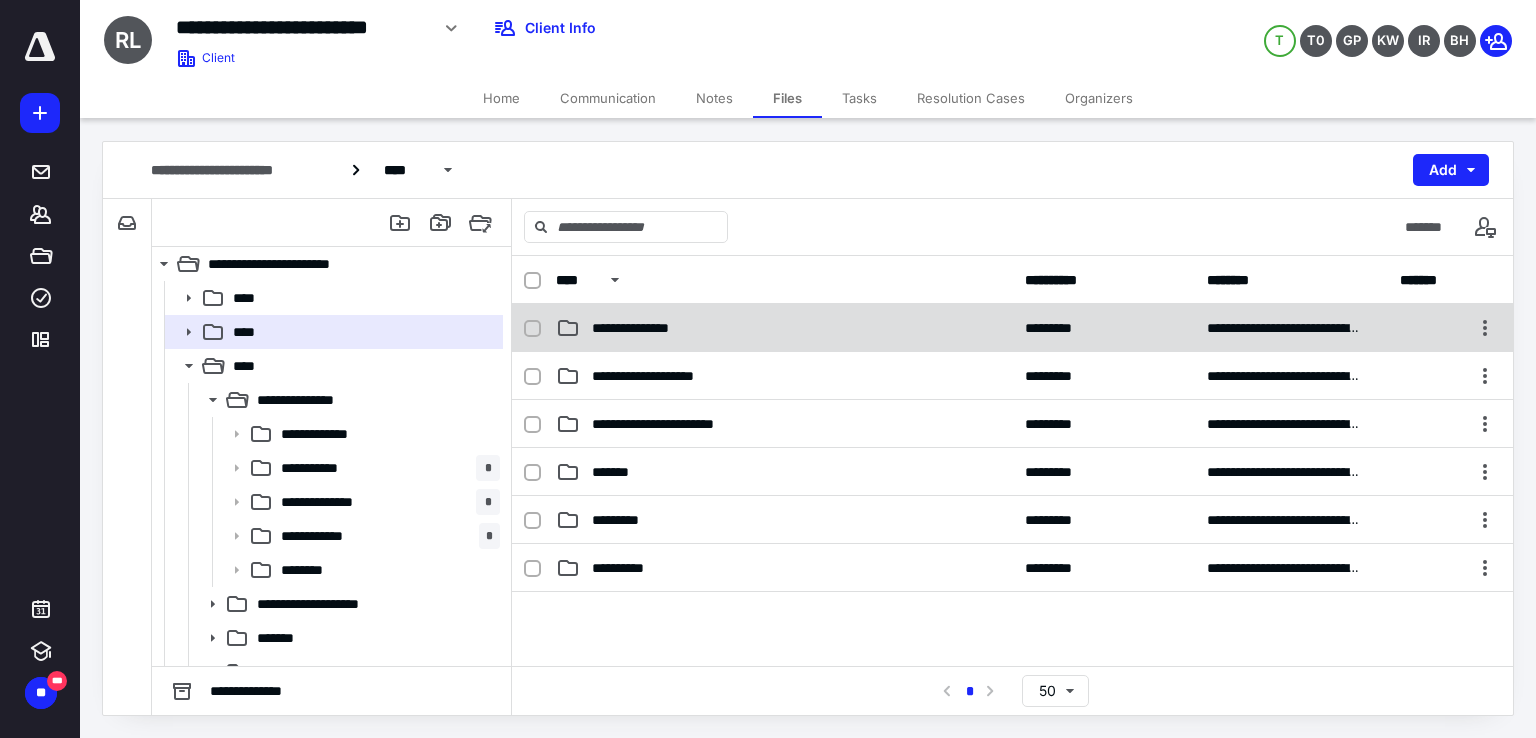 click on "**********" at bounding box center [647, 328] 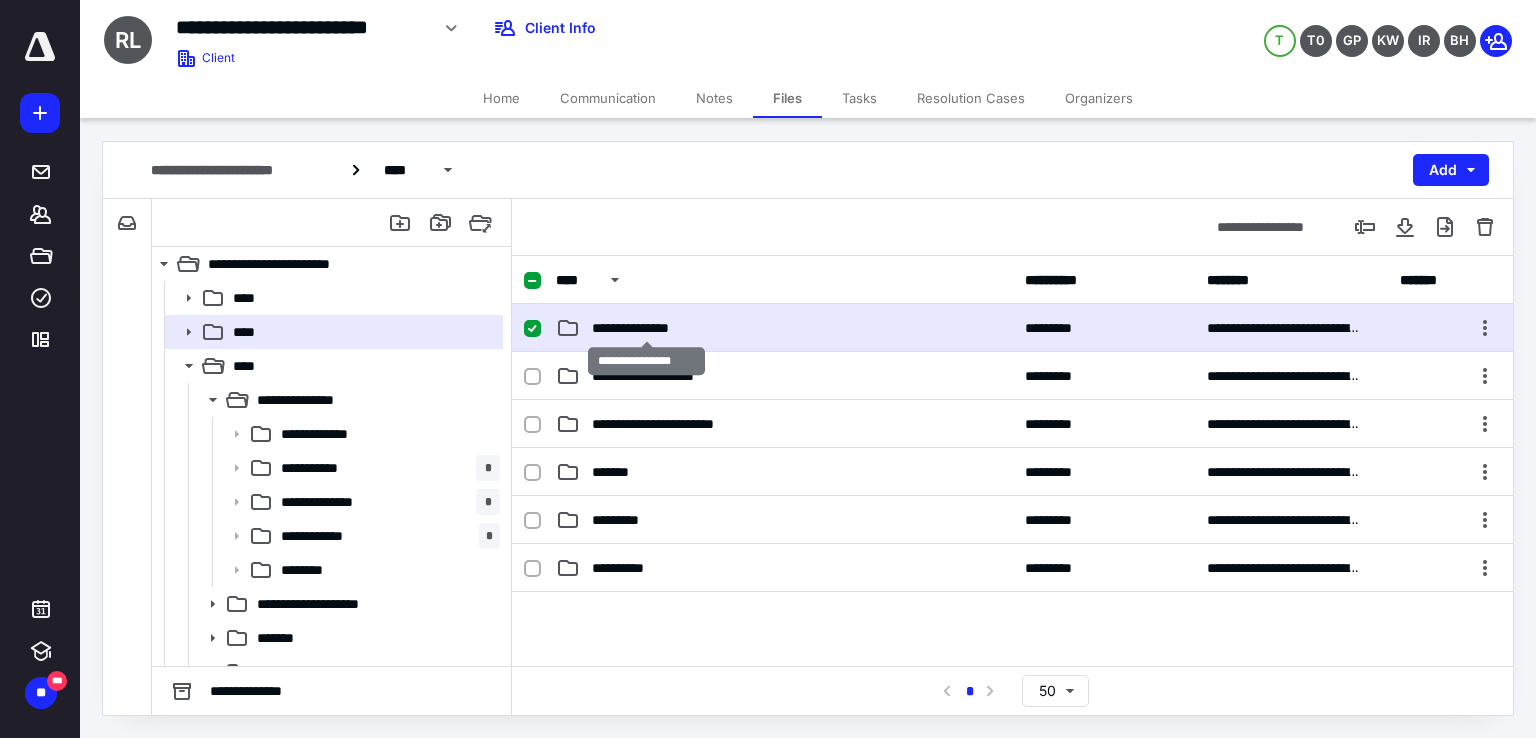 click on "**********" at bounding box center (647, 328) 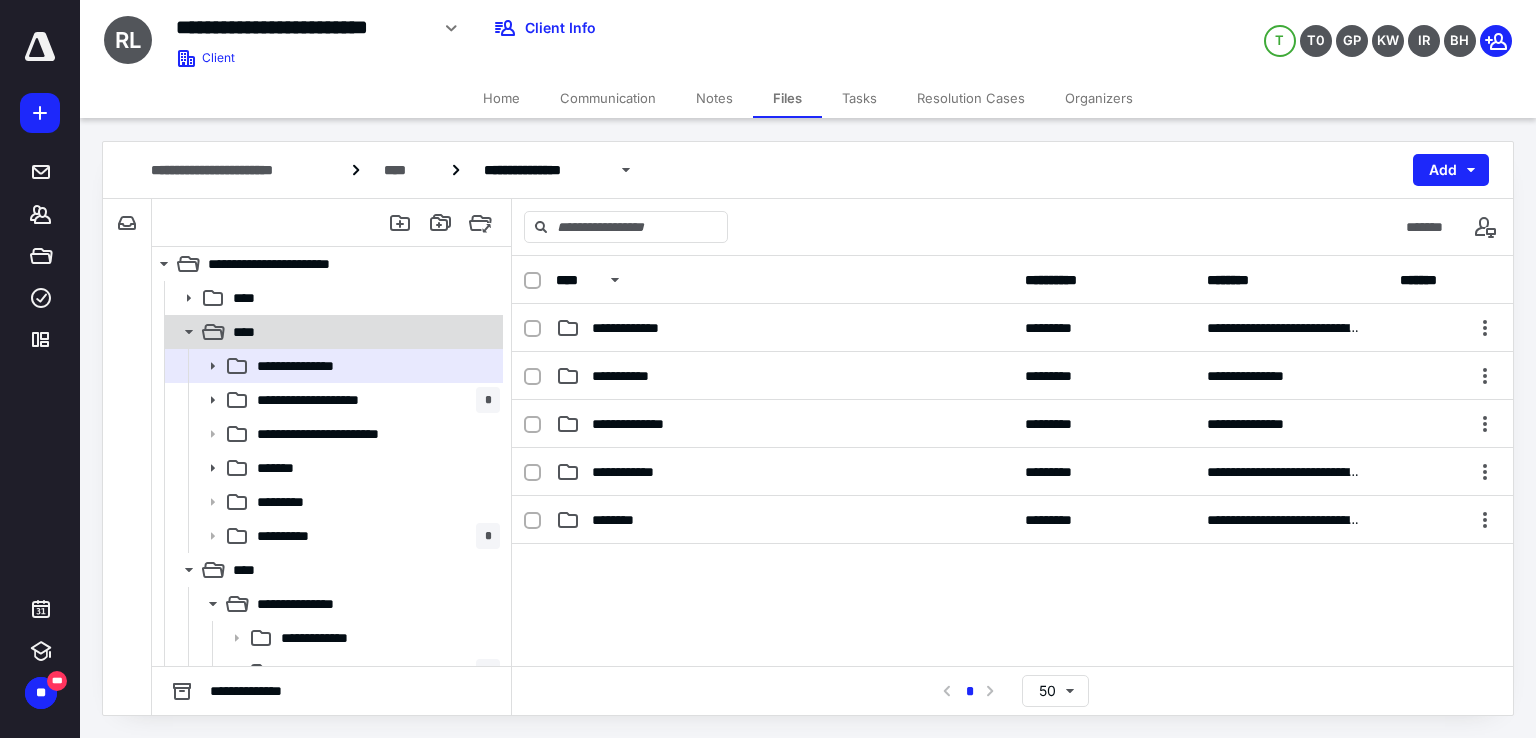 click on "****" at bounding box center (362, 332) 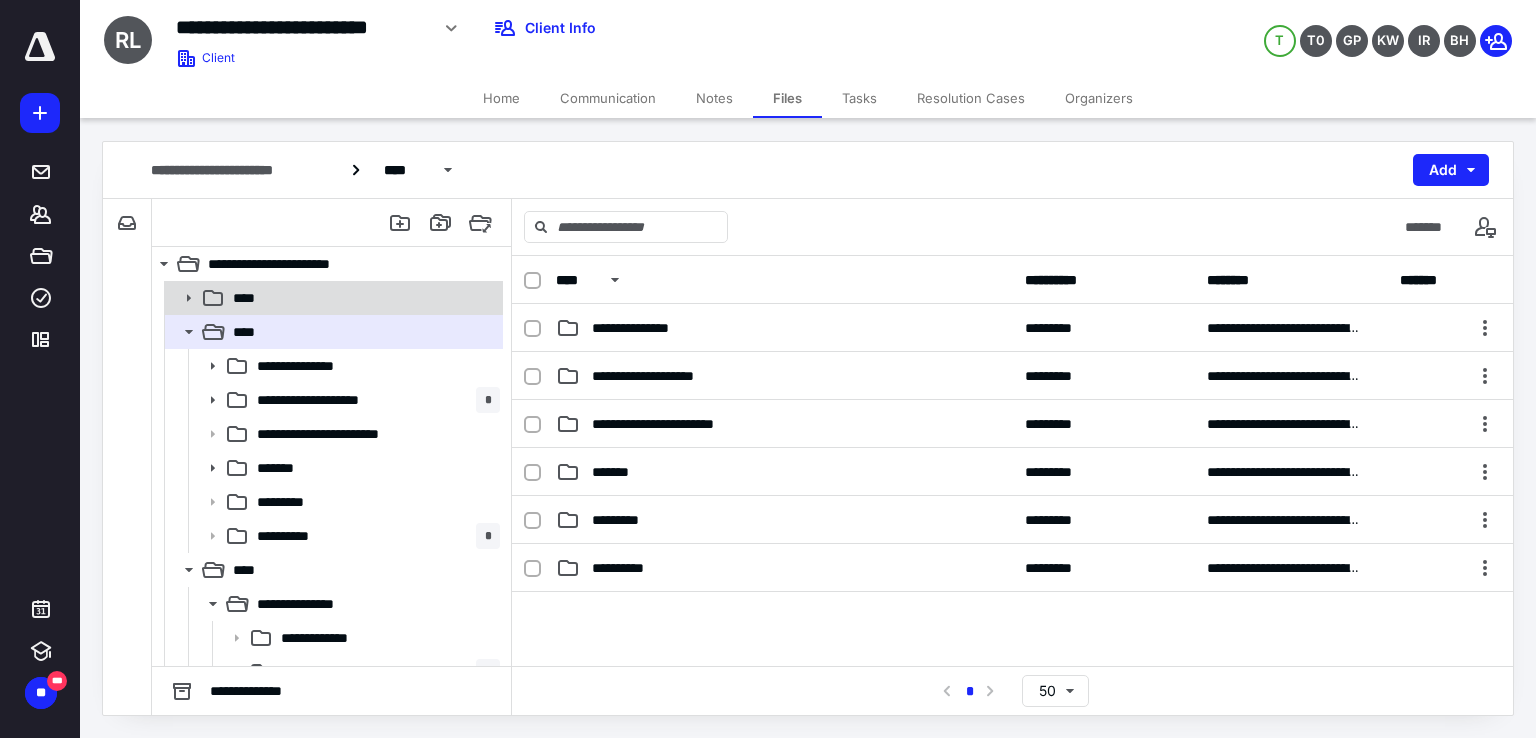 click on "****" at bounding box center (362, 298) 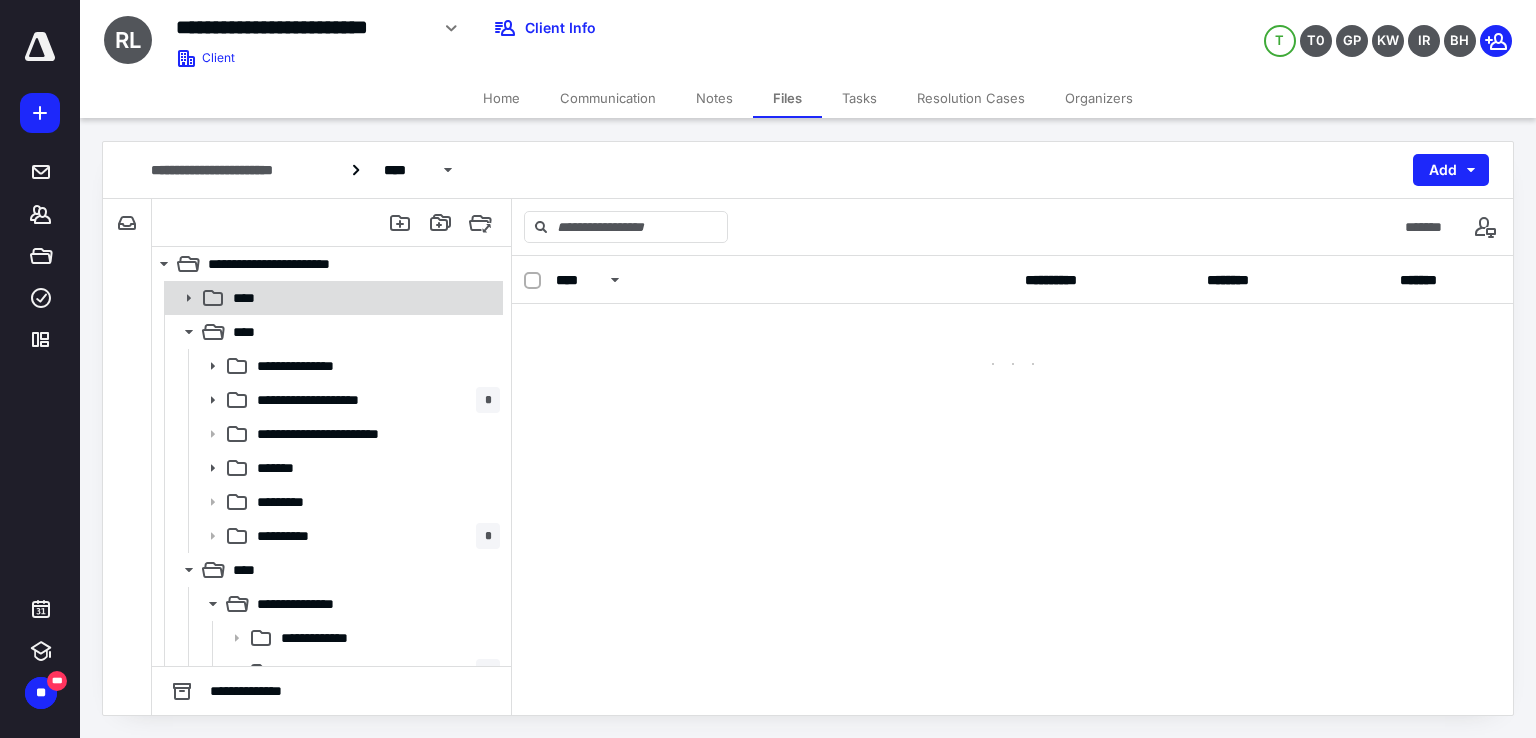 click on "****" at bounding box center [362, 298] 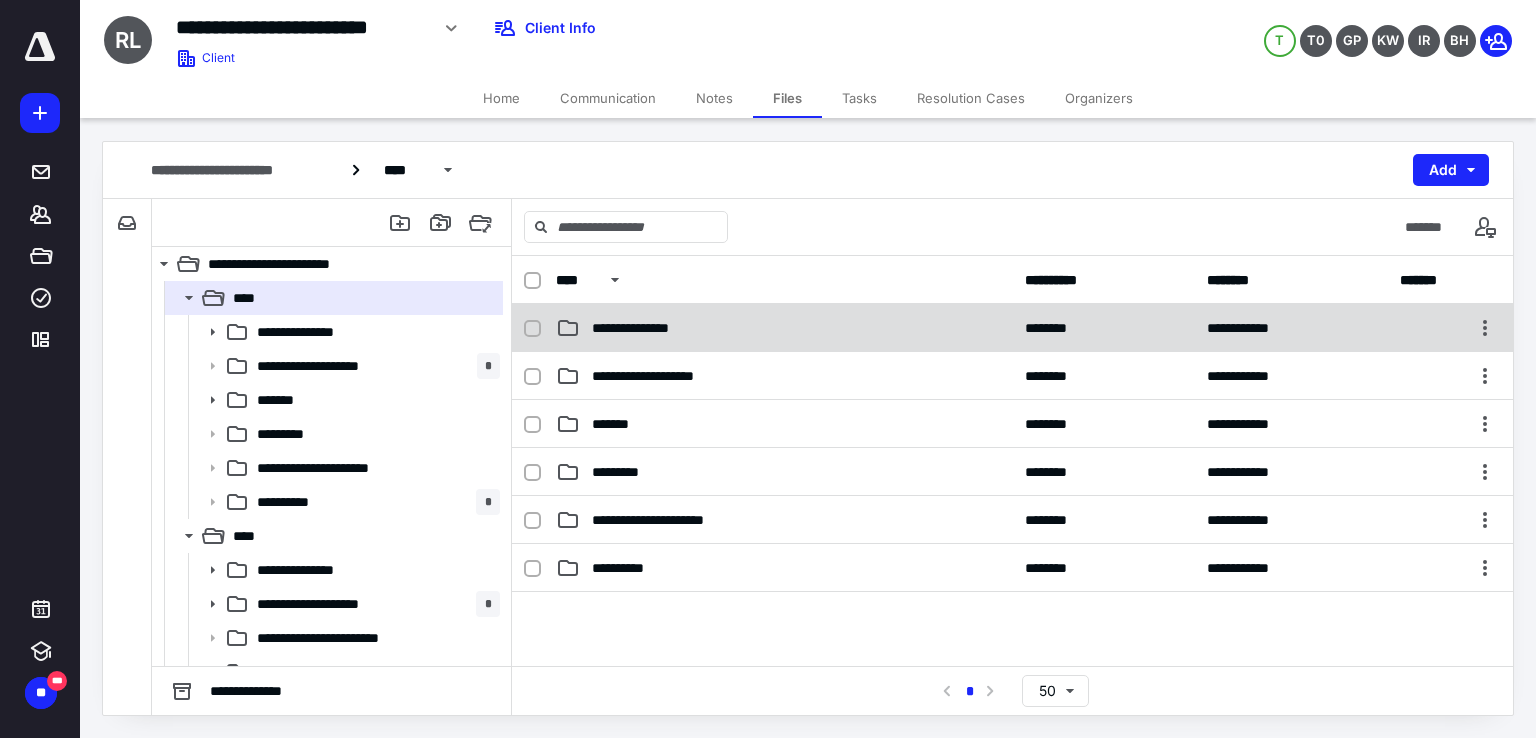 click on "**********" at bounding box center (1012, 328) 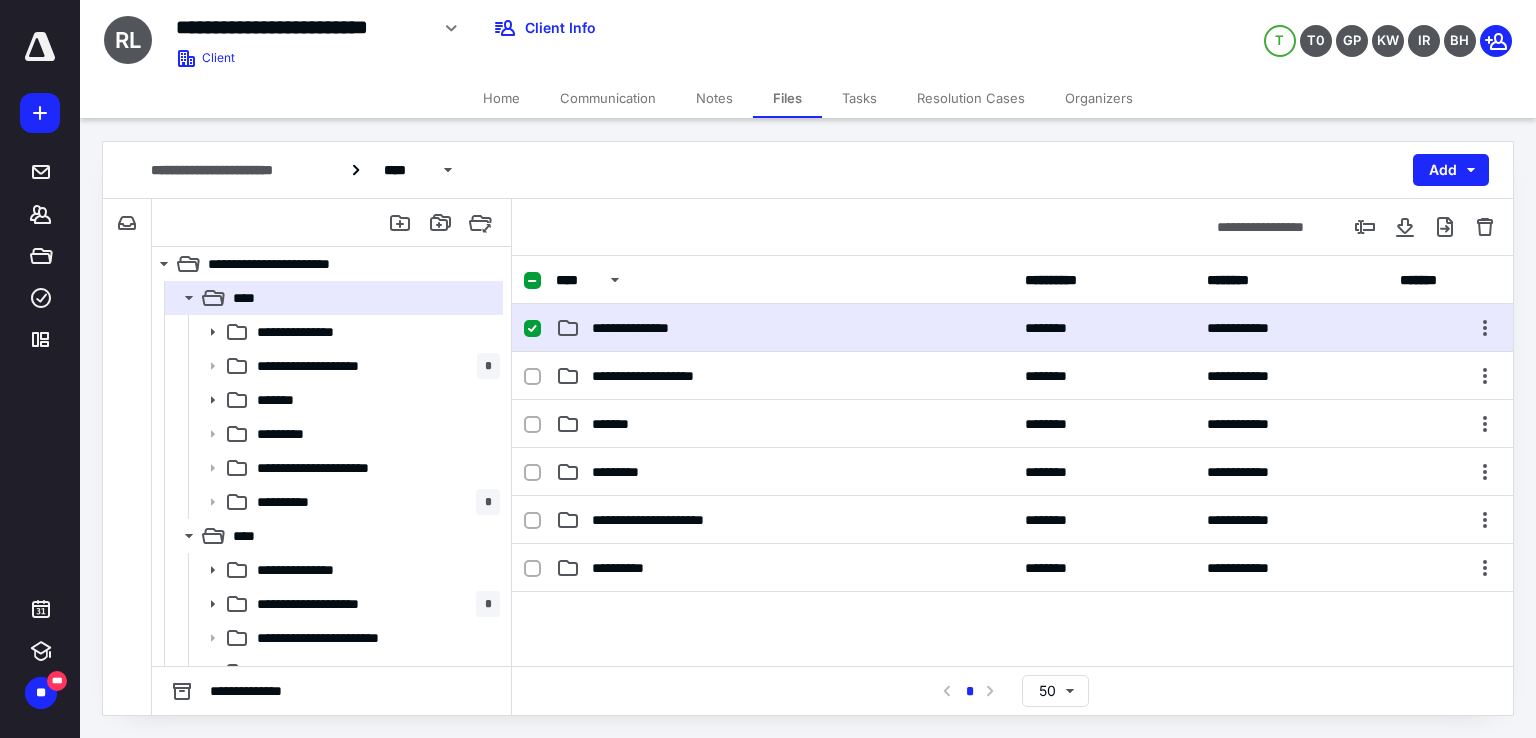 click on "**********" at bounding box center (1012, 328) 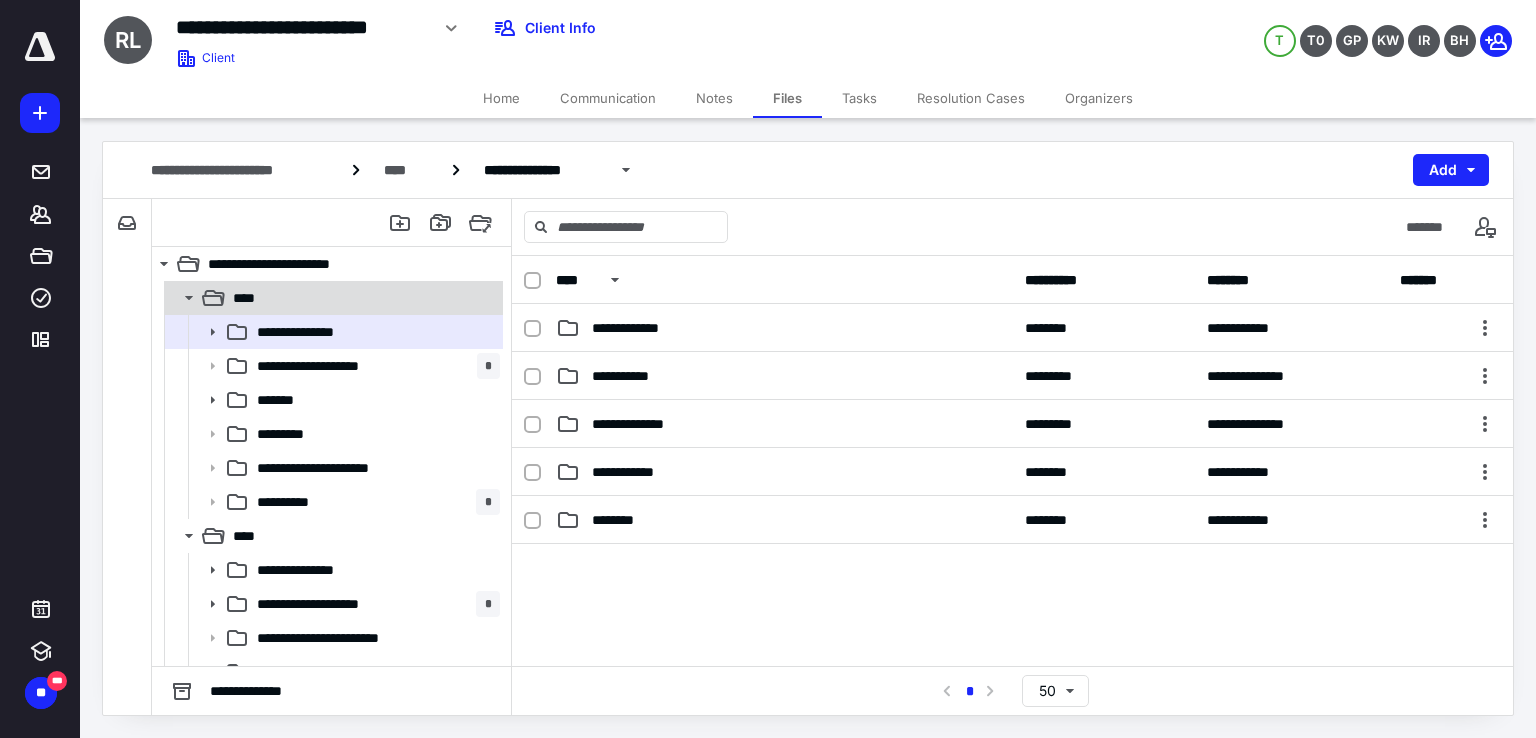 scroll, scrollTop: 61, scrollLeft: 0, axis: vertical 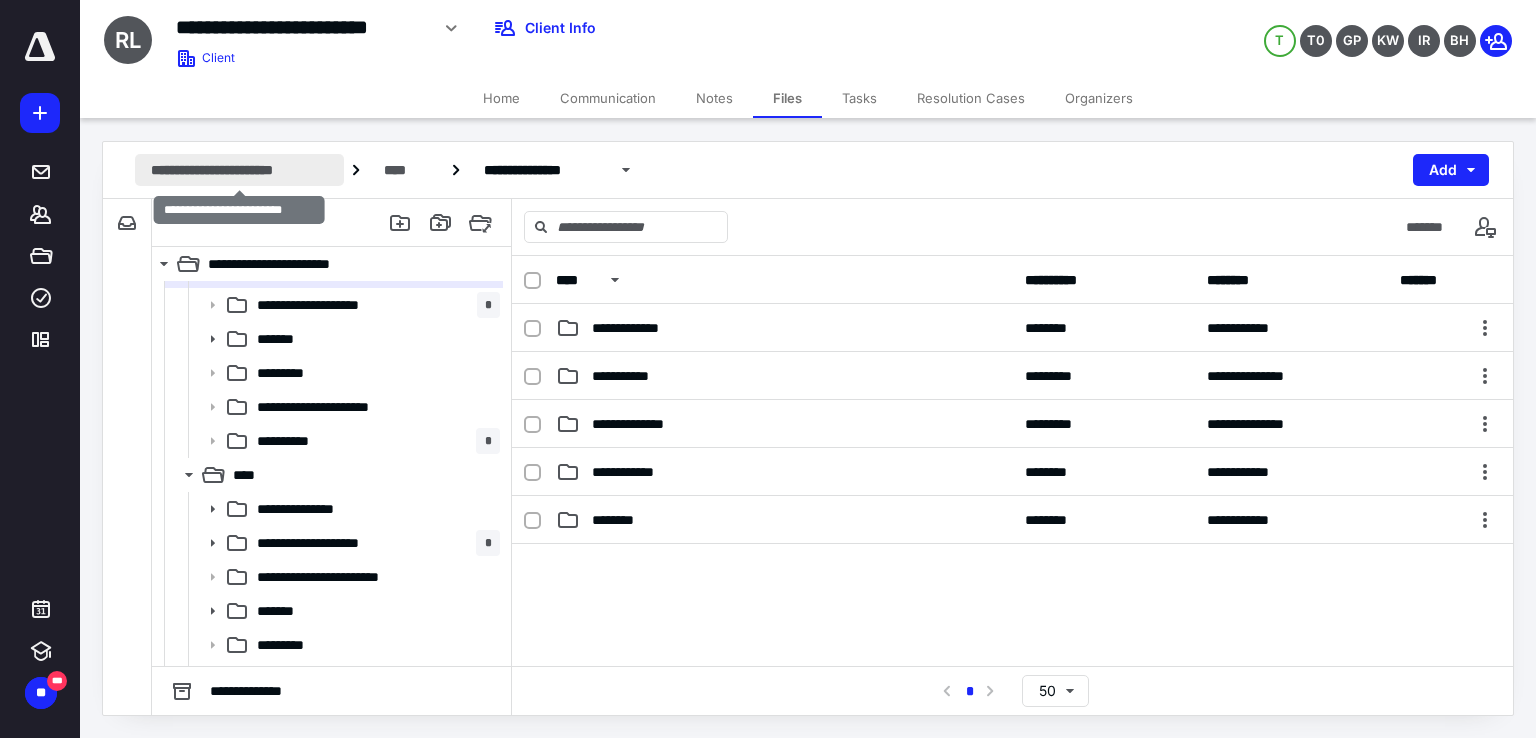 click on "**********" at bounding box center (239, 170) 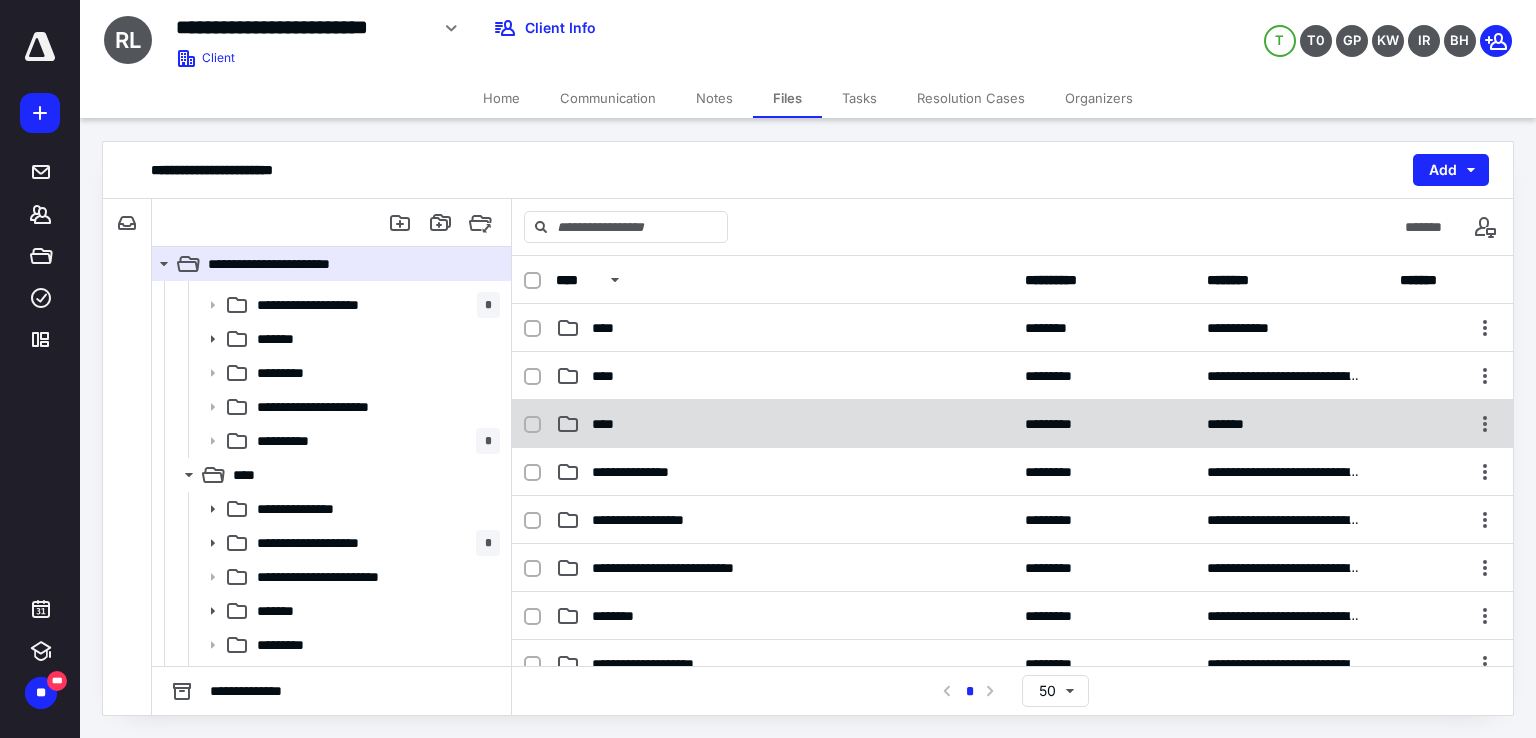 click on "****" at bounding box center (609, 424) 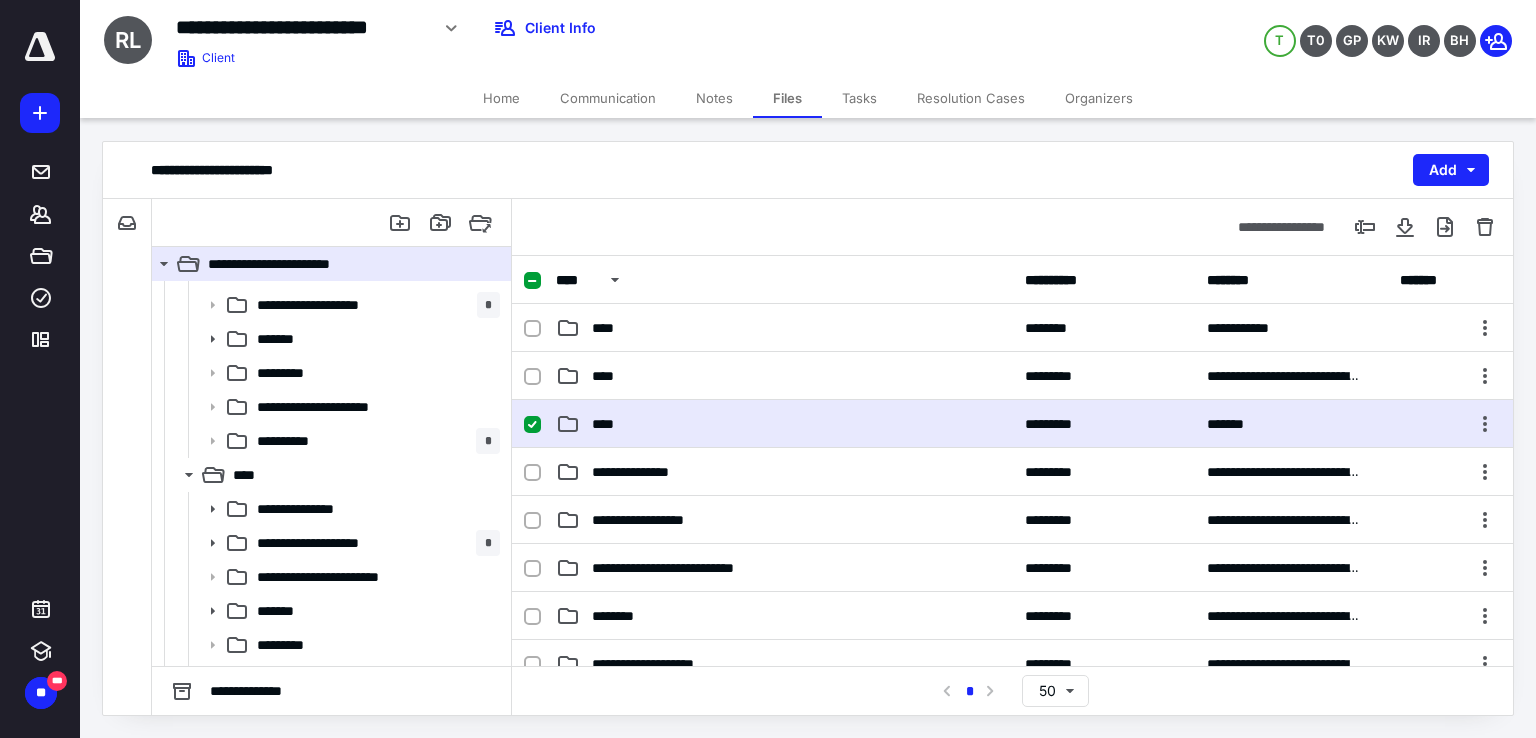 click on "****" at bounding box center [609, 424] 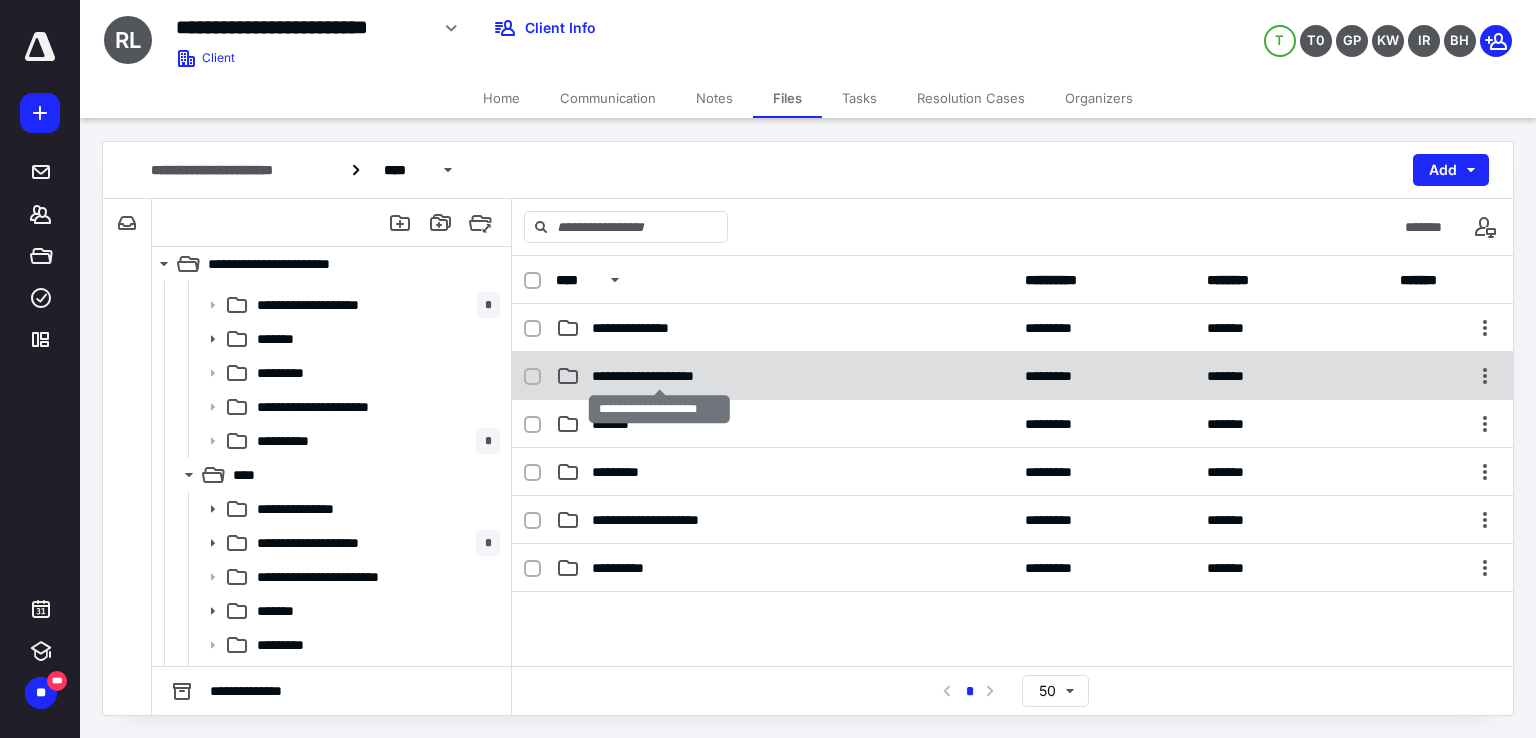 click on "**********" at bounding box center (660, 376) 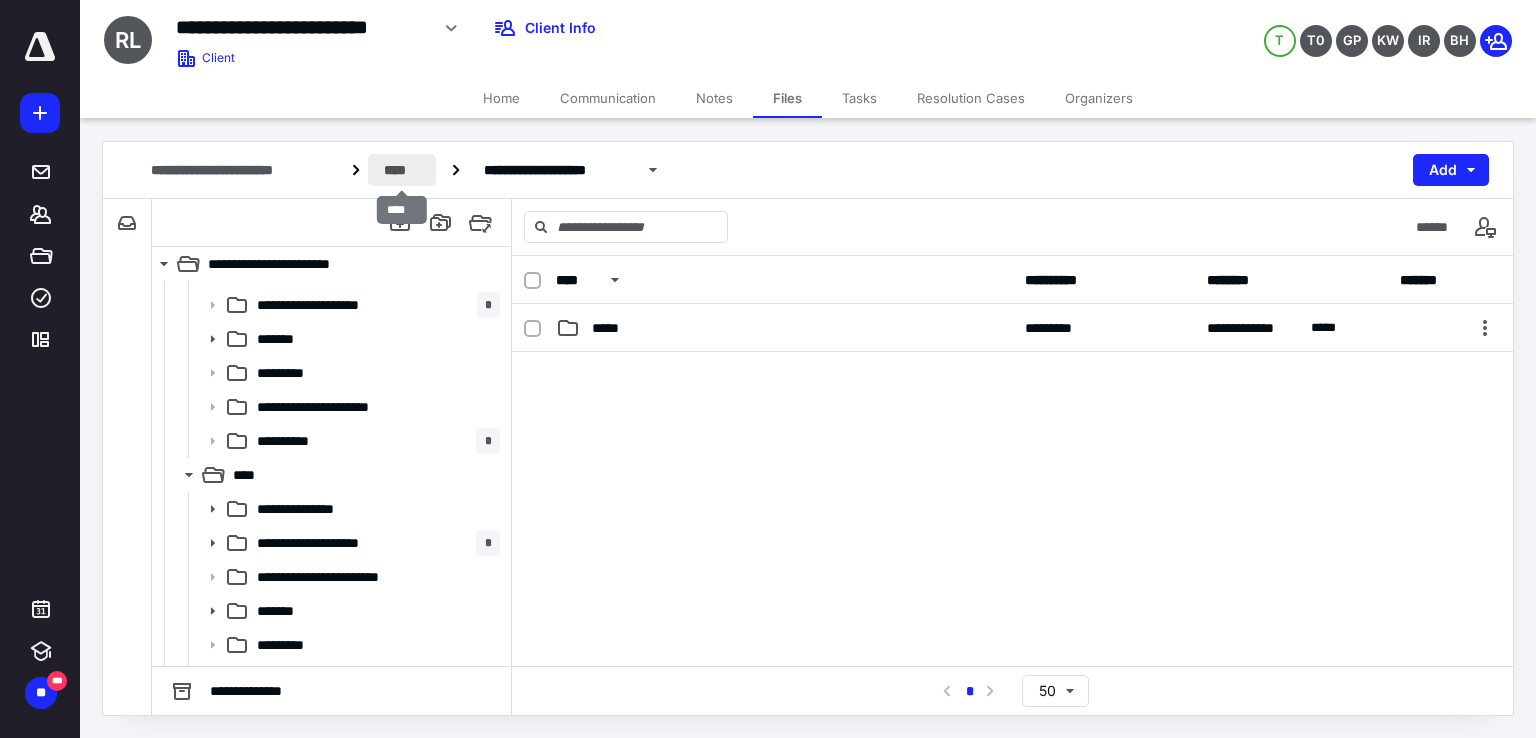 click on "****" at bounding box center [402, 170] 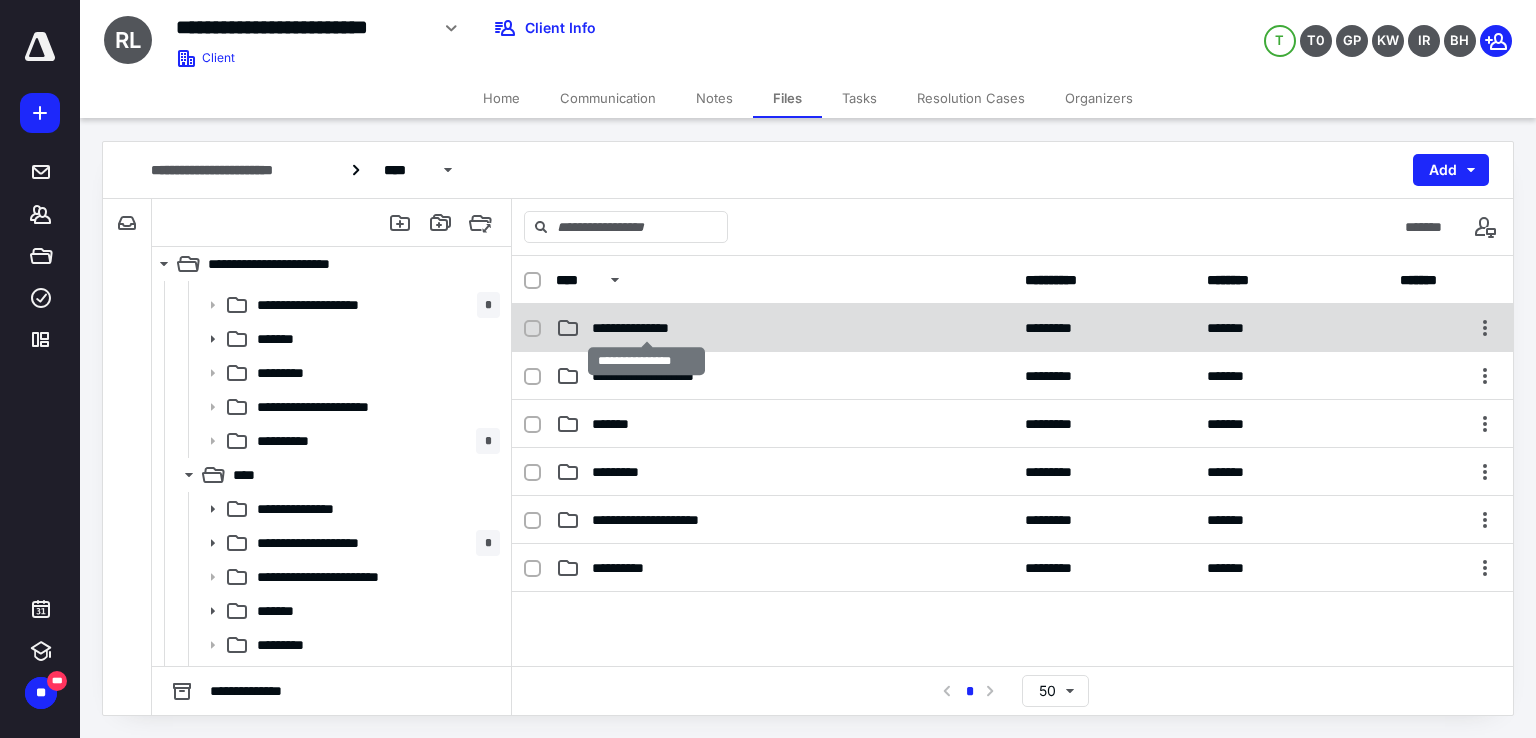 click on "**********" at bounding box center [647, 328] 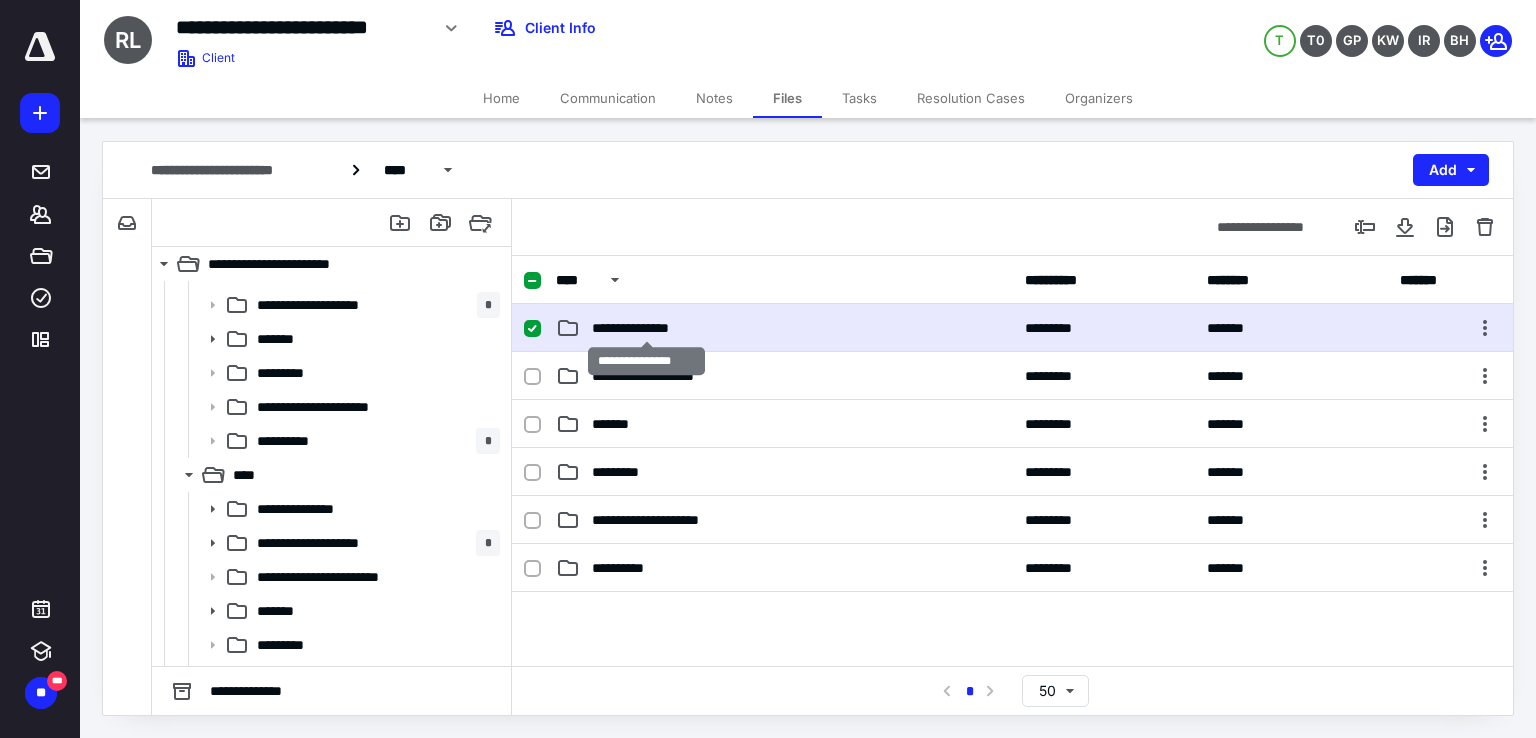 click on "**********" at bounding box center (647, 328) 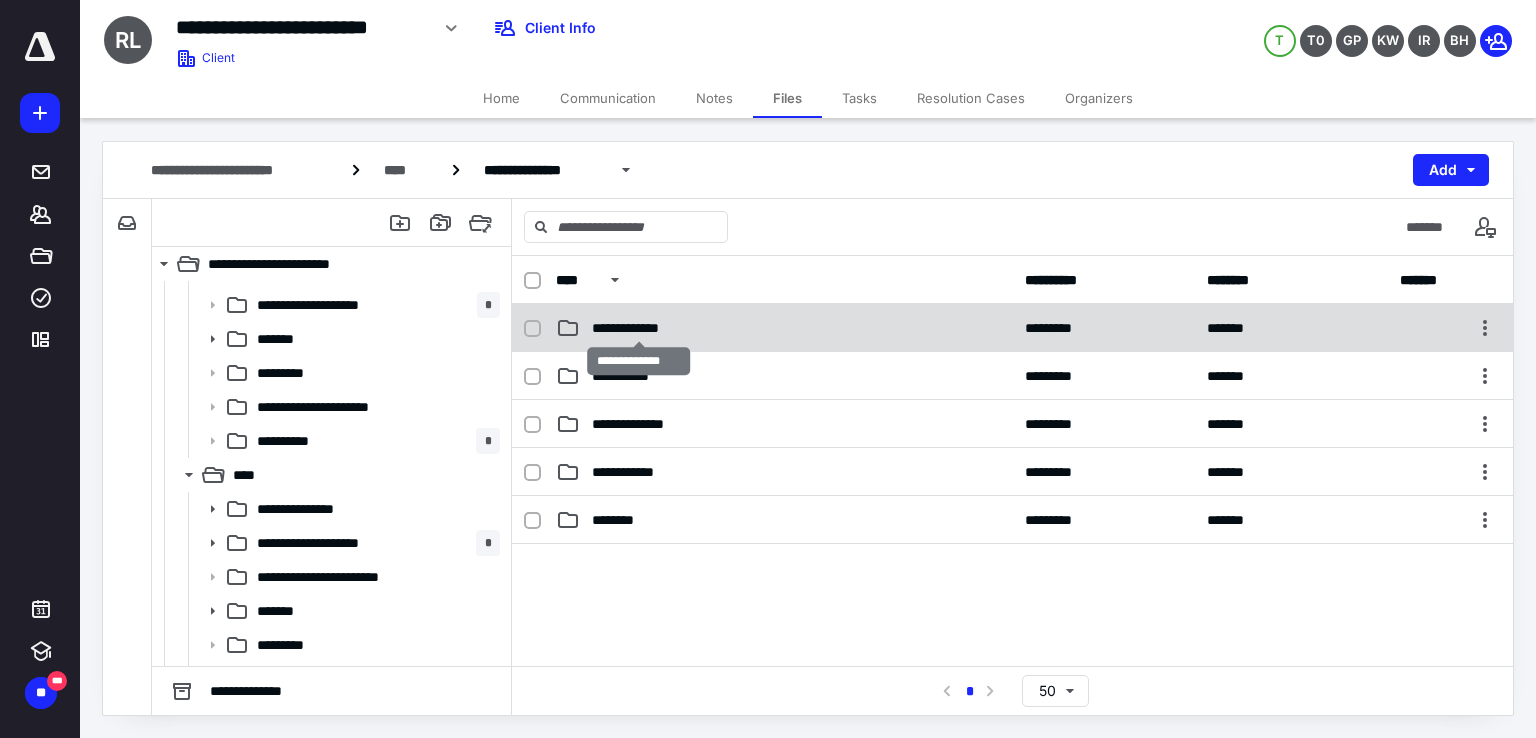 click on "**********" at bounding box center (639, 328) 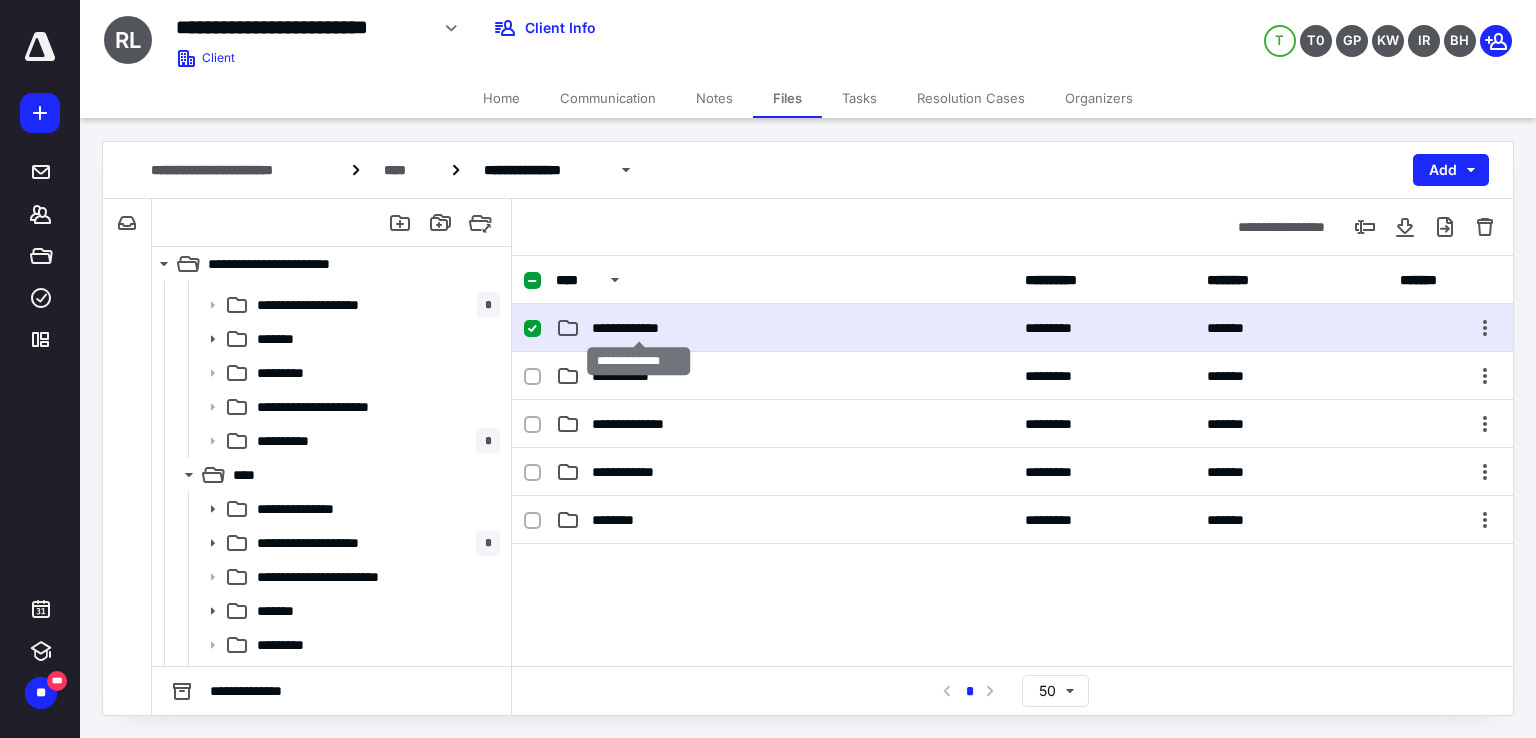 click on "**********" at bounding box center [639, 328] 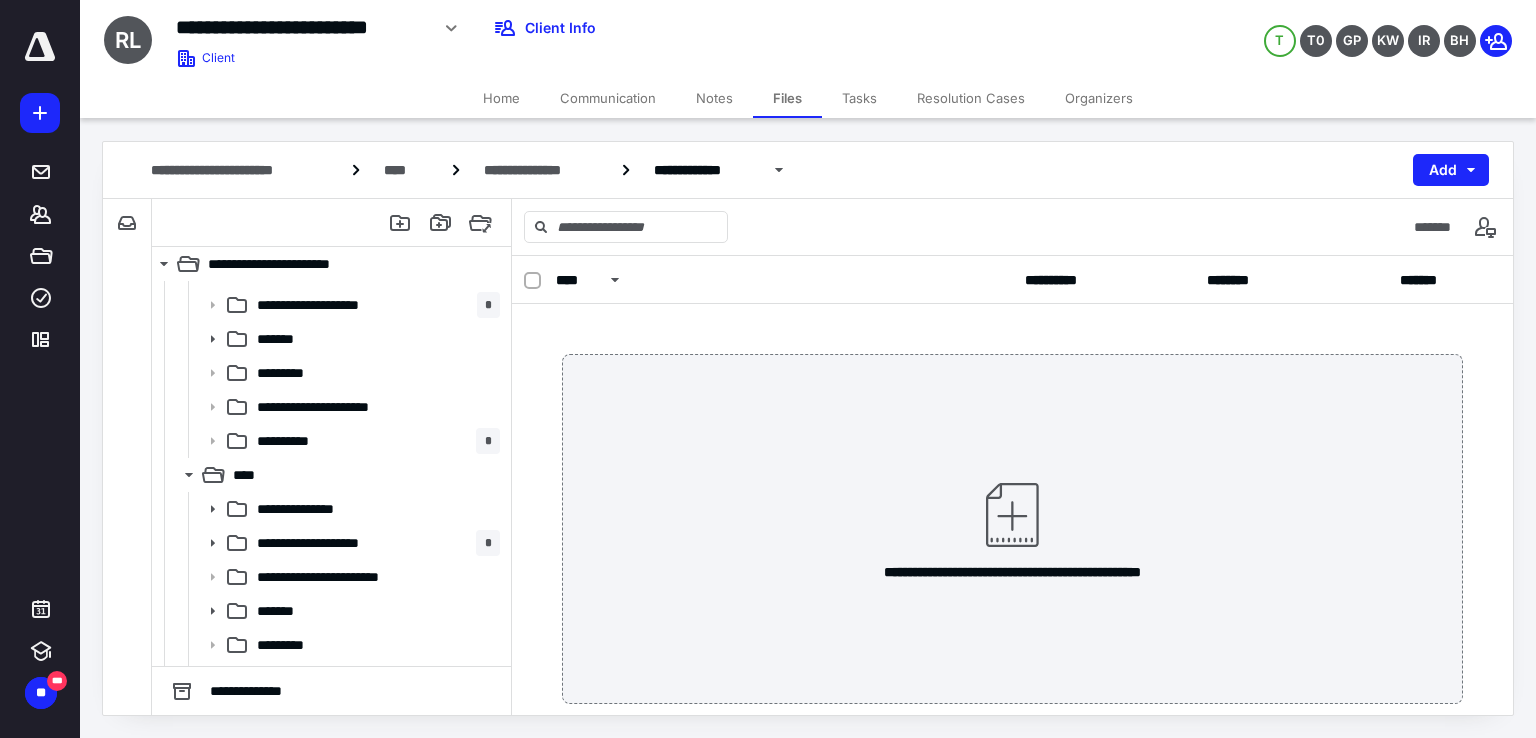 click on "**********" at bounding box center (808, 170) 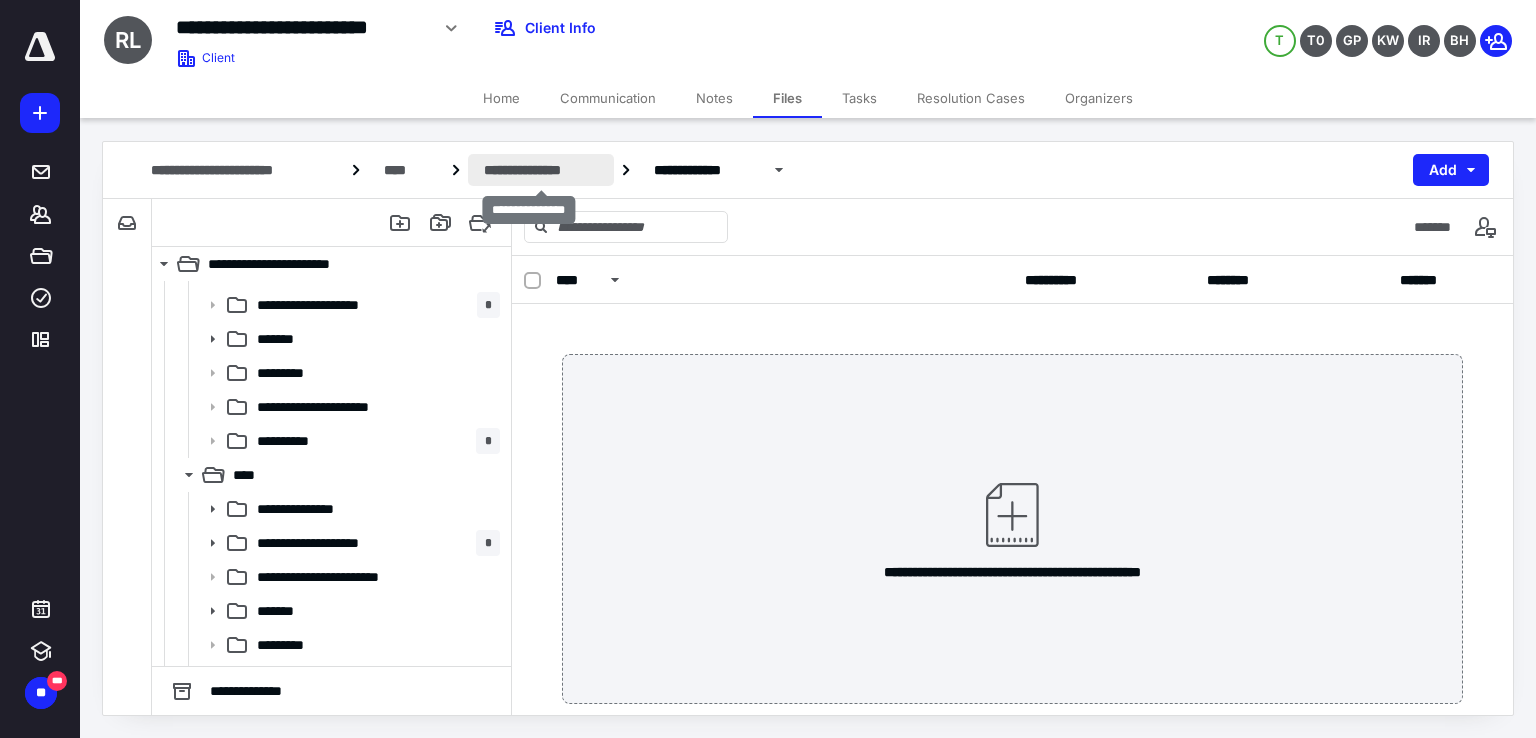 click on "**********" at bounding box center (541, 170) 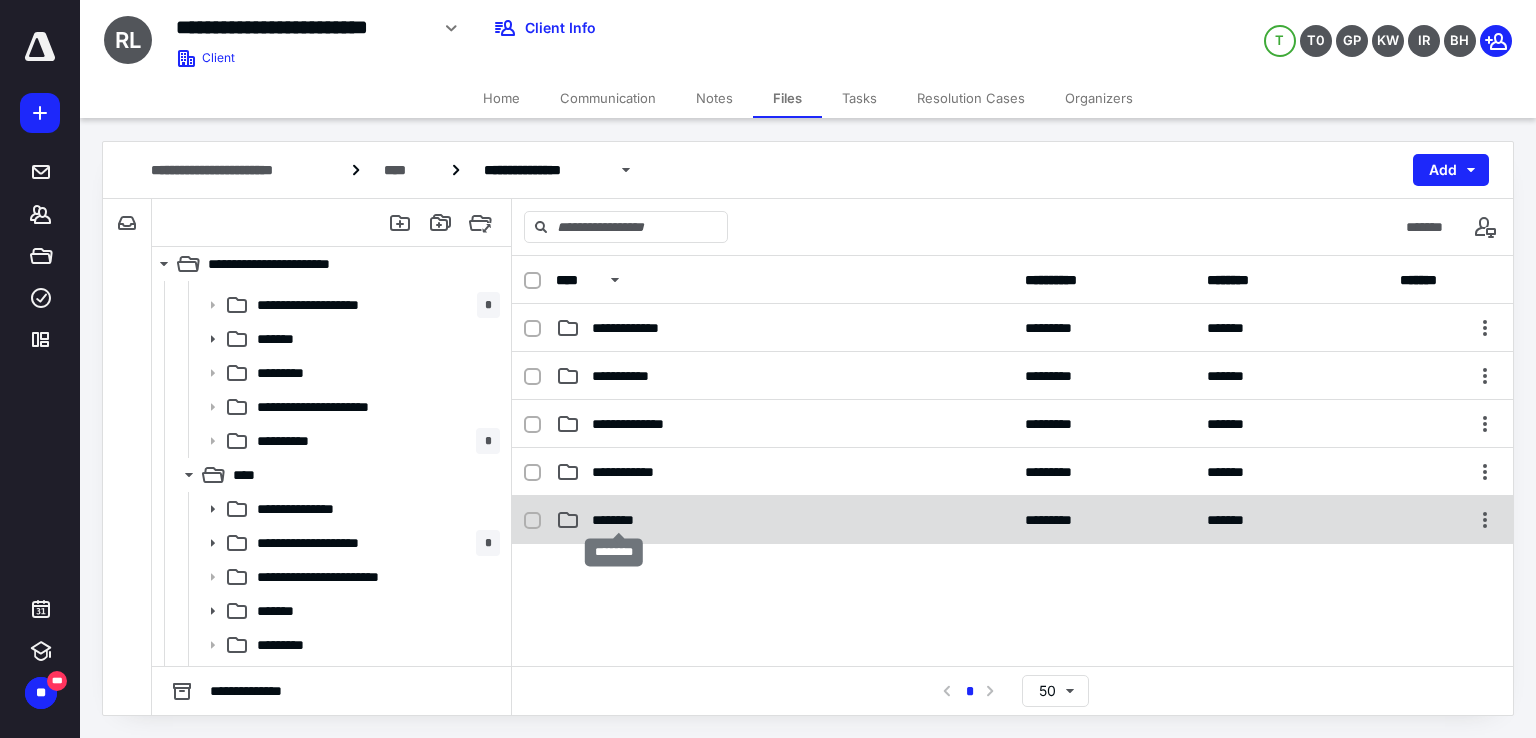 click on "********" at bounding box center [619, 520] 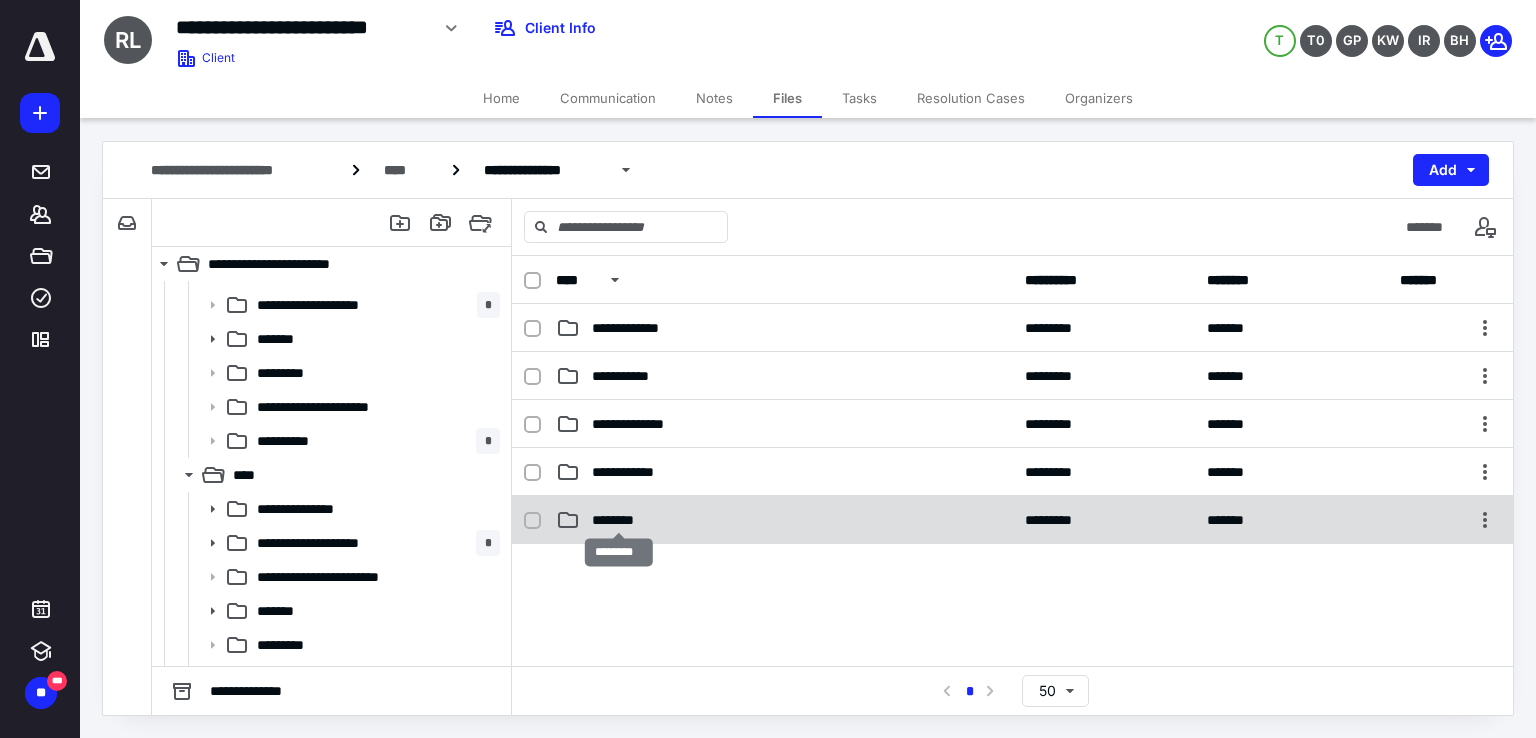 click on "********" at bounding box center [619, 520] 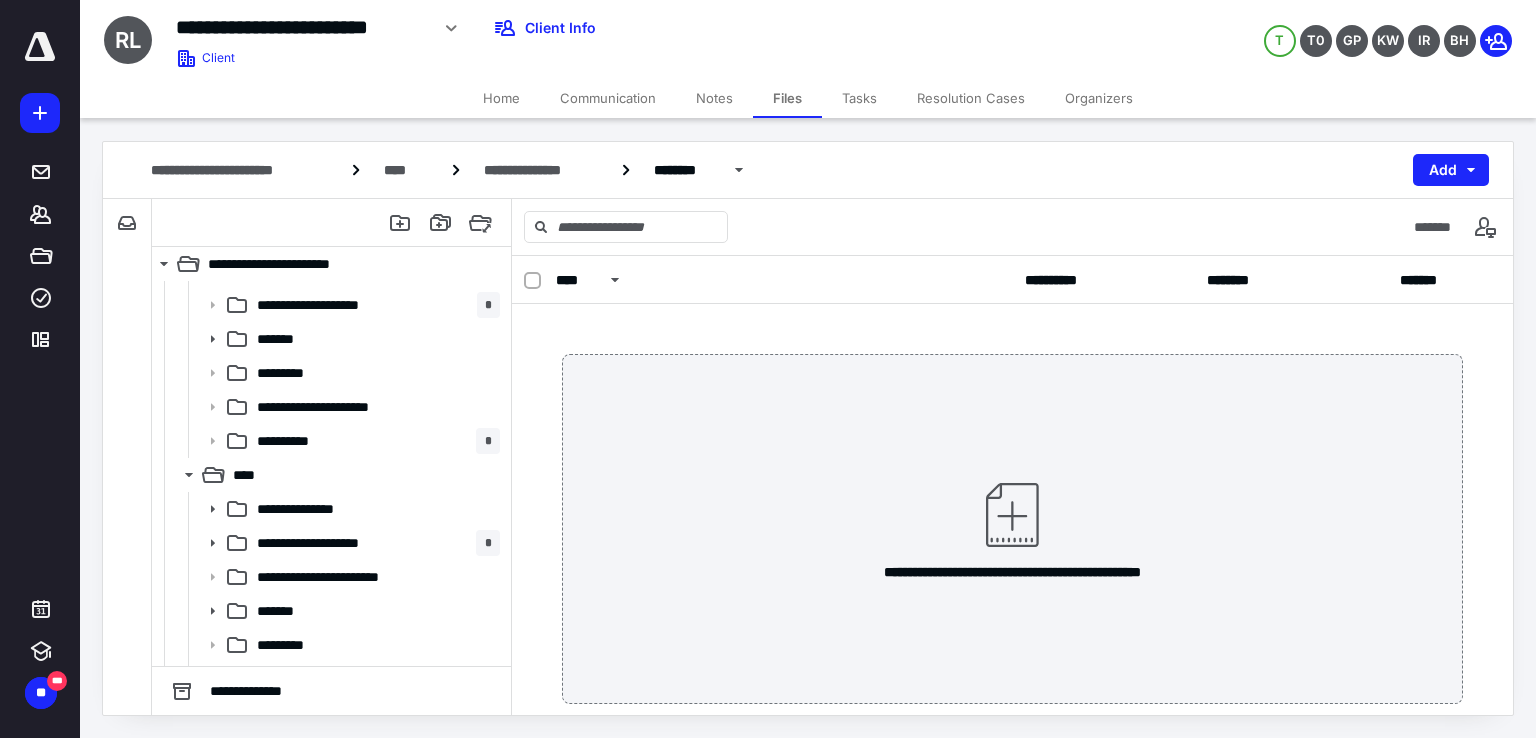 click on "**********" at bounding box center (541, 170) 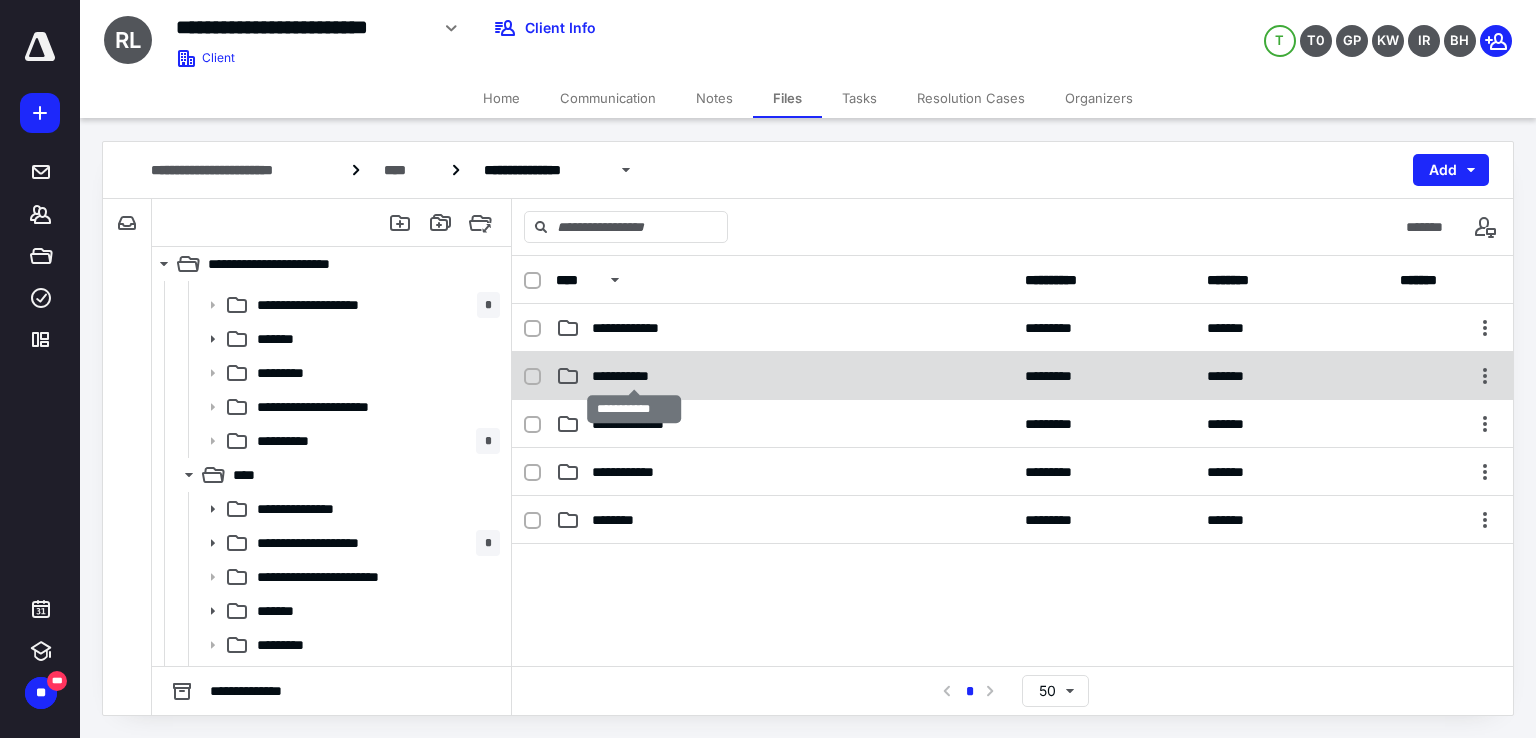 click on "**********" at bounding box center [635, 376] 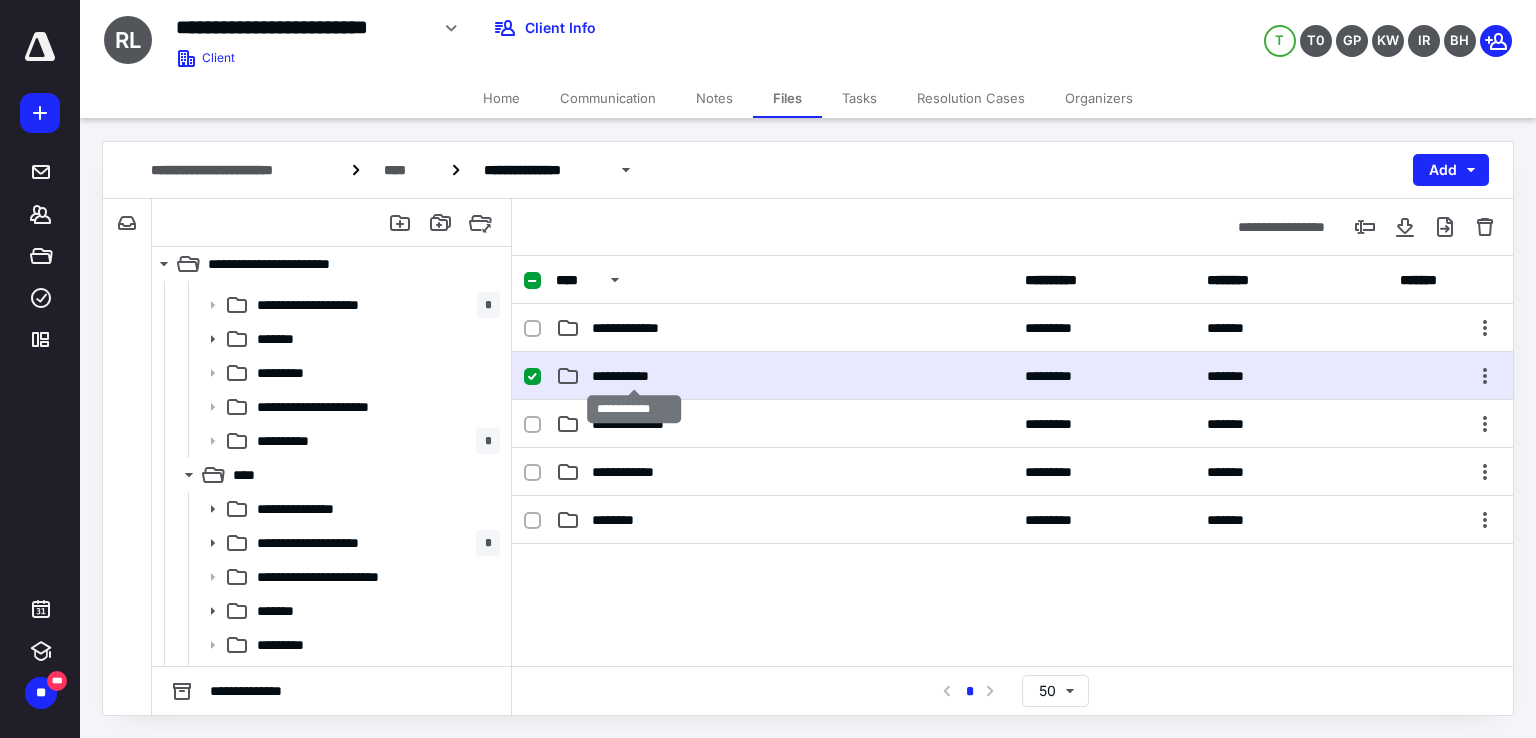 click on "**********" at bounding box center [635, 376] 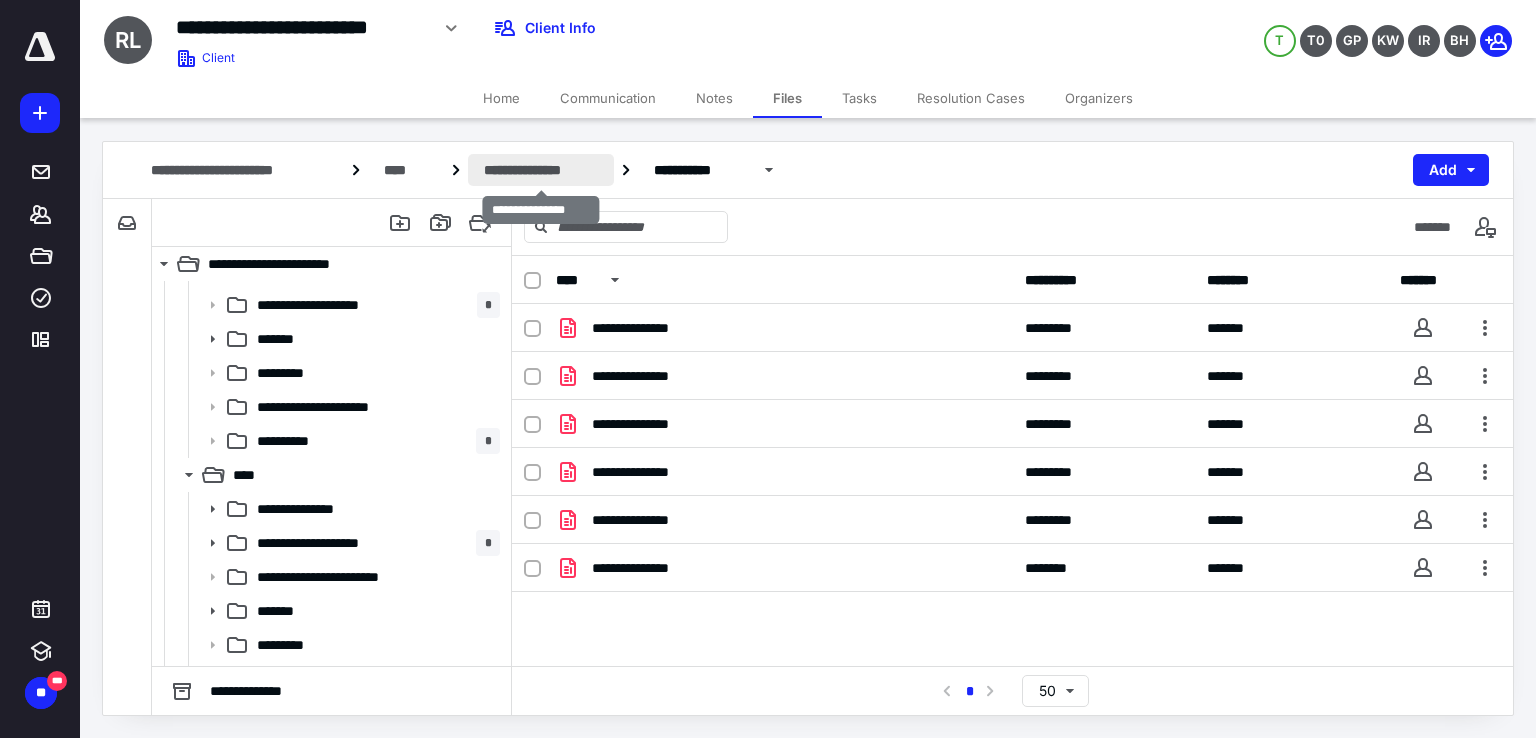 click on "**********" at bounding box center [541, 170] 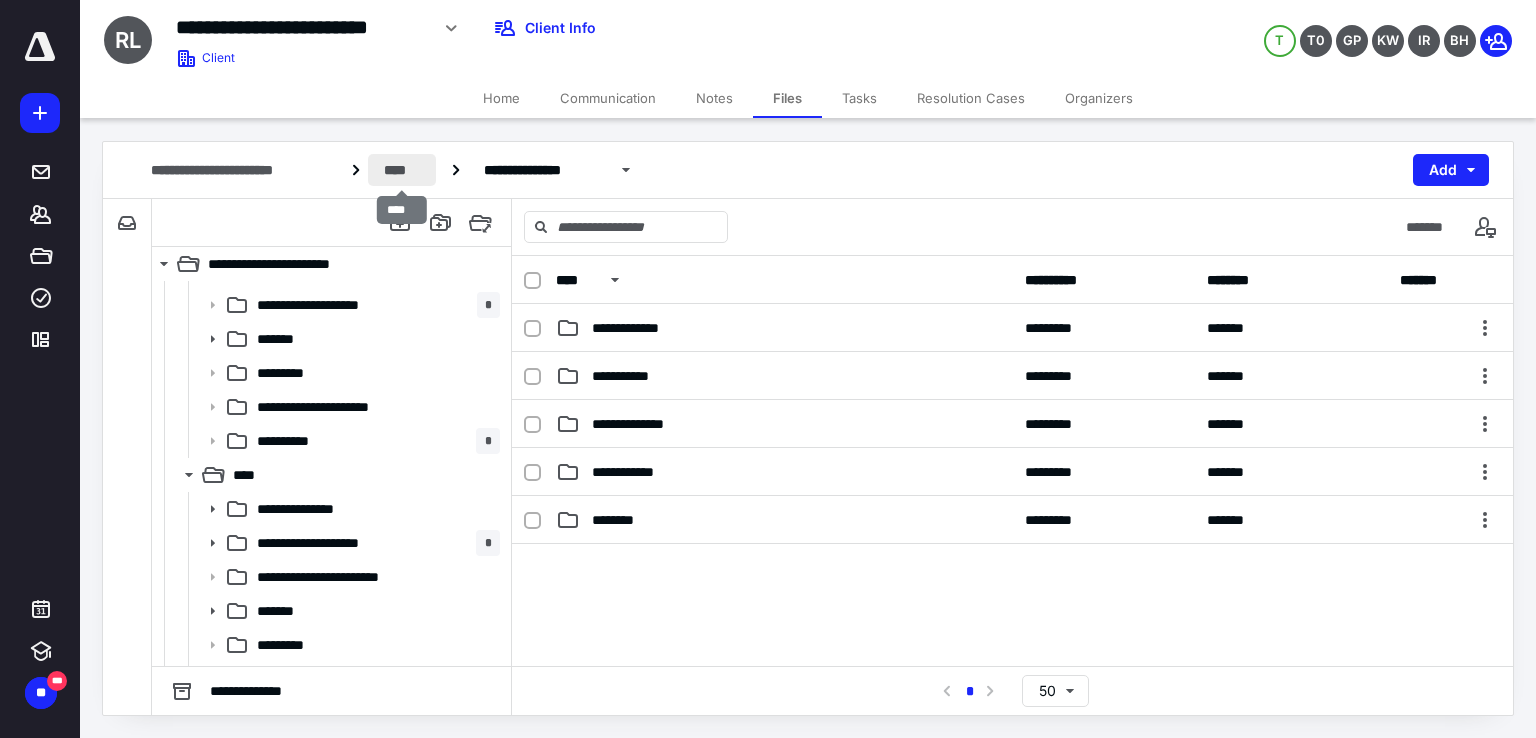 click on "****" at bounding box center [402, 170] 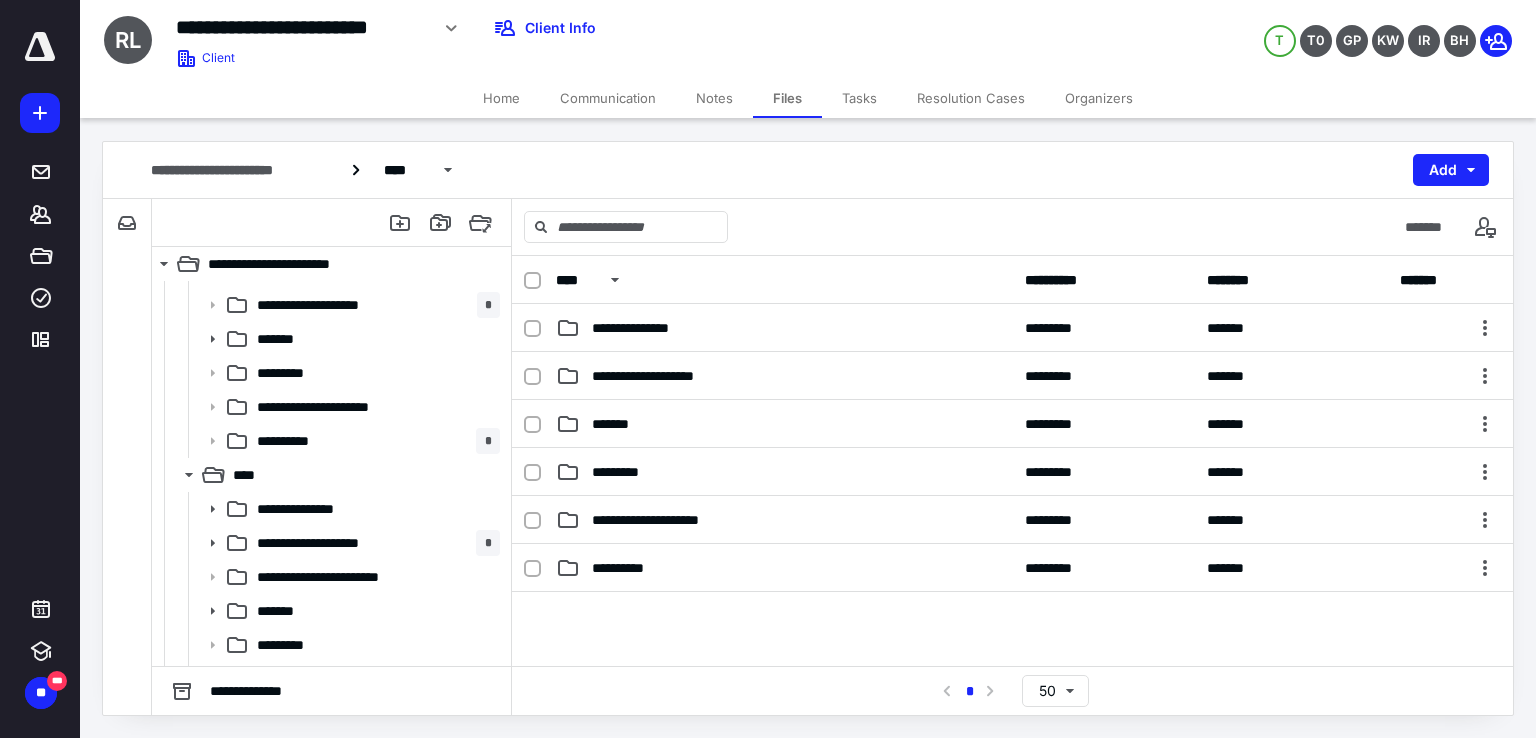 click on "Home" at bounding box center (501, 98) 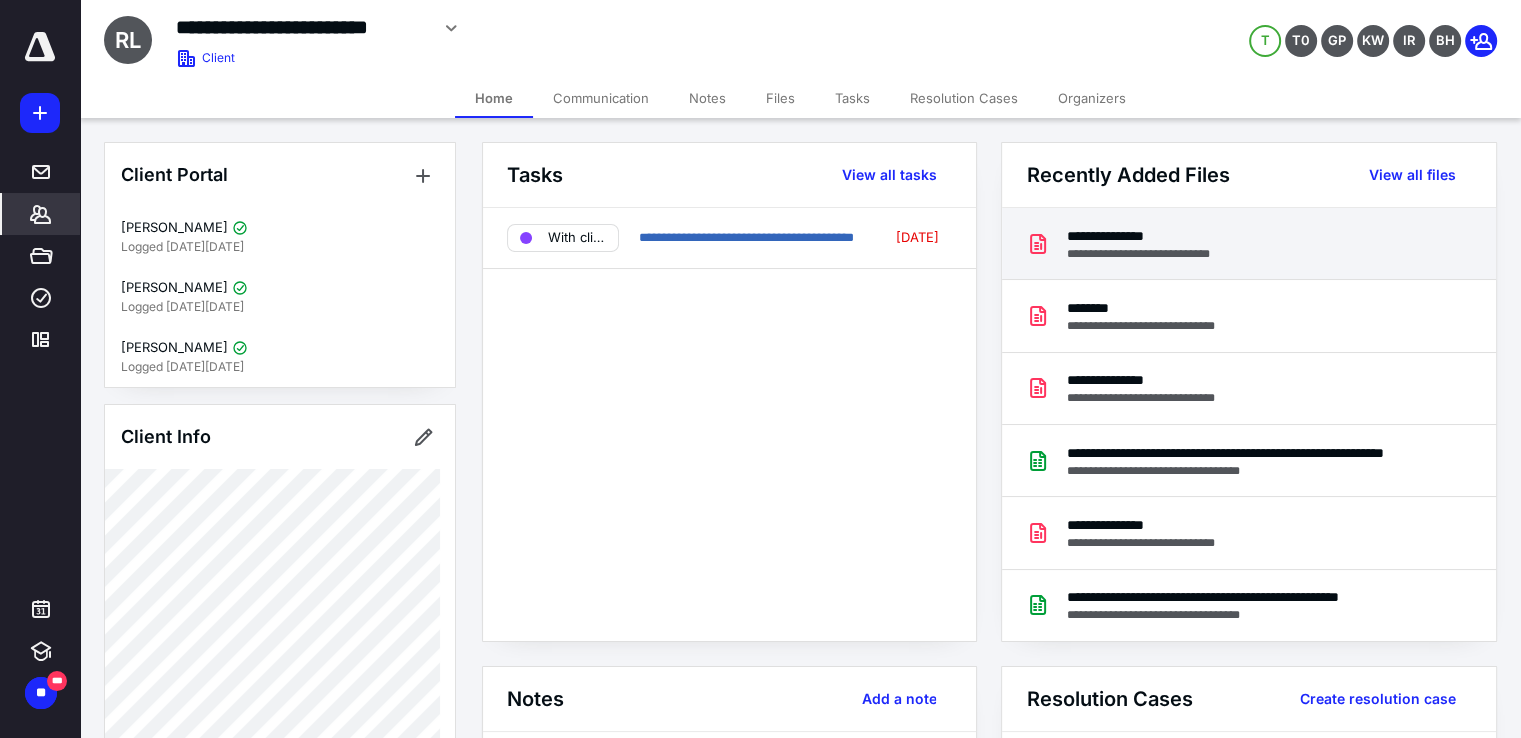 click on "**********" at bounding box center [1153, 254] 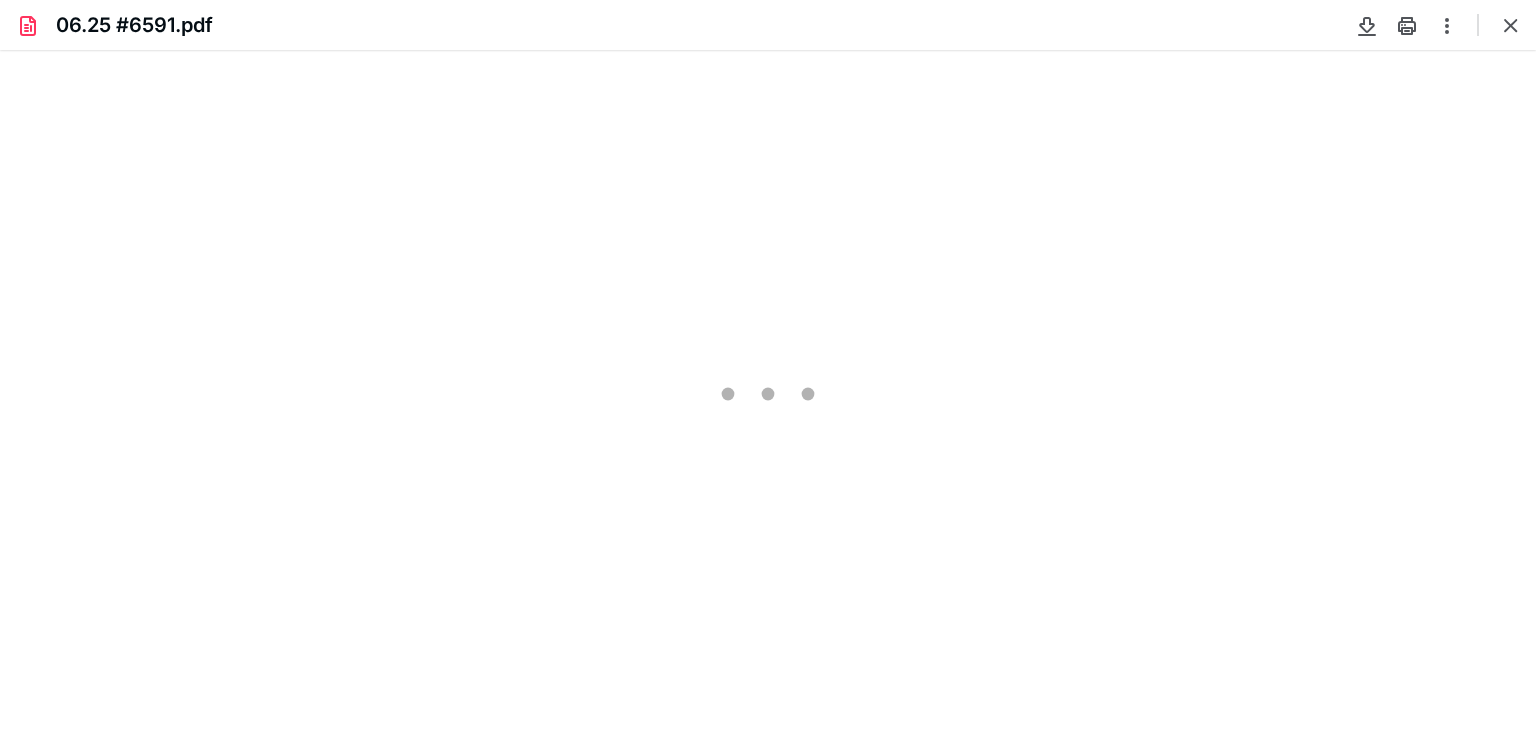 scroll, scrollTop: 0, scrollLeft: 0, axis: both 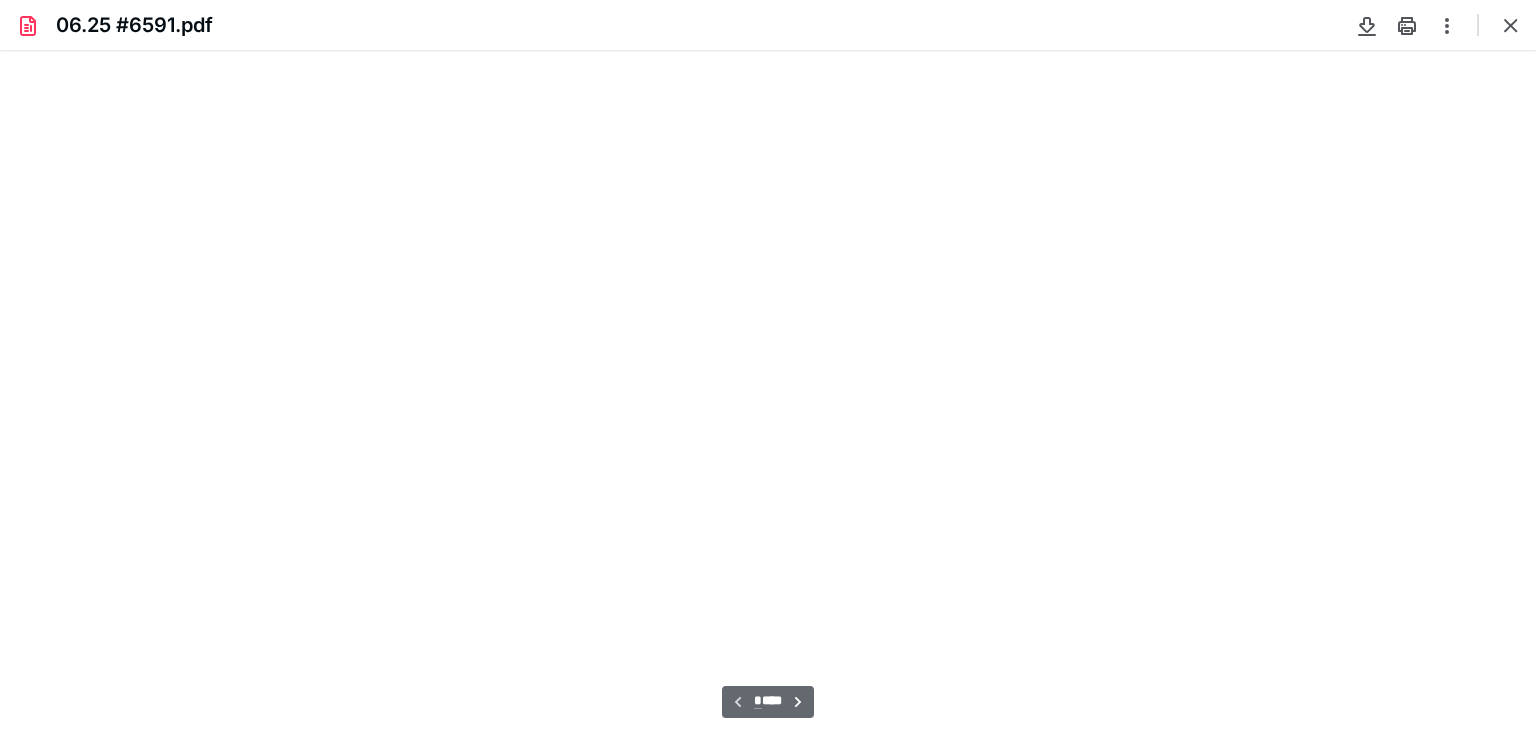 type on "82" 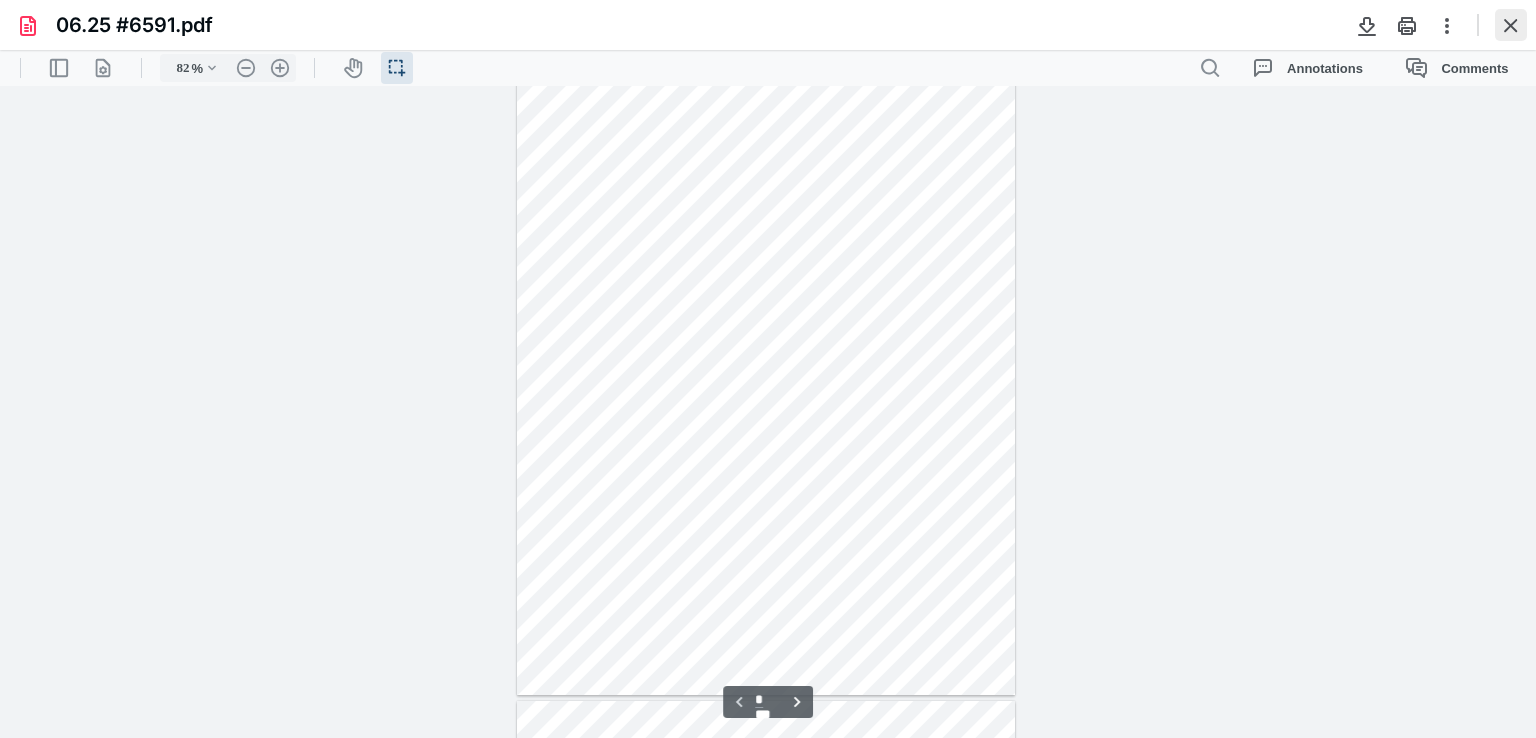 click at bounding box center [1511, 25] 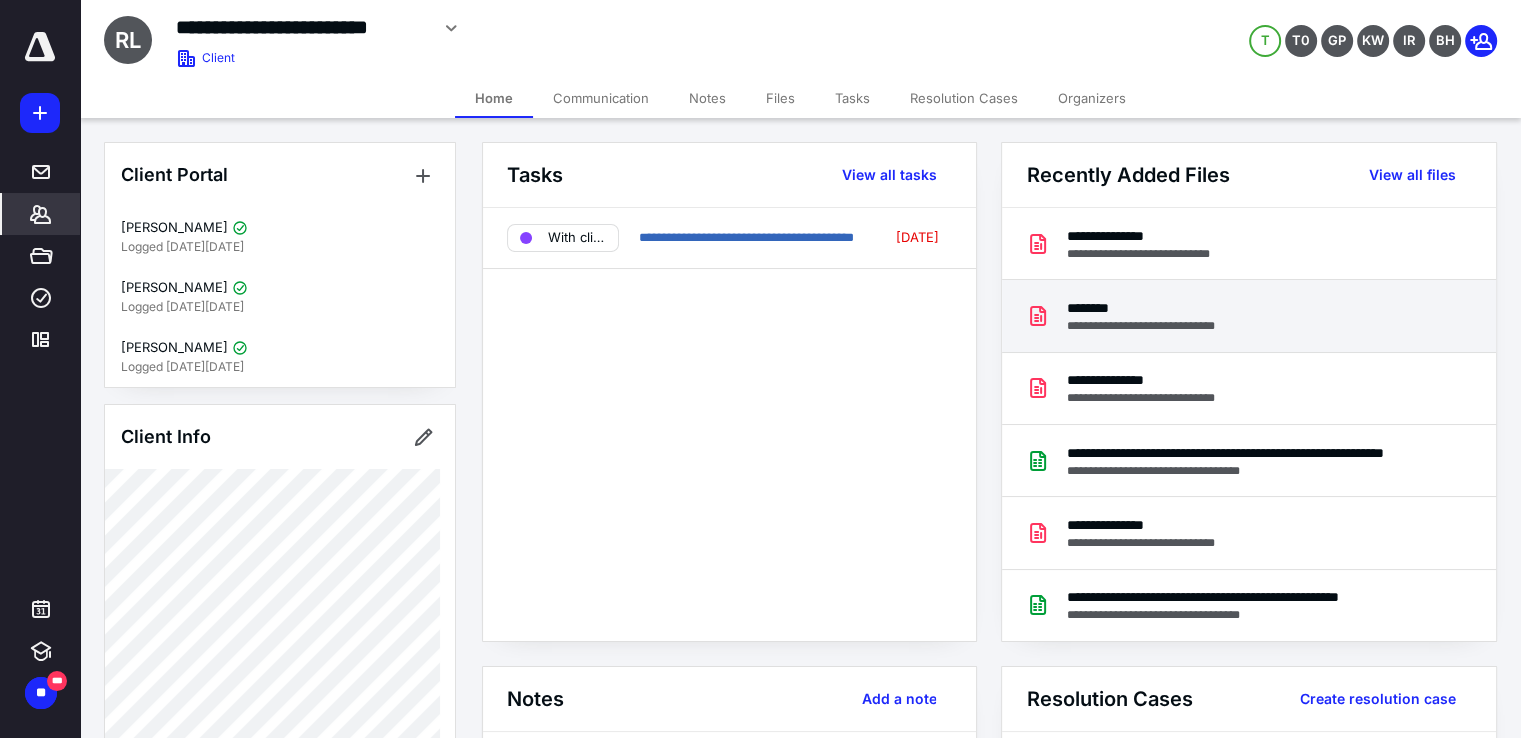 click on "**********" at bounding box center [1248, 316] 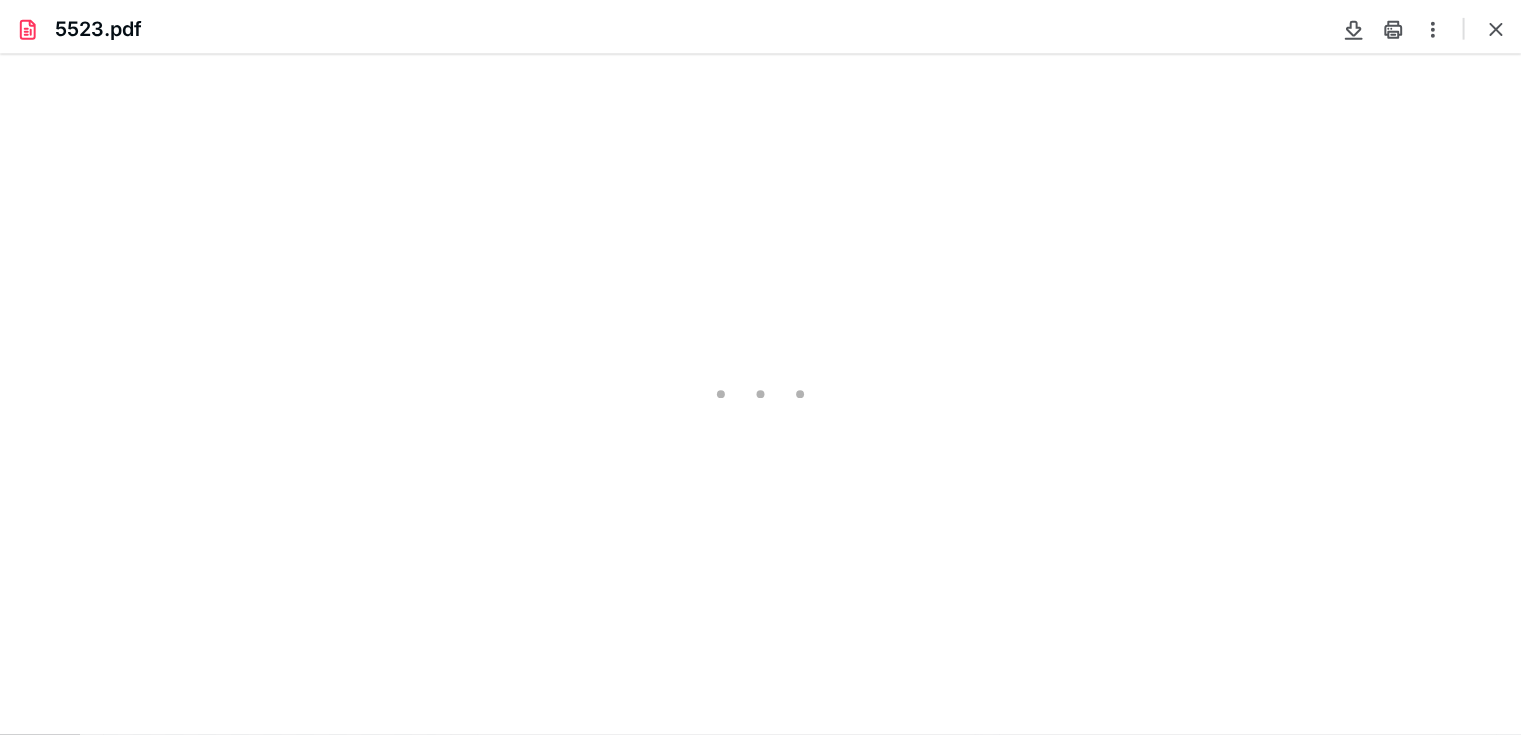 scroll, scrollTop: 0, scrollLeft: 0, axis: both 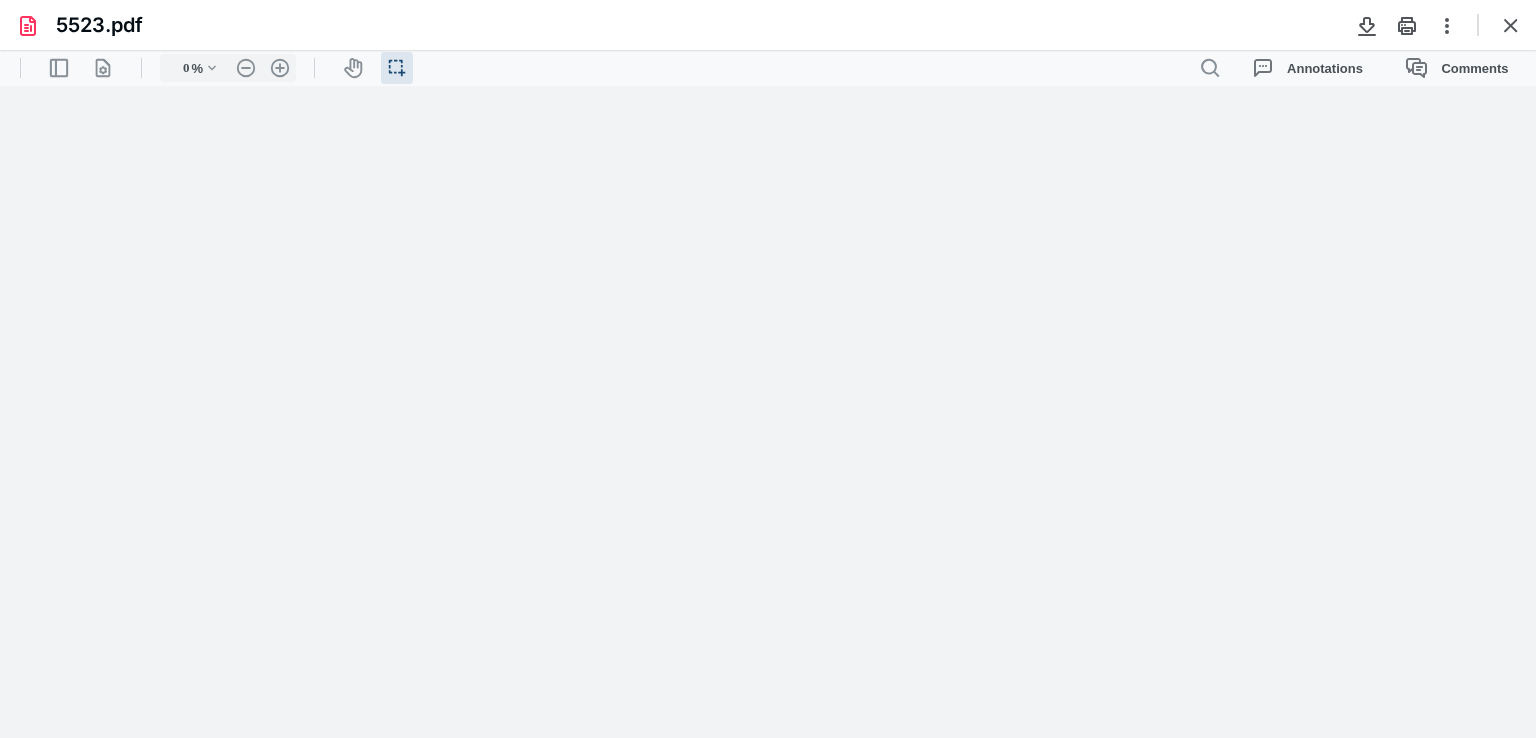 type on "82" 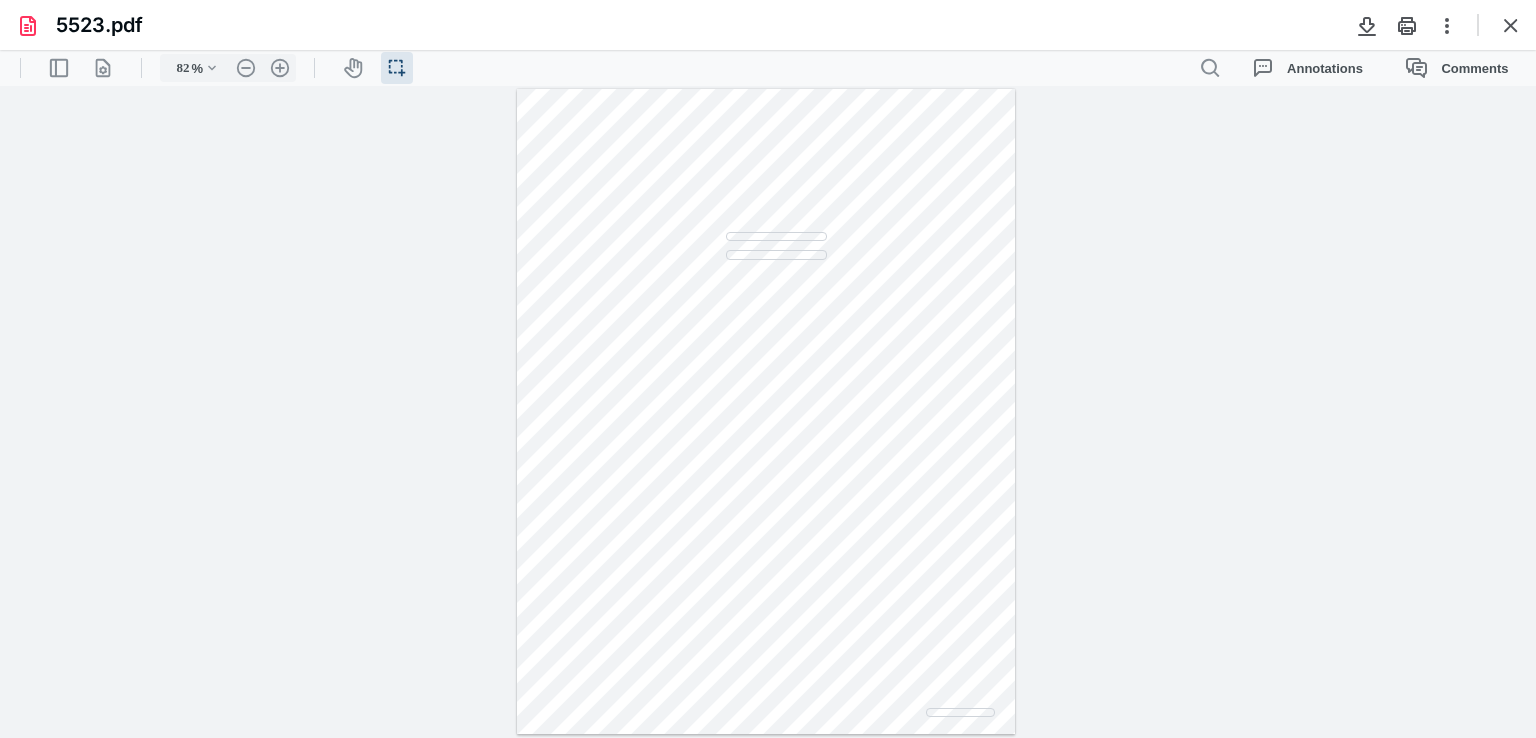 click at bounding box center [1487, 25] 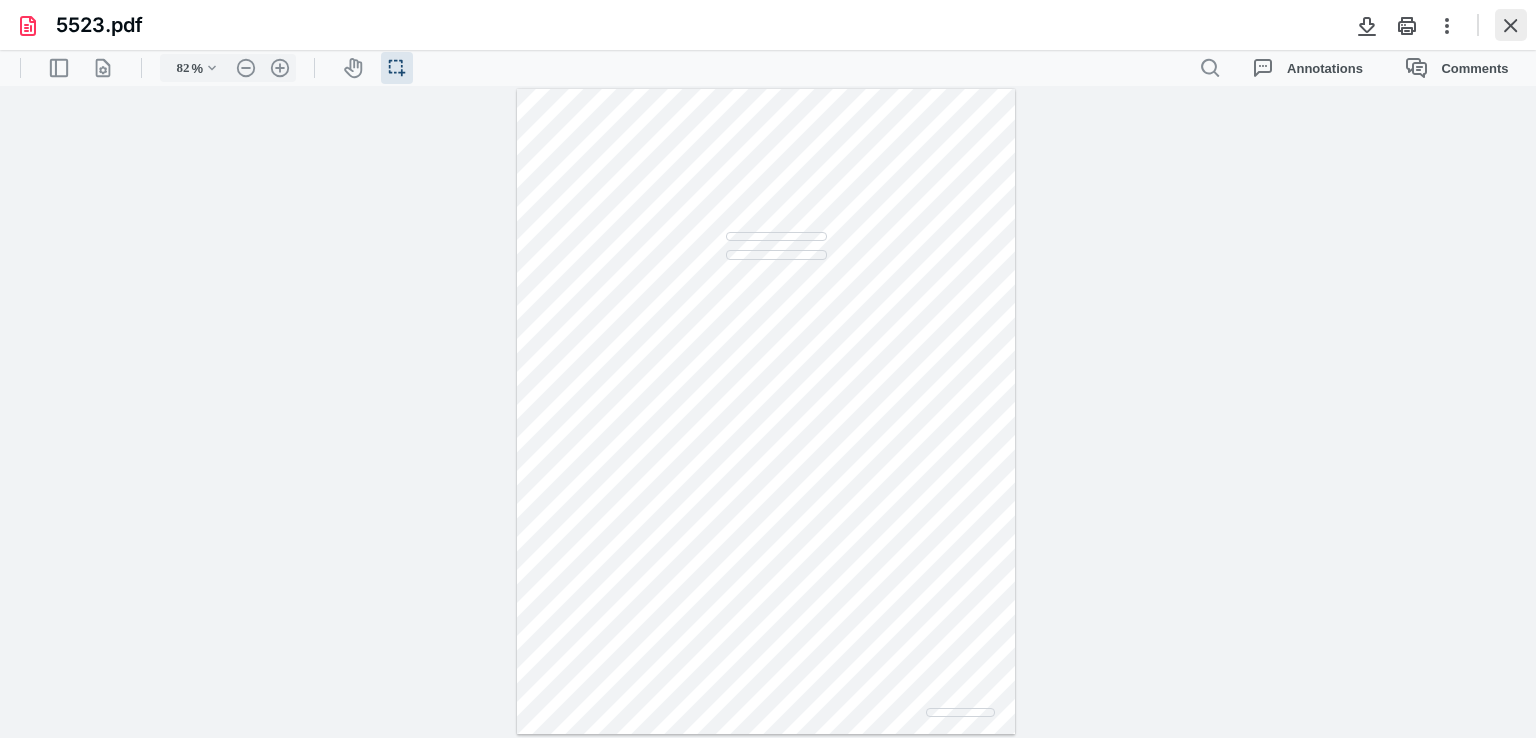 click at bounding box center (1511, 25) 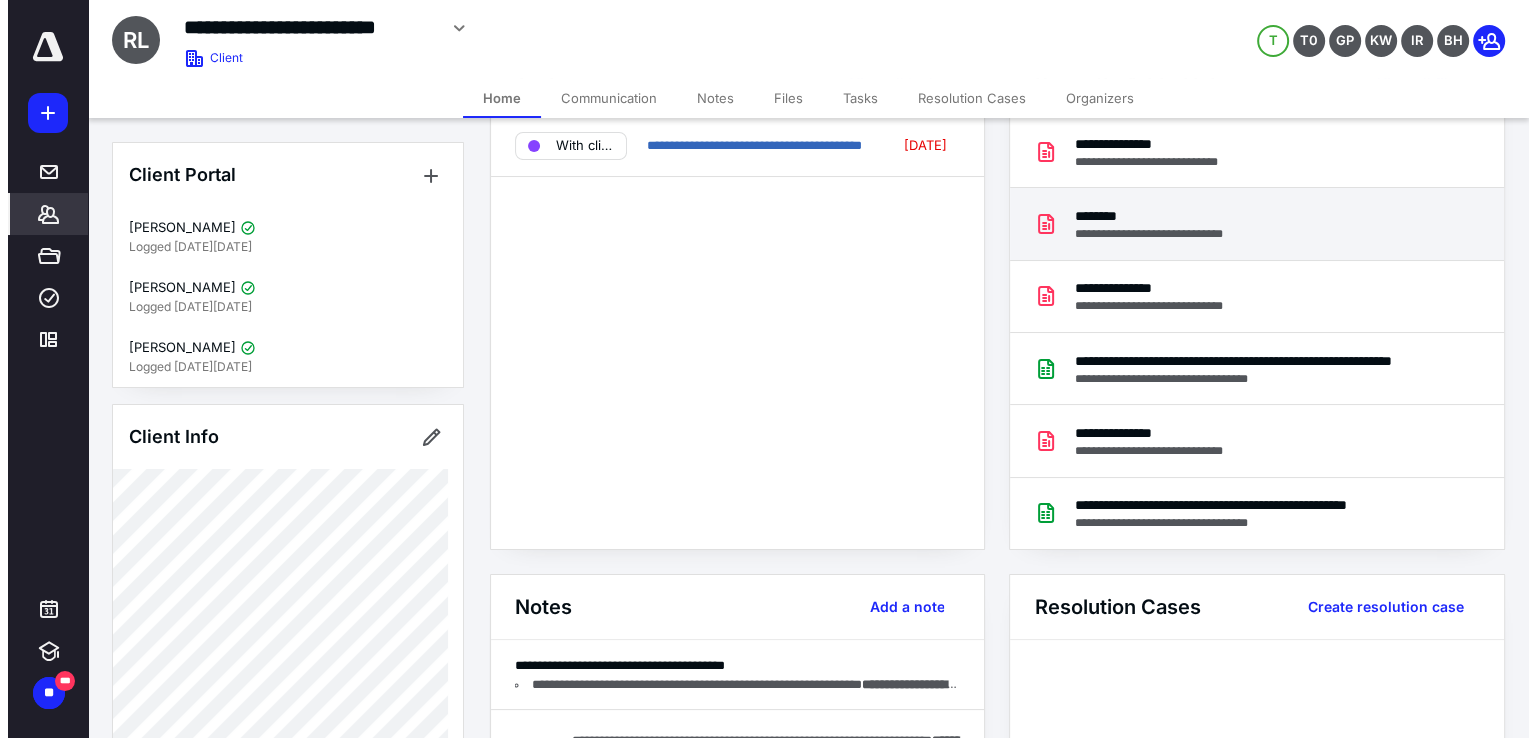 scroll, scrollTop: 0, scrollLeft: 0, axis: both 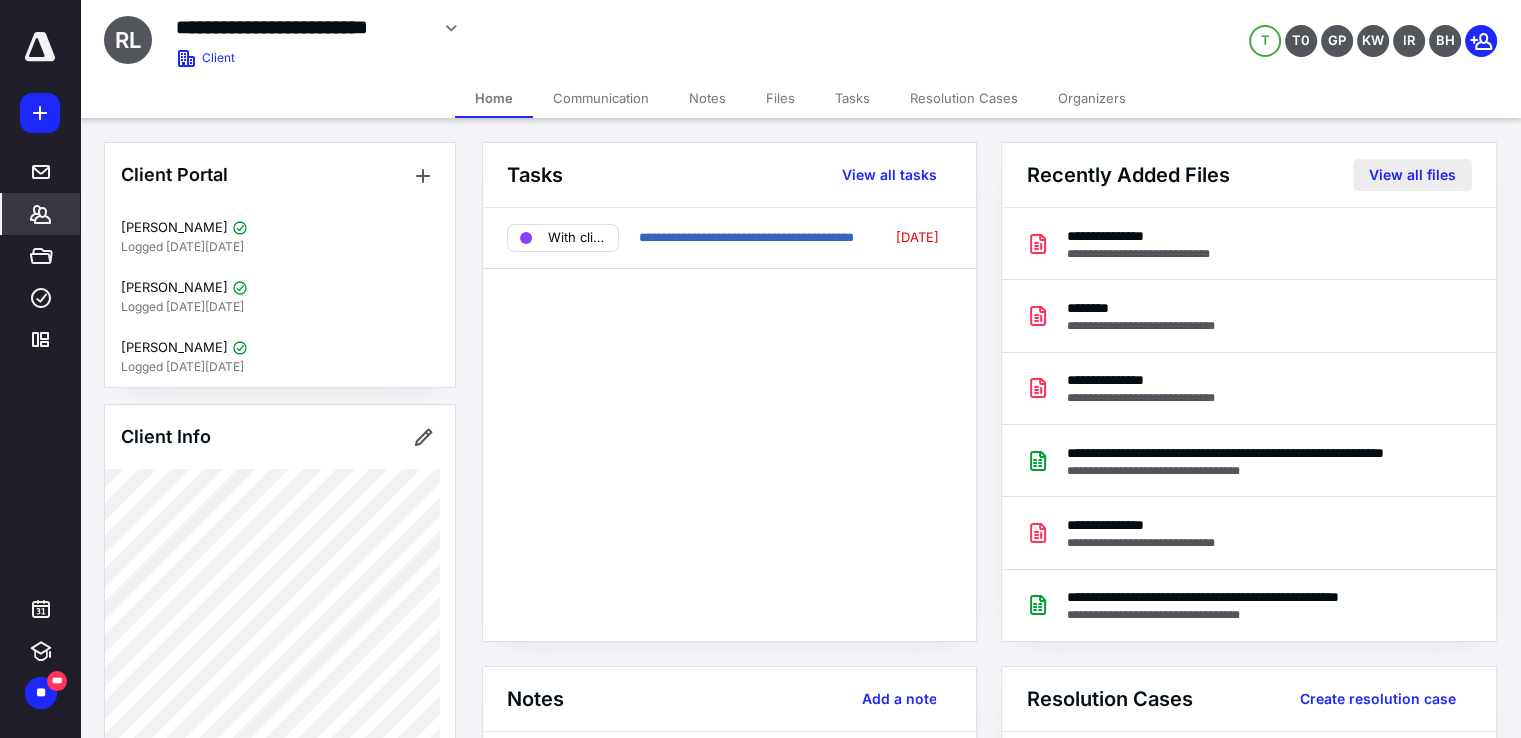 click on "View all files" at bounding box center [1412, 175] 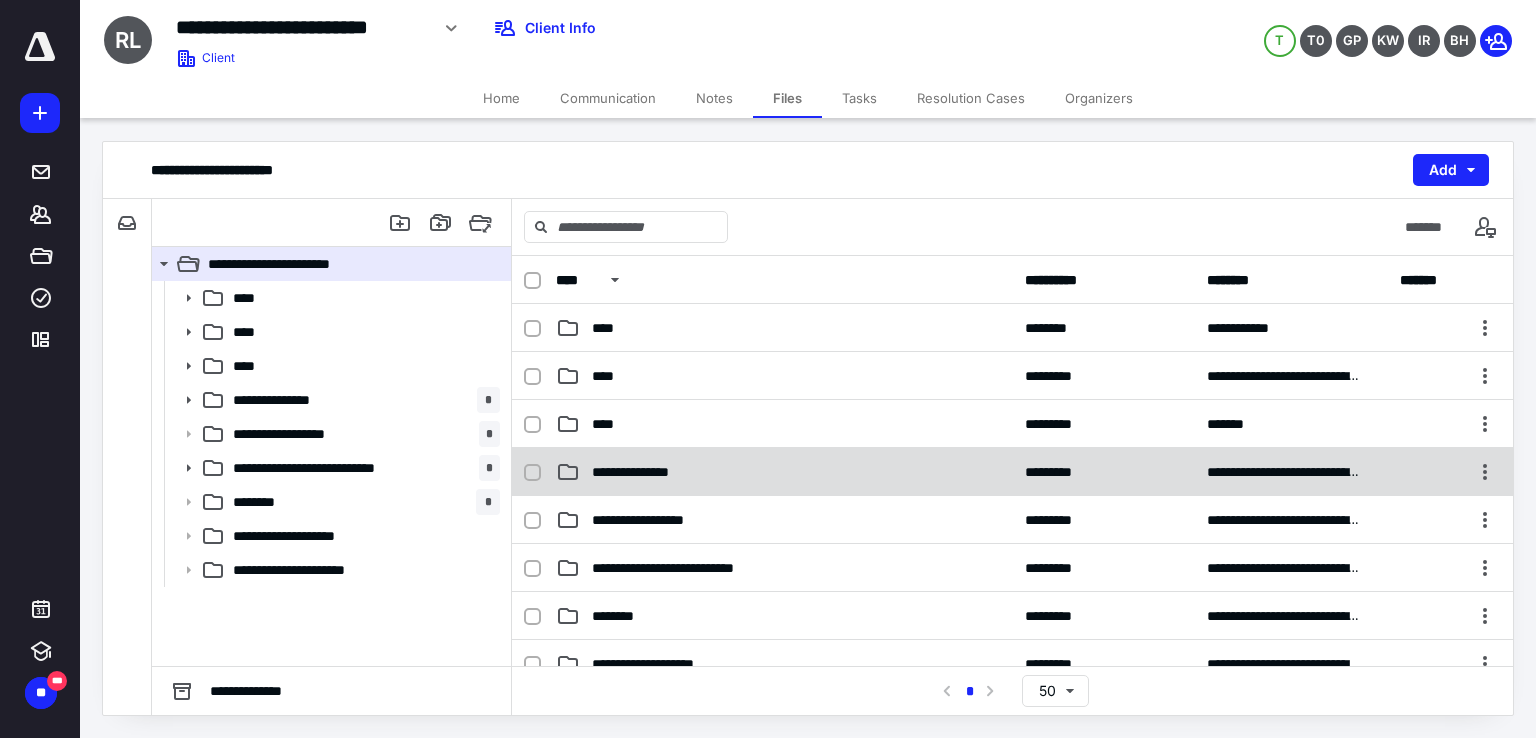 click on "**********" at bounding box center (1012, 472) 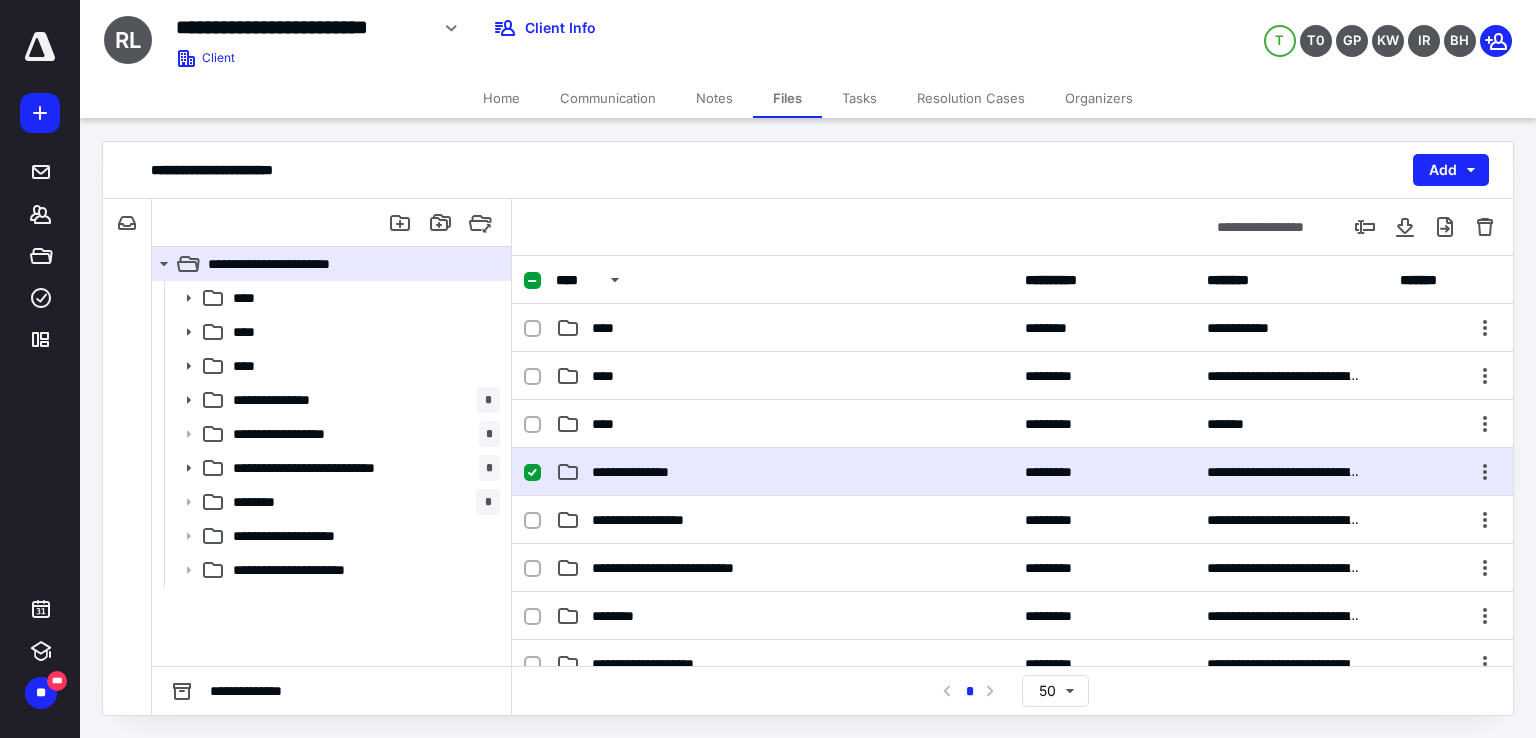 click on "**********" at bounding box center (1012, 472) 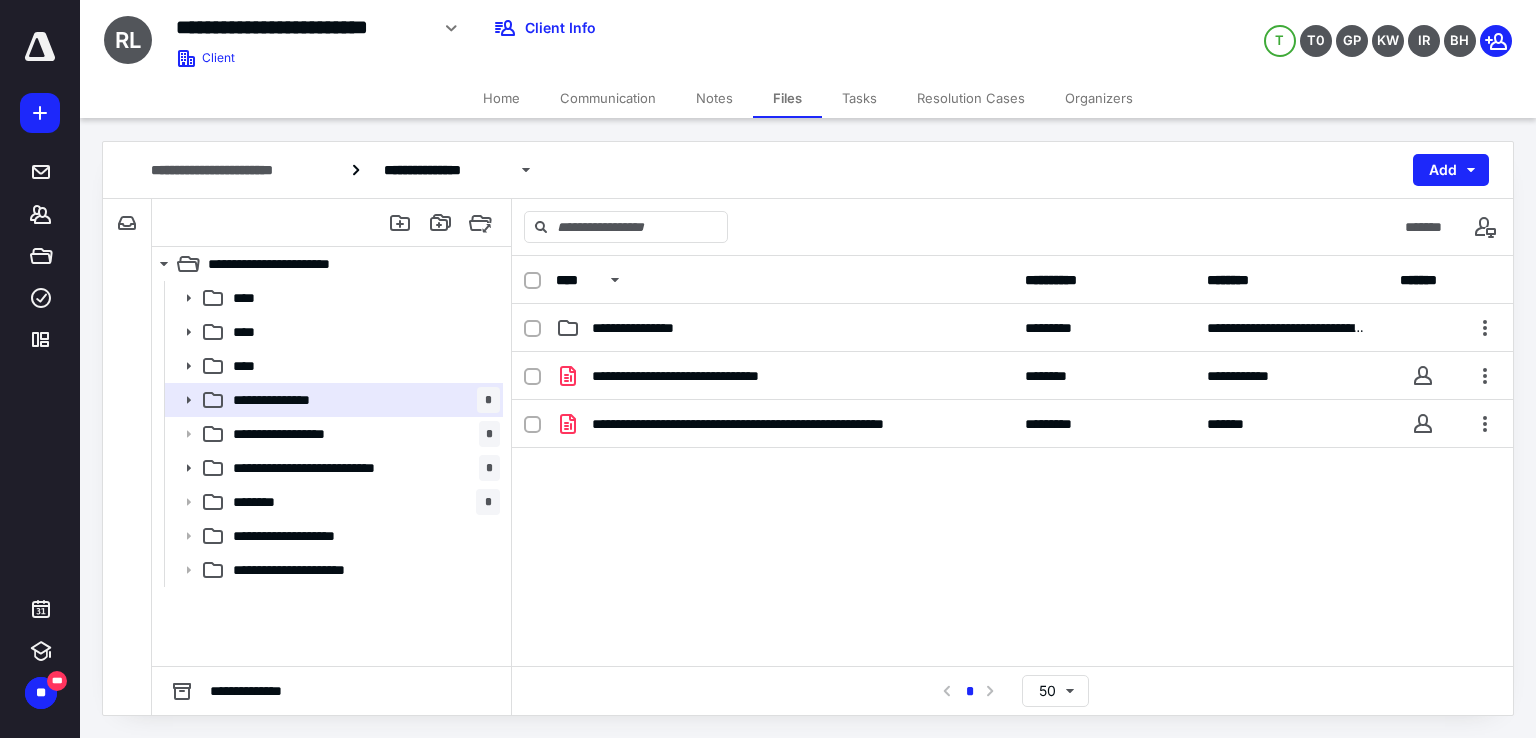 click on "Home" at bounding box center [501, 98] 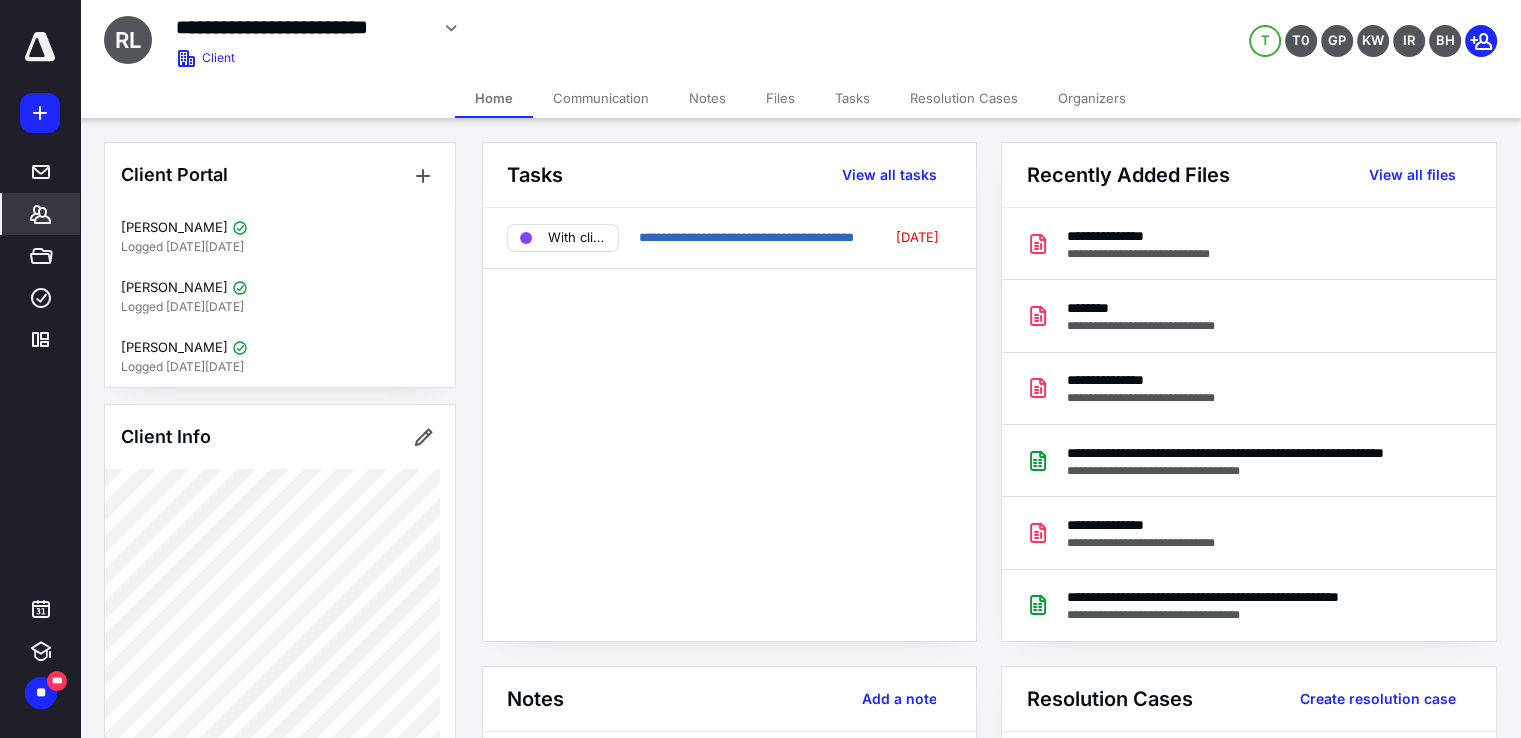 click on "Files" at bounding box center (780, 98) 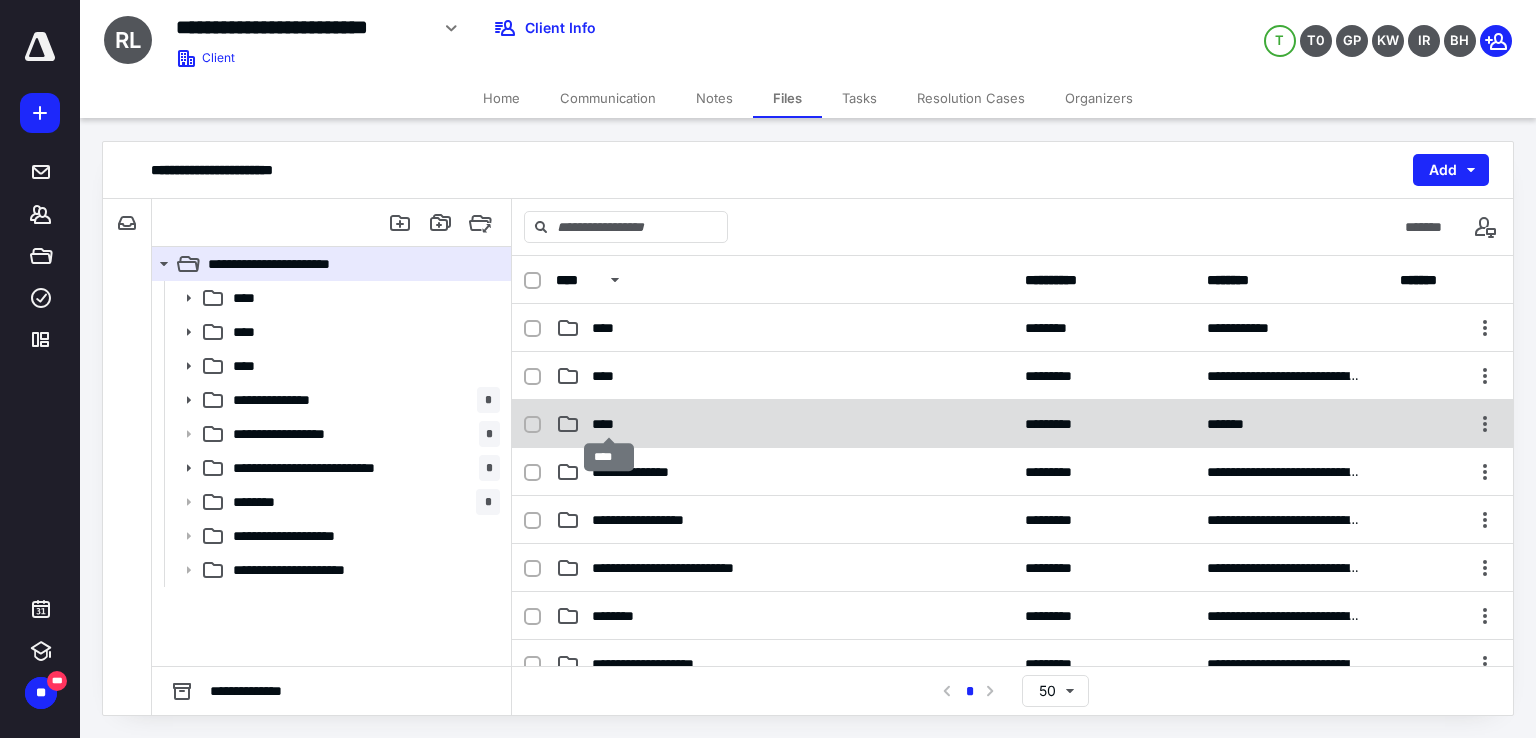 click on "****" at bounding box center (609, 424) 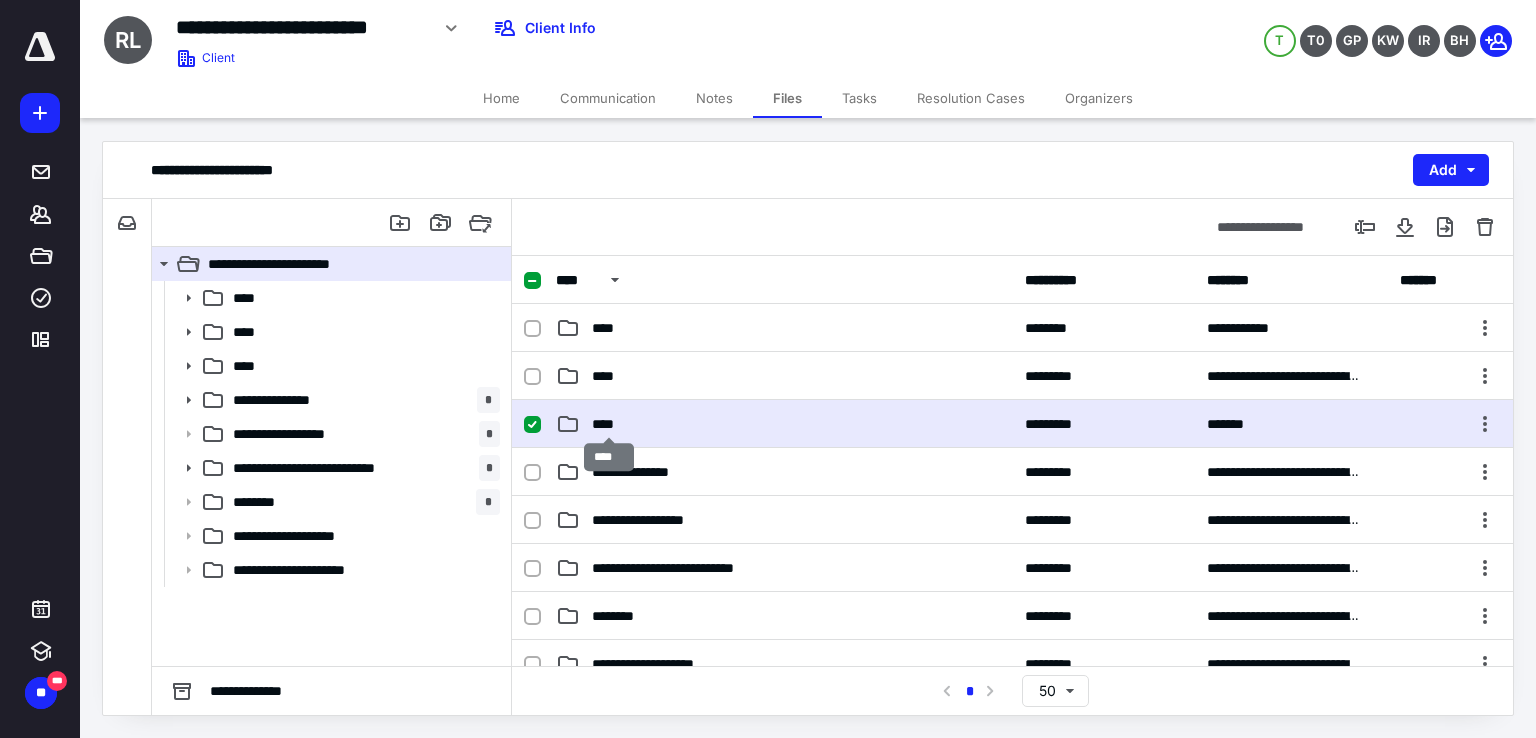 click on "****" at bounding box center [609, 424] 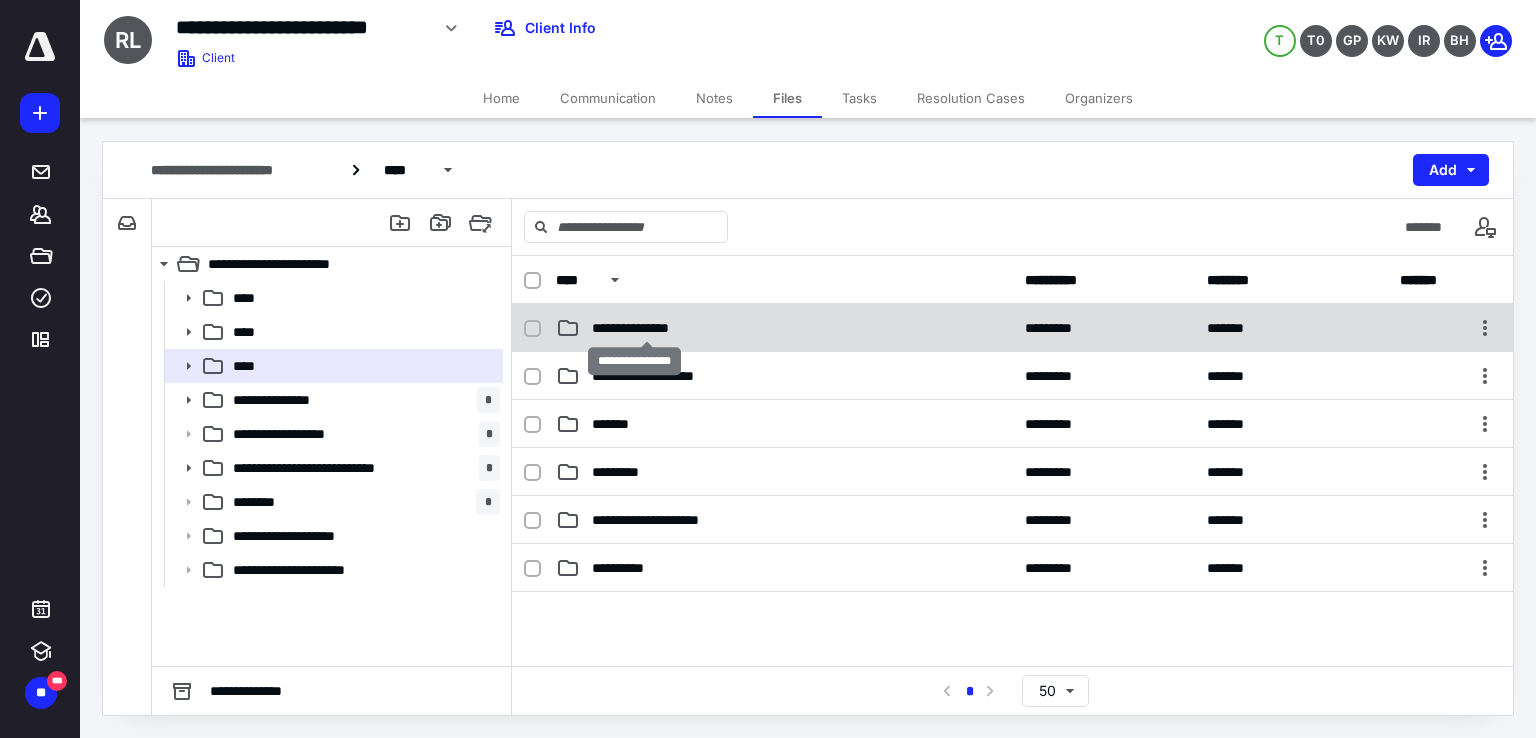 click on "**********" at bounding box center (647, 328) 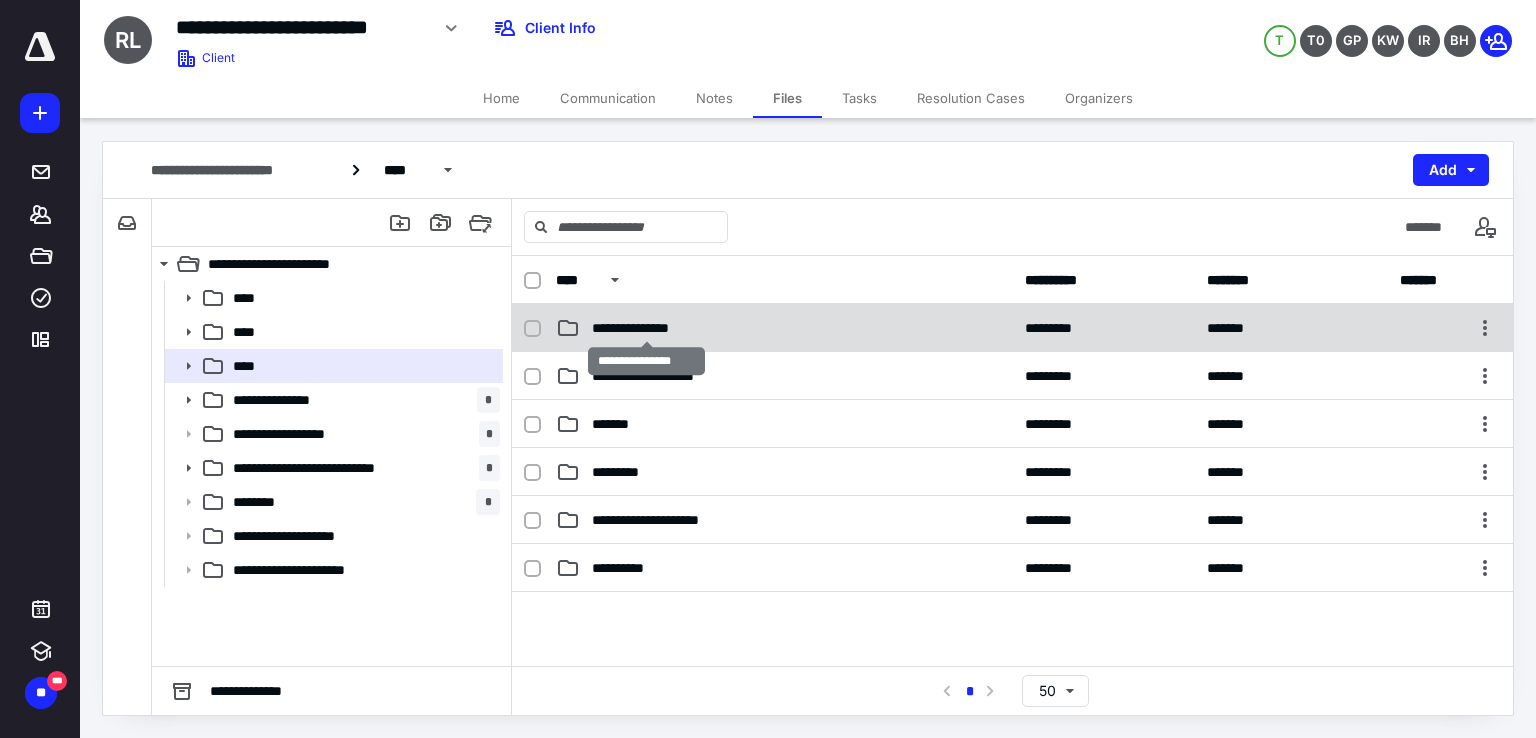 click on "**********" at bounding box center [647, 328] 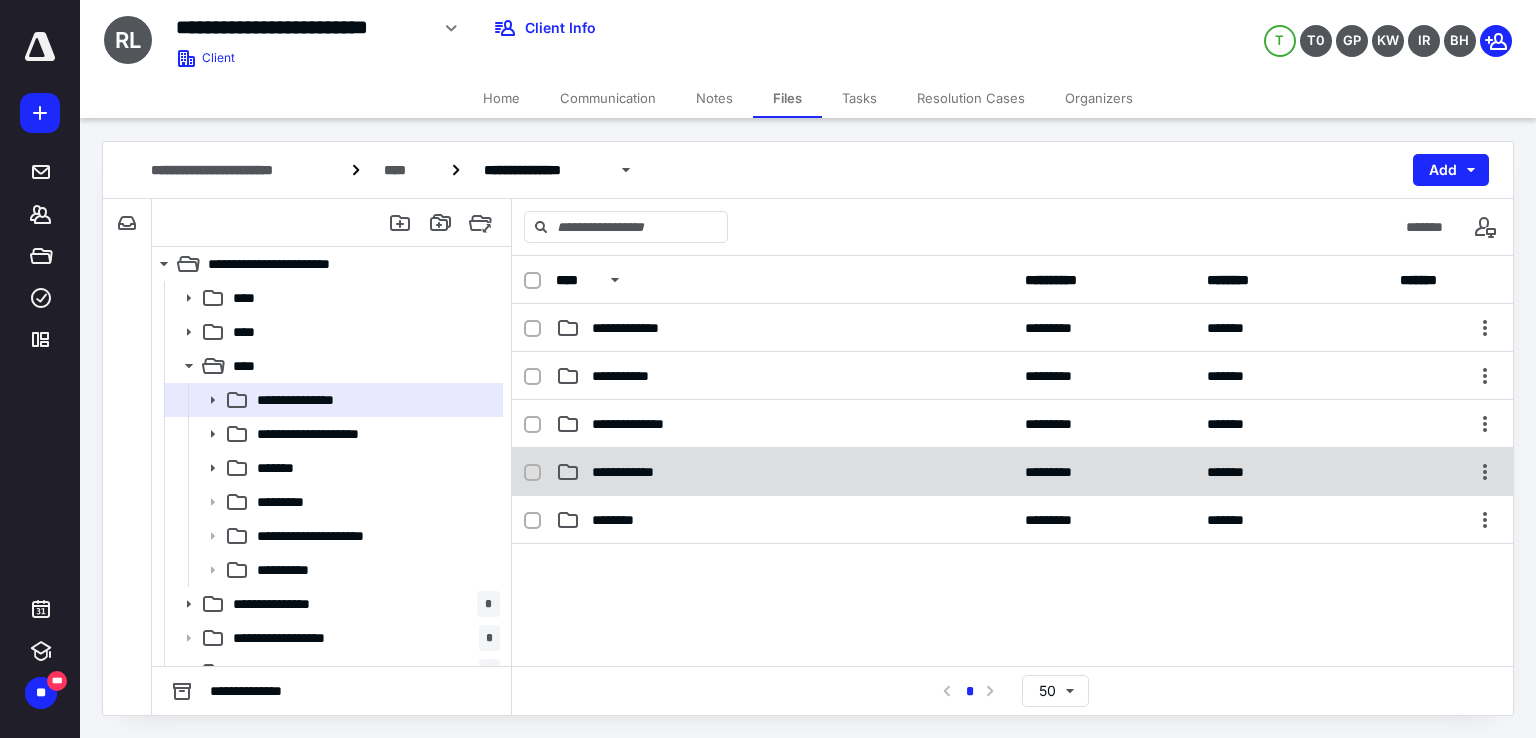 click on "**********" at bounding box center (639, 472) 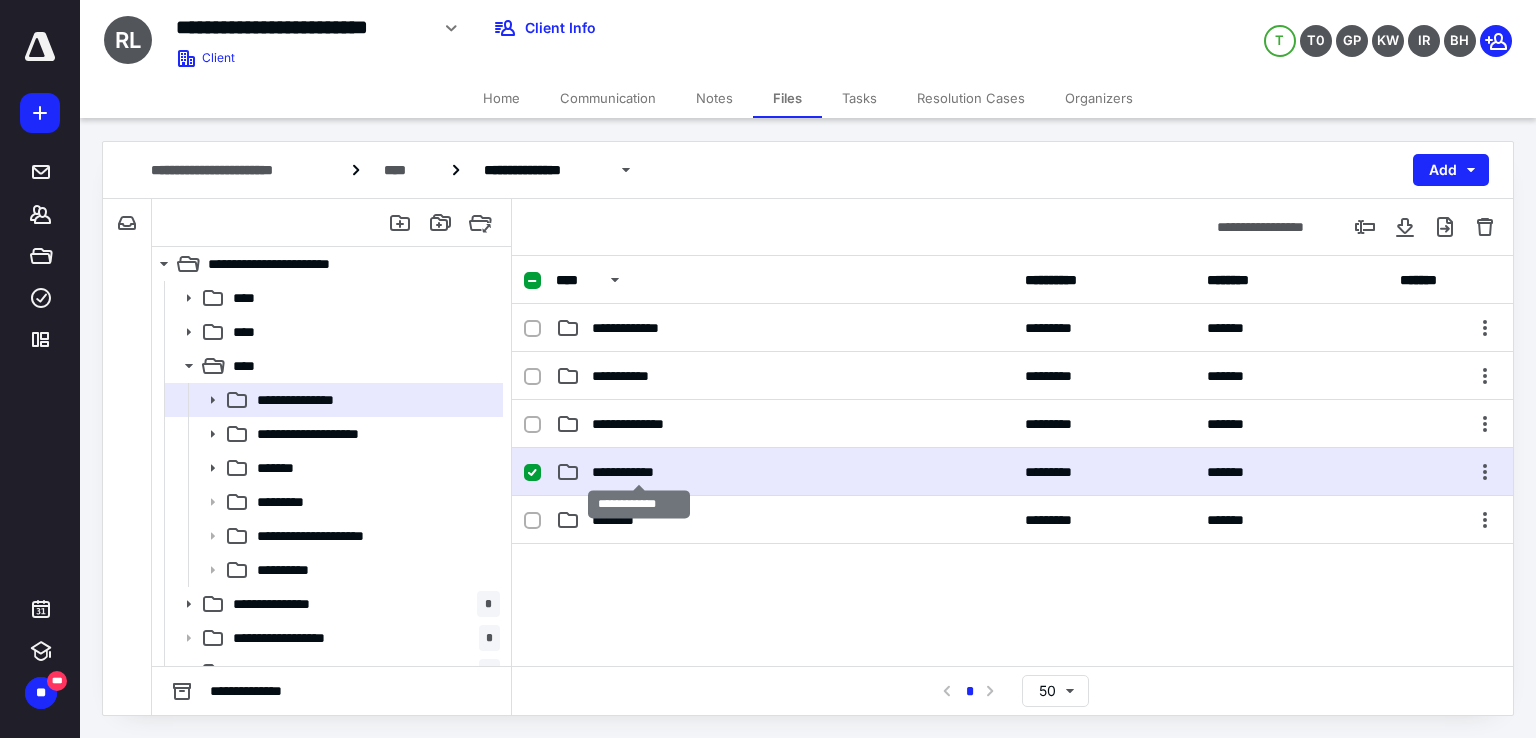 click on "**********" at bounding box center [639, 472] 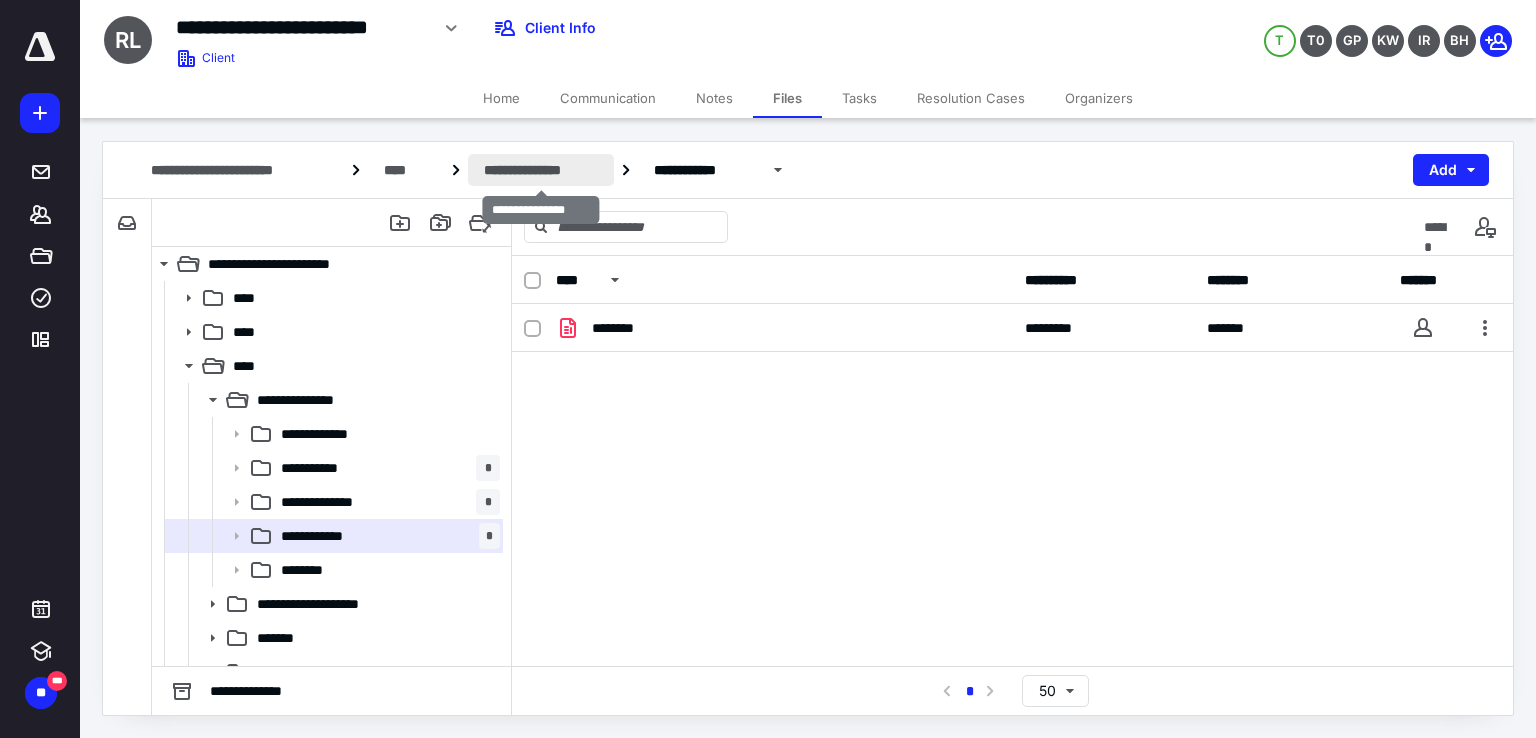 click on "**********" at bounding box center (541, 170) 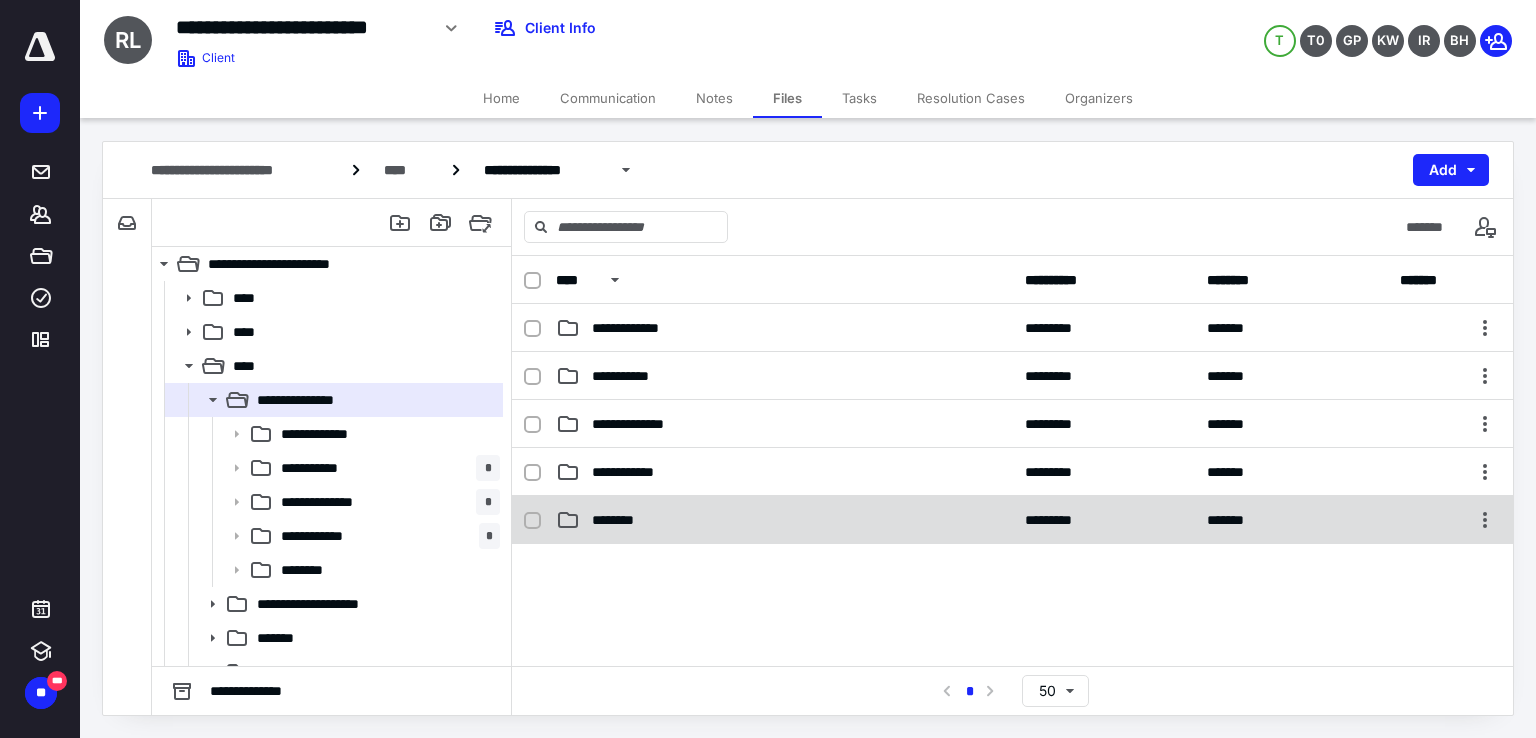 click on "********" at bounding box center [784, 520] 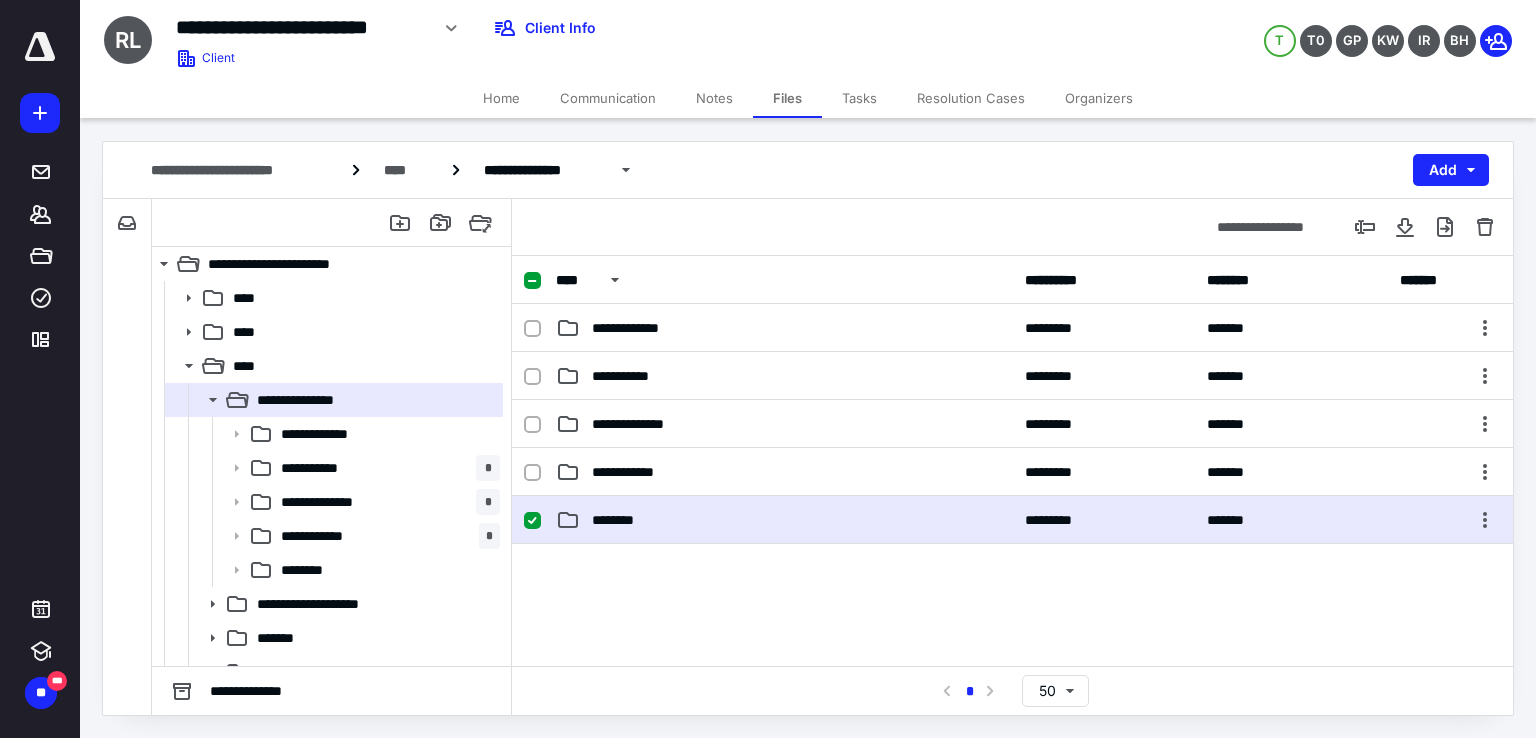 click on "********" at bounding box center [784, 520] 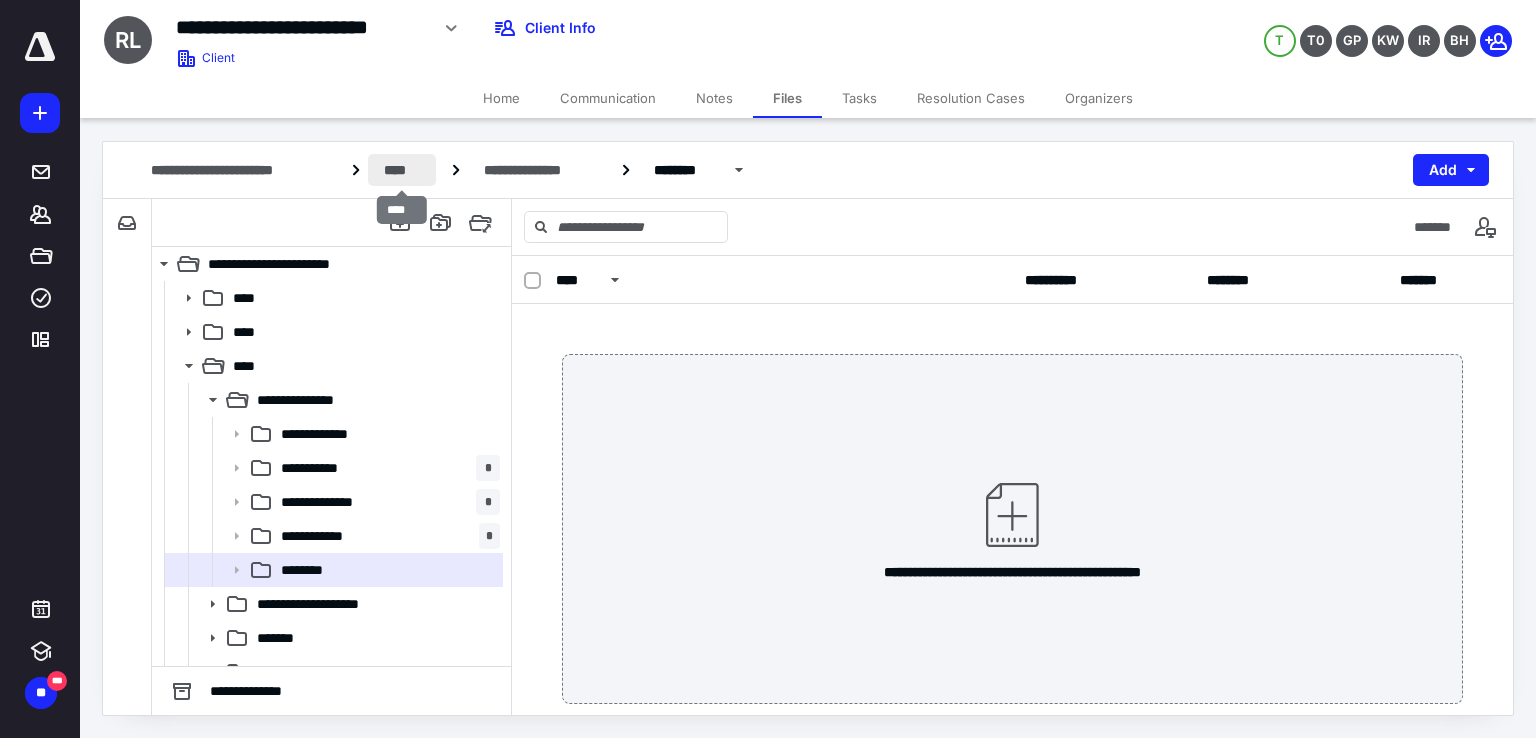 click on "****" at bounding box center [402, 170] 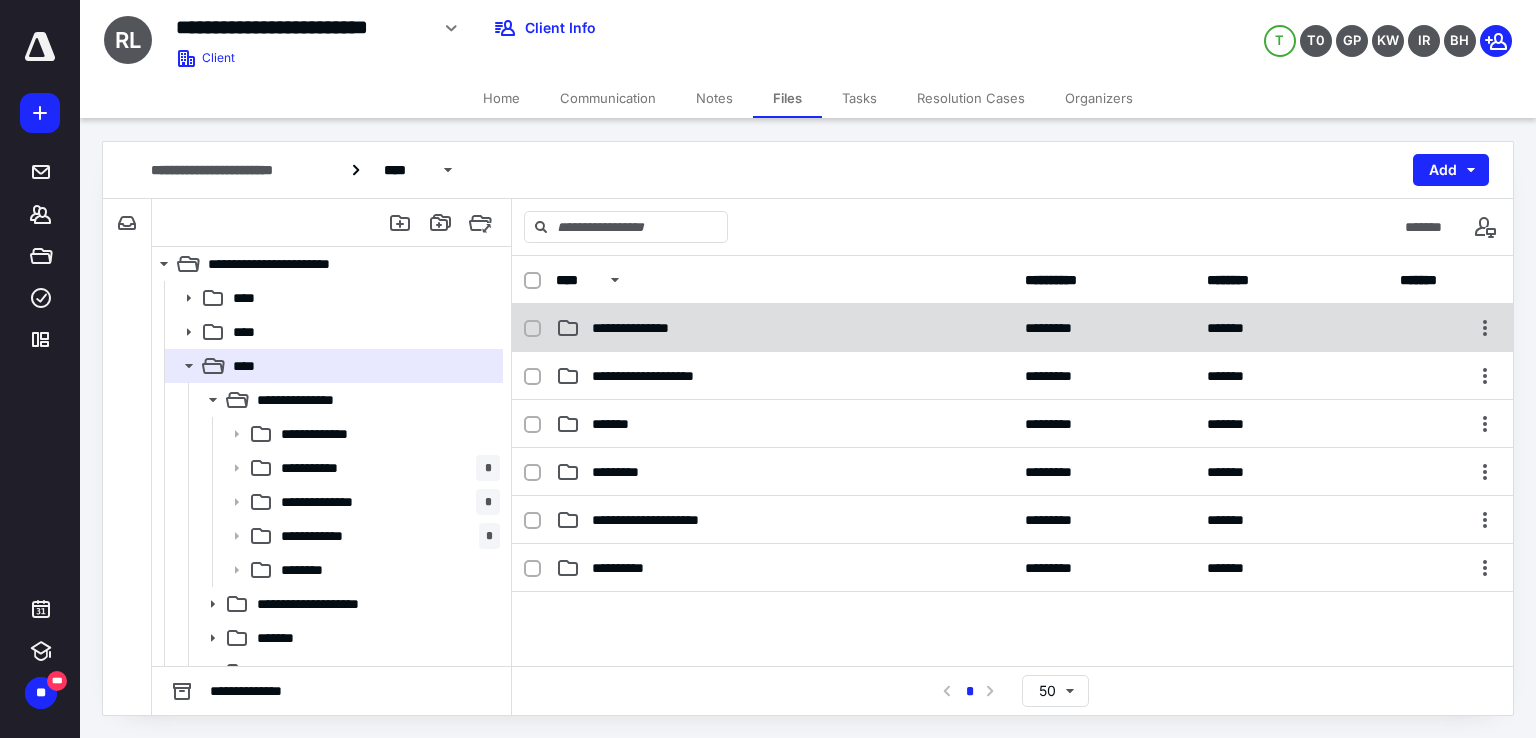 click on "**********" at bounding box center [1012, 328] 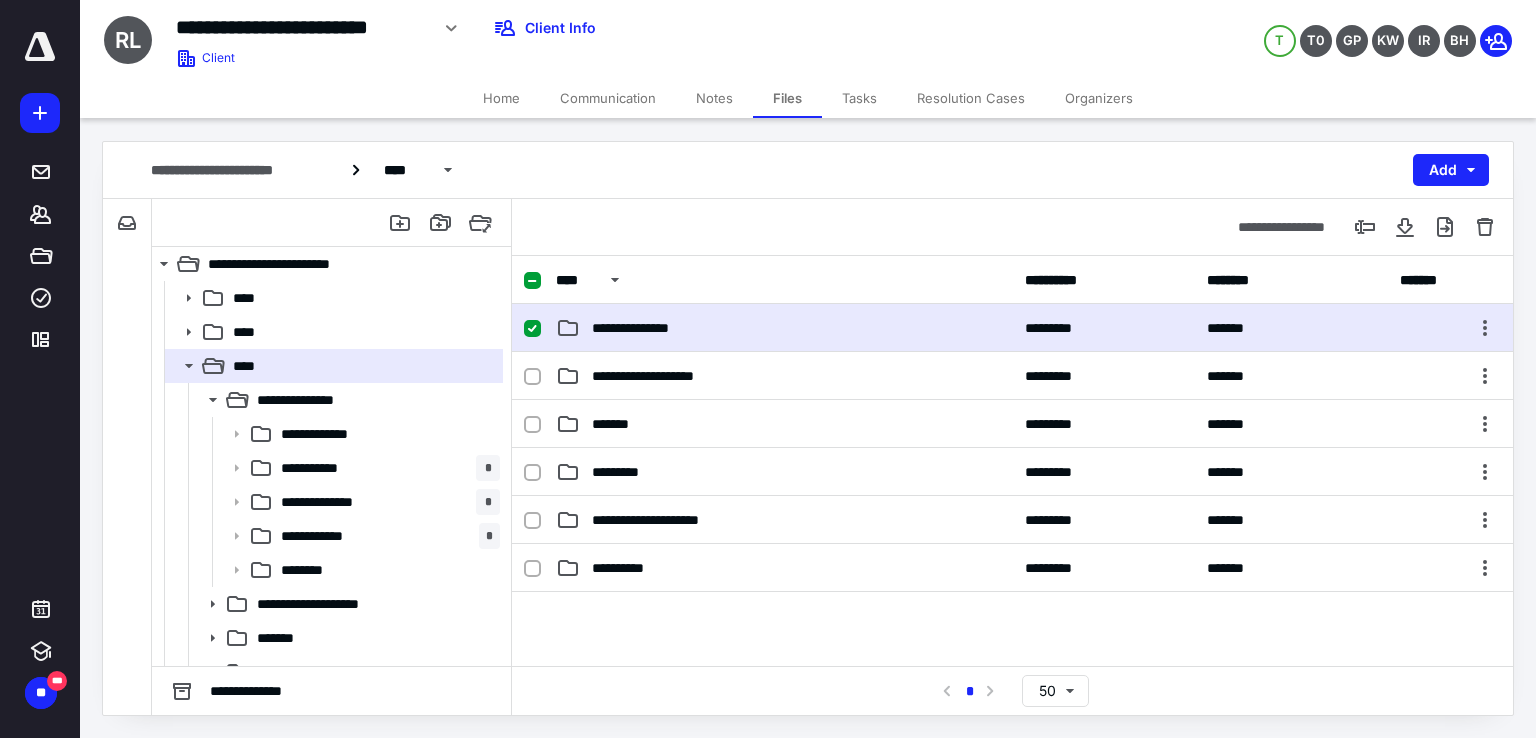 click on "**********" at bounding box center (1012, 328) 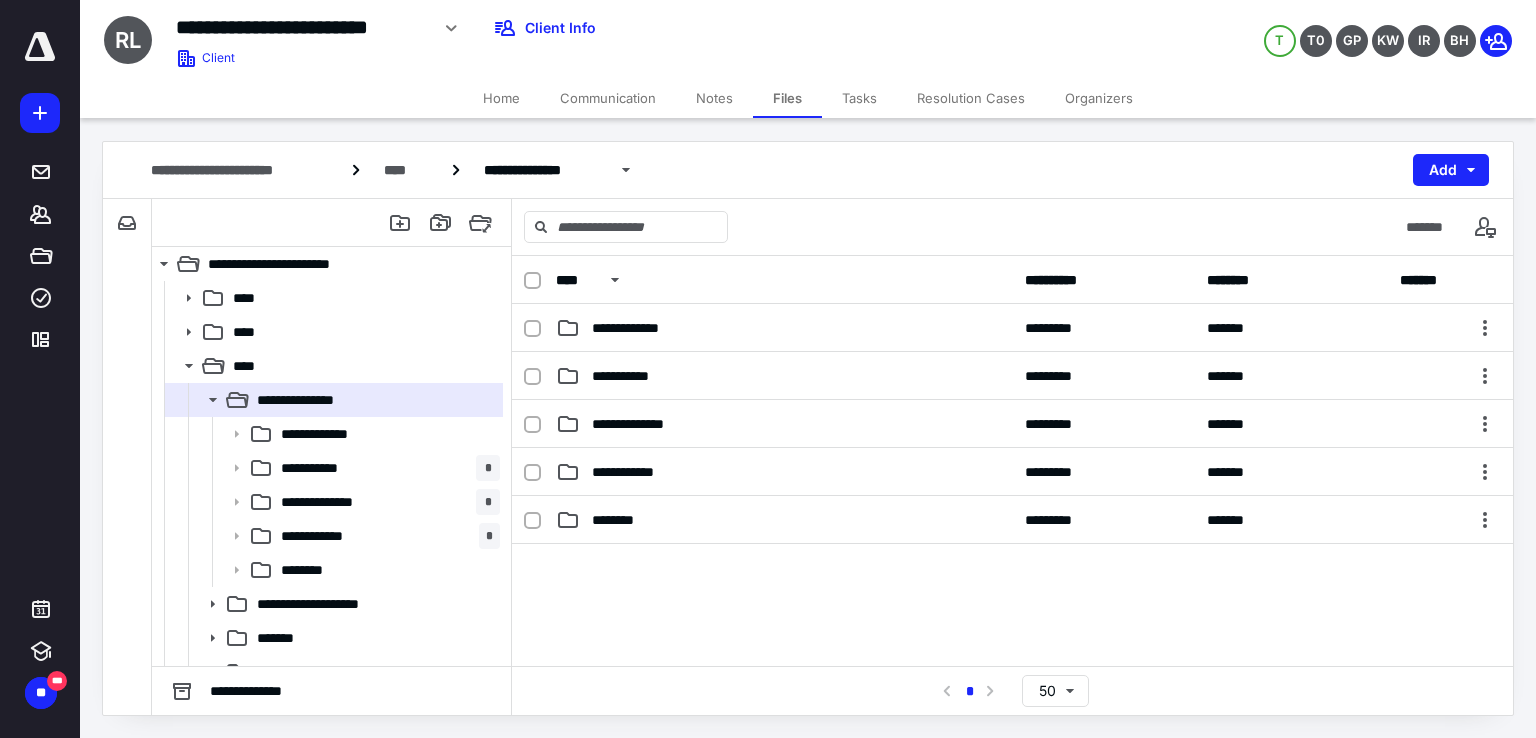click at bounding box center [1012, 694] 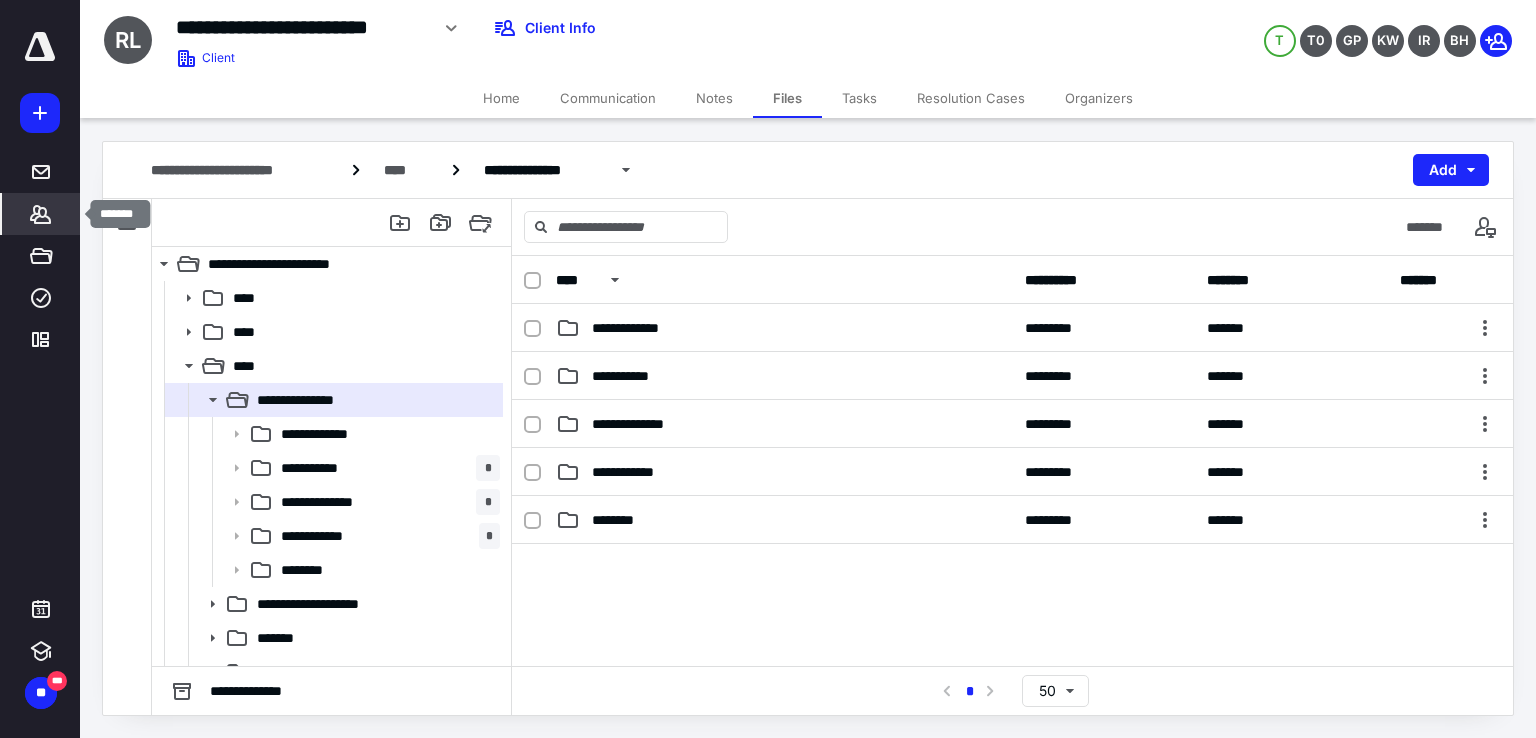 click 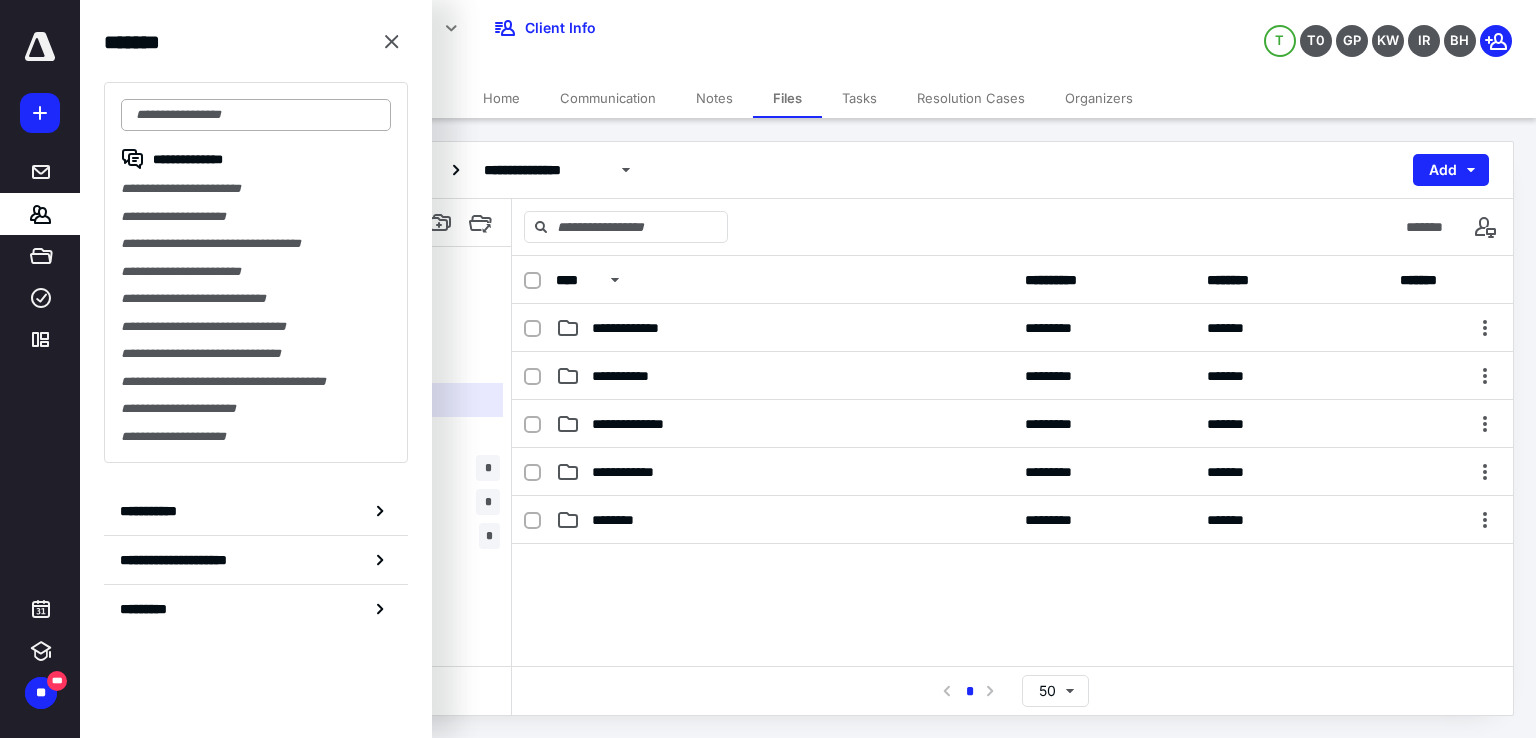 click at bounding box center [256, 115] 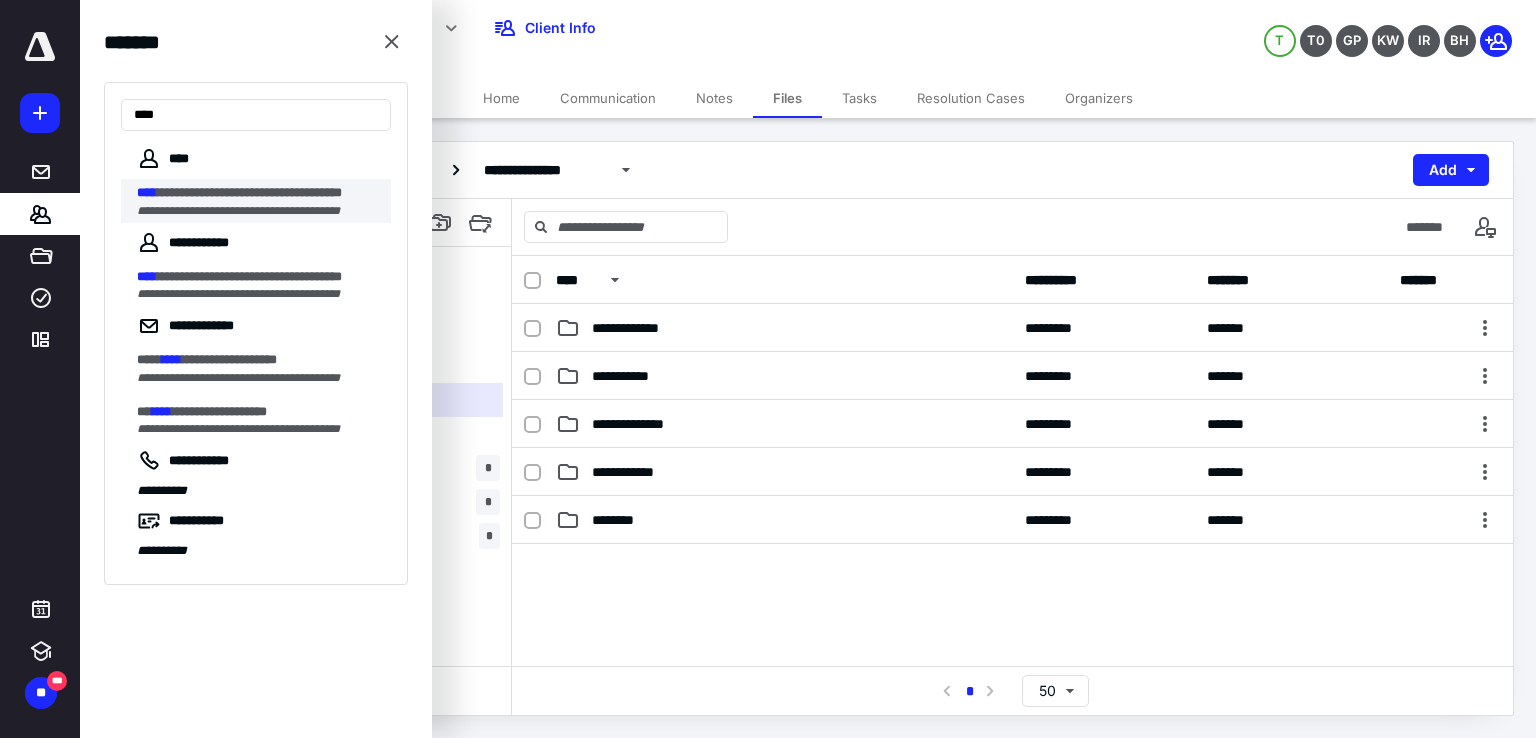 type on "****" 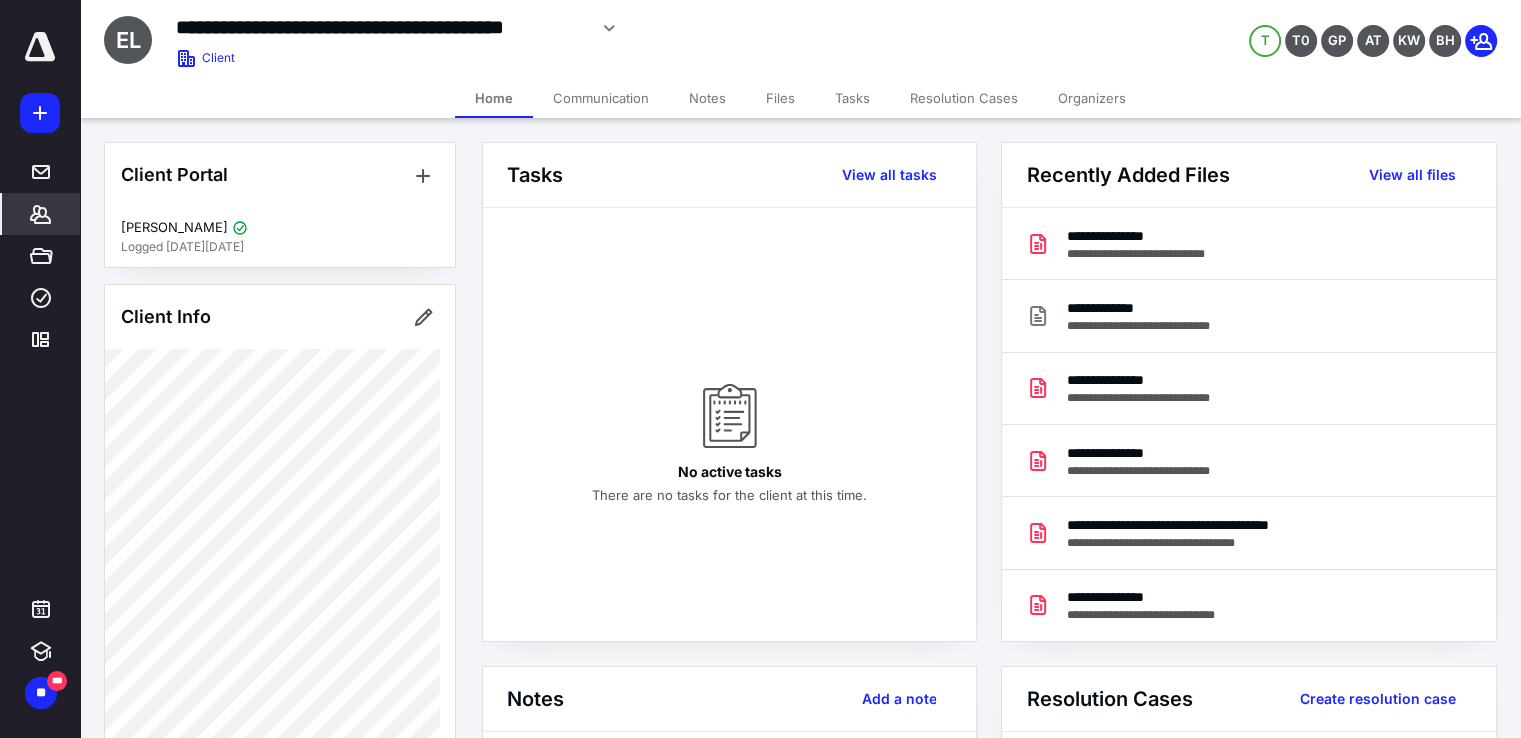 click on "Files" at bounding box center [780, 98] 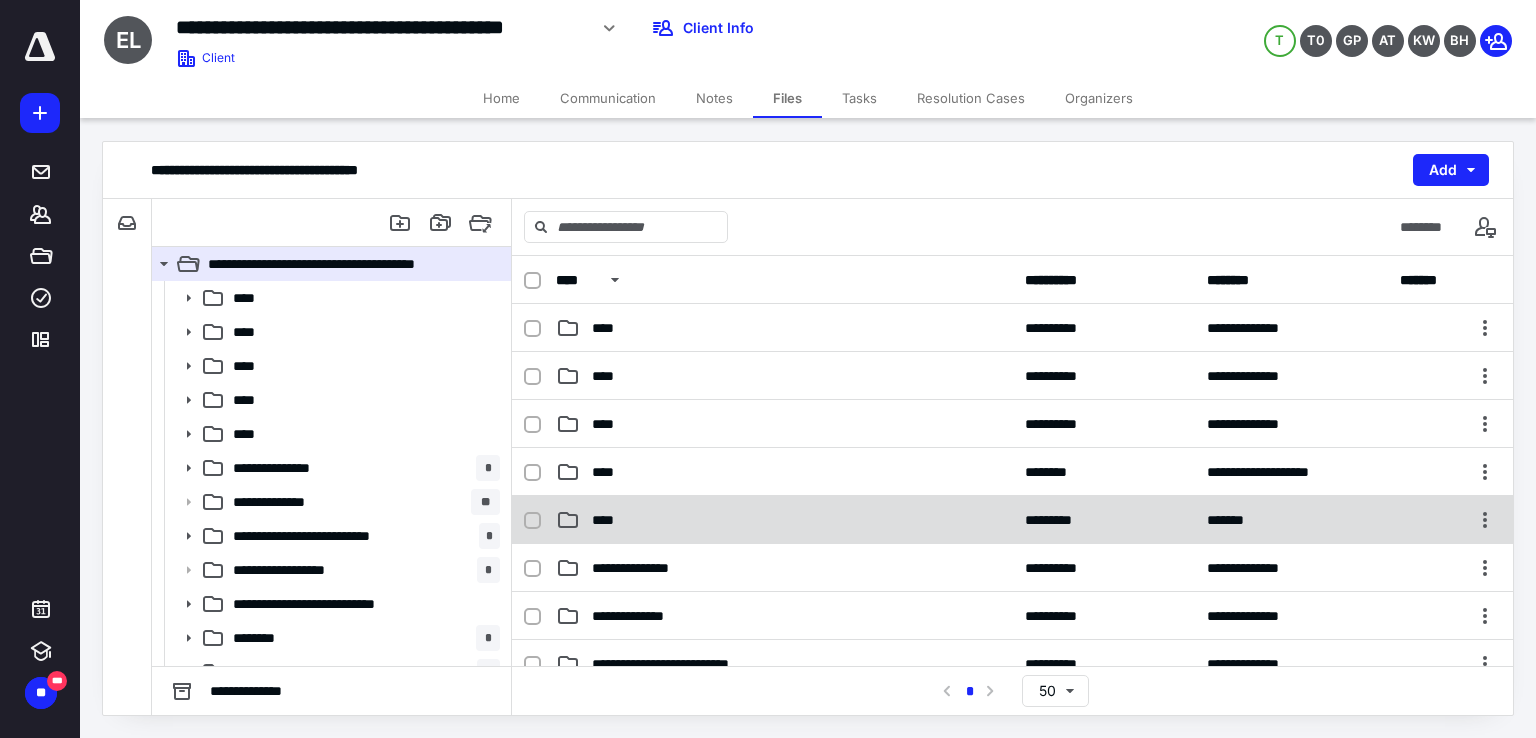 click on "****" at bounding box center (609, 520) 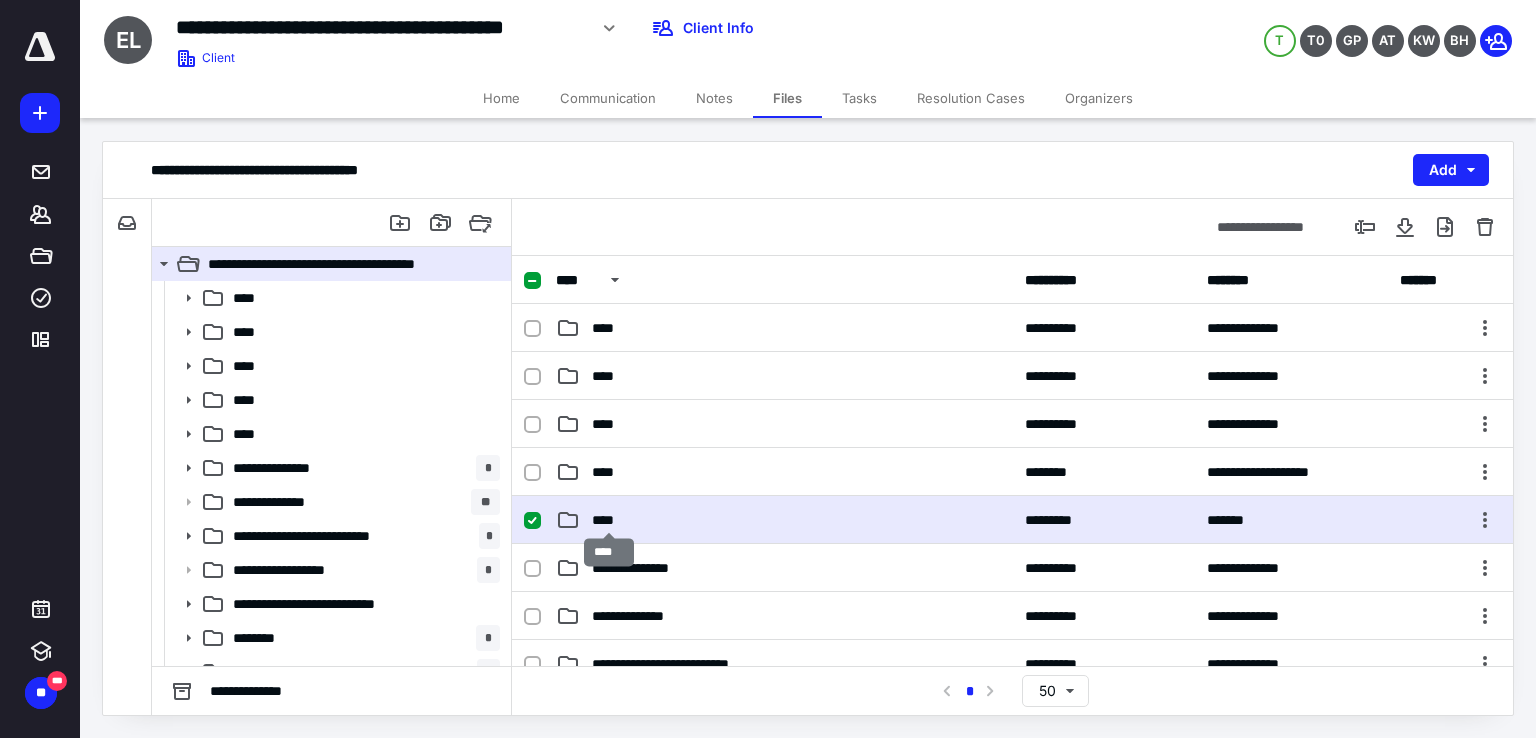 click on "****" at bounding box center [609, 520] 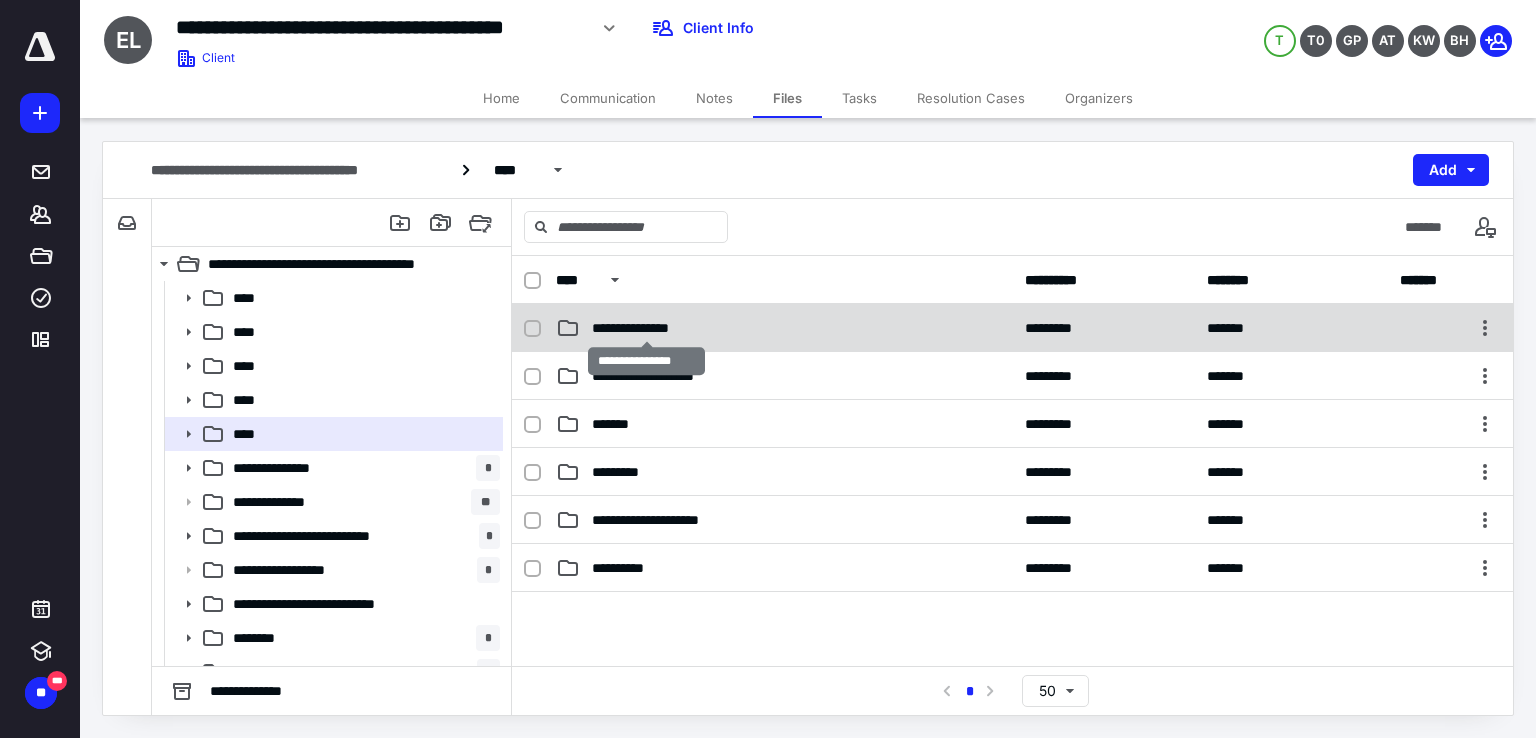 click on "**********" at bounding box center [647, 328] 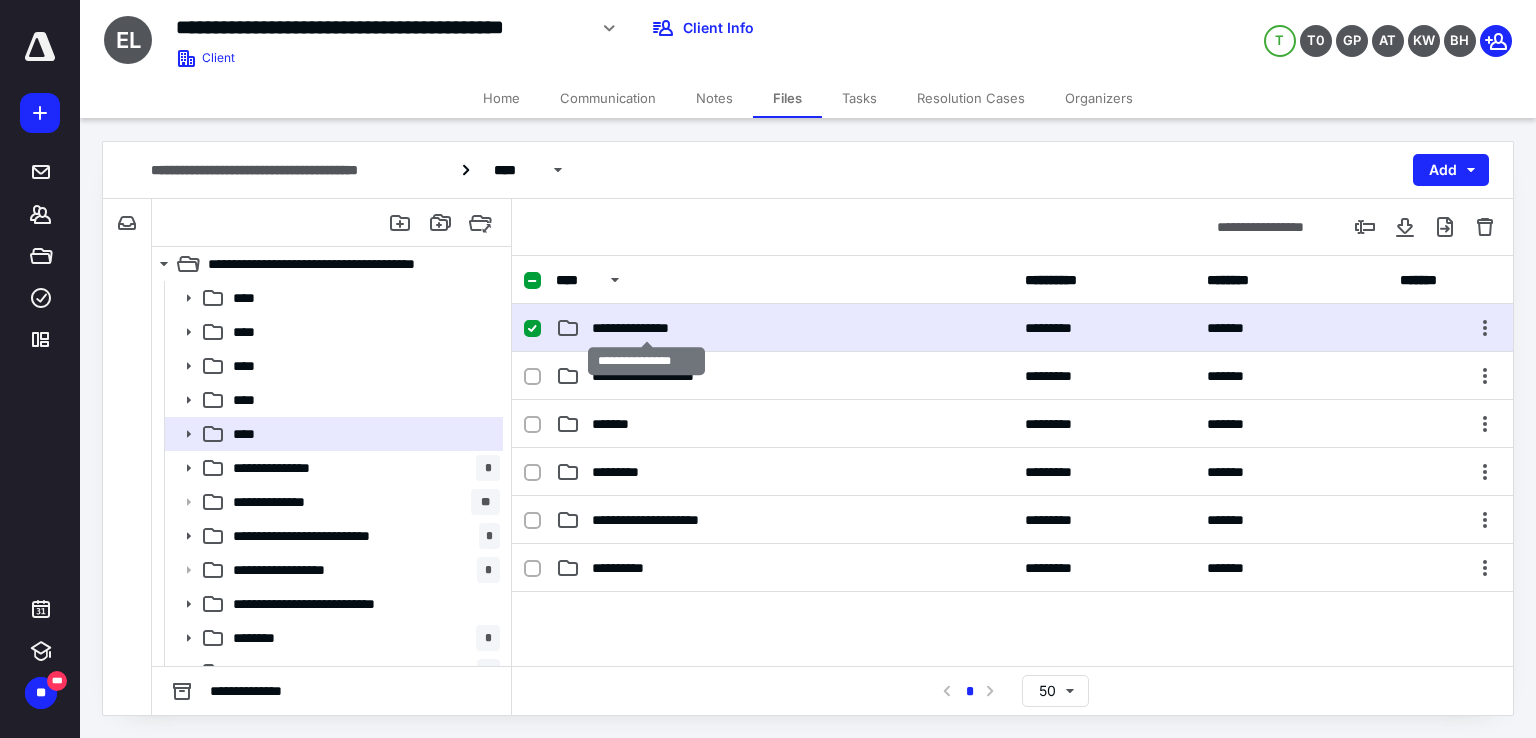 click on "**********" at bounding box center [647, 328] 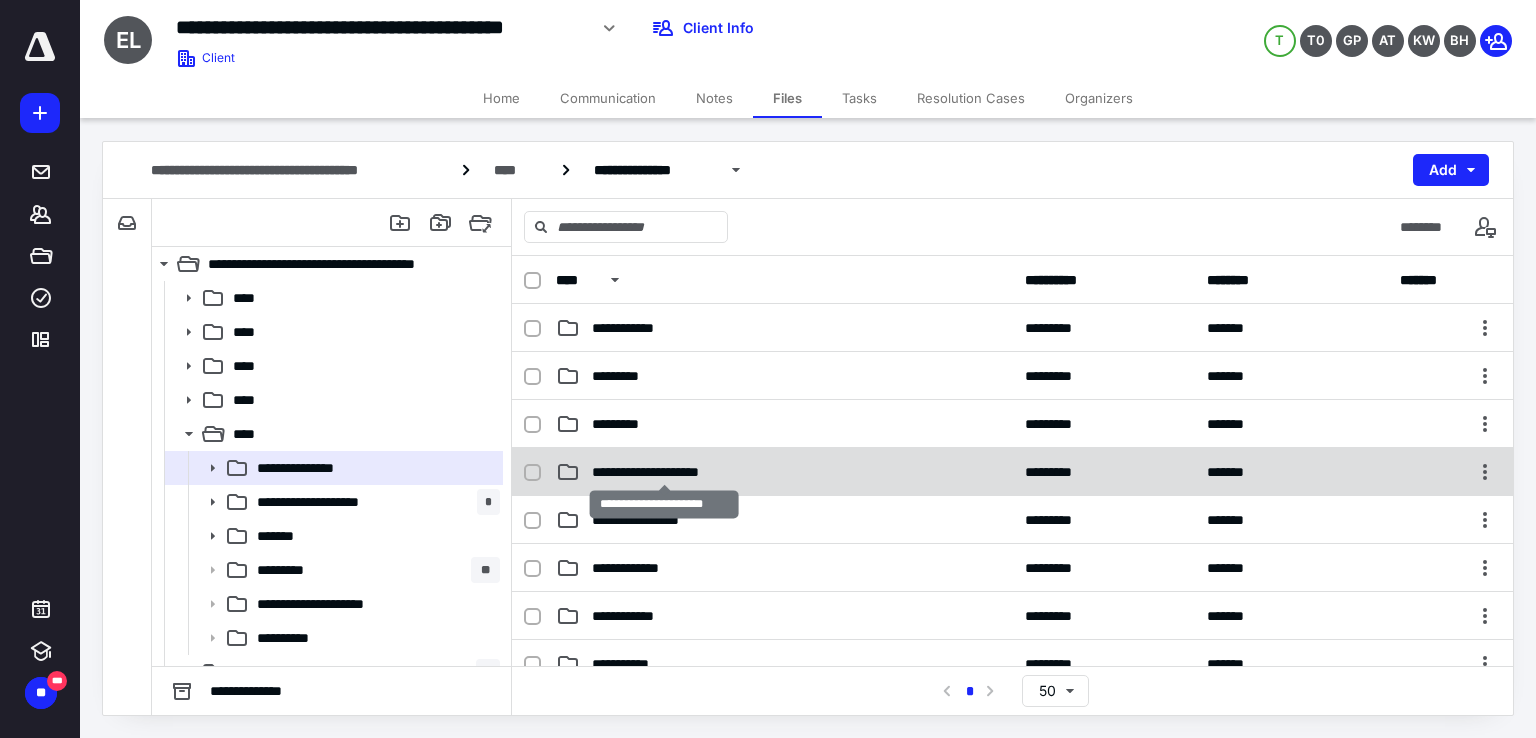 click on "**********" at bounding box center [665, 472] 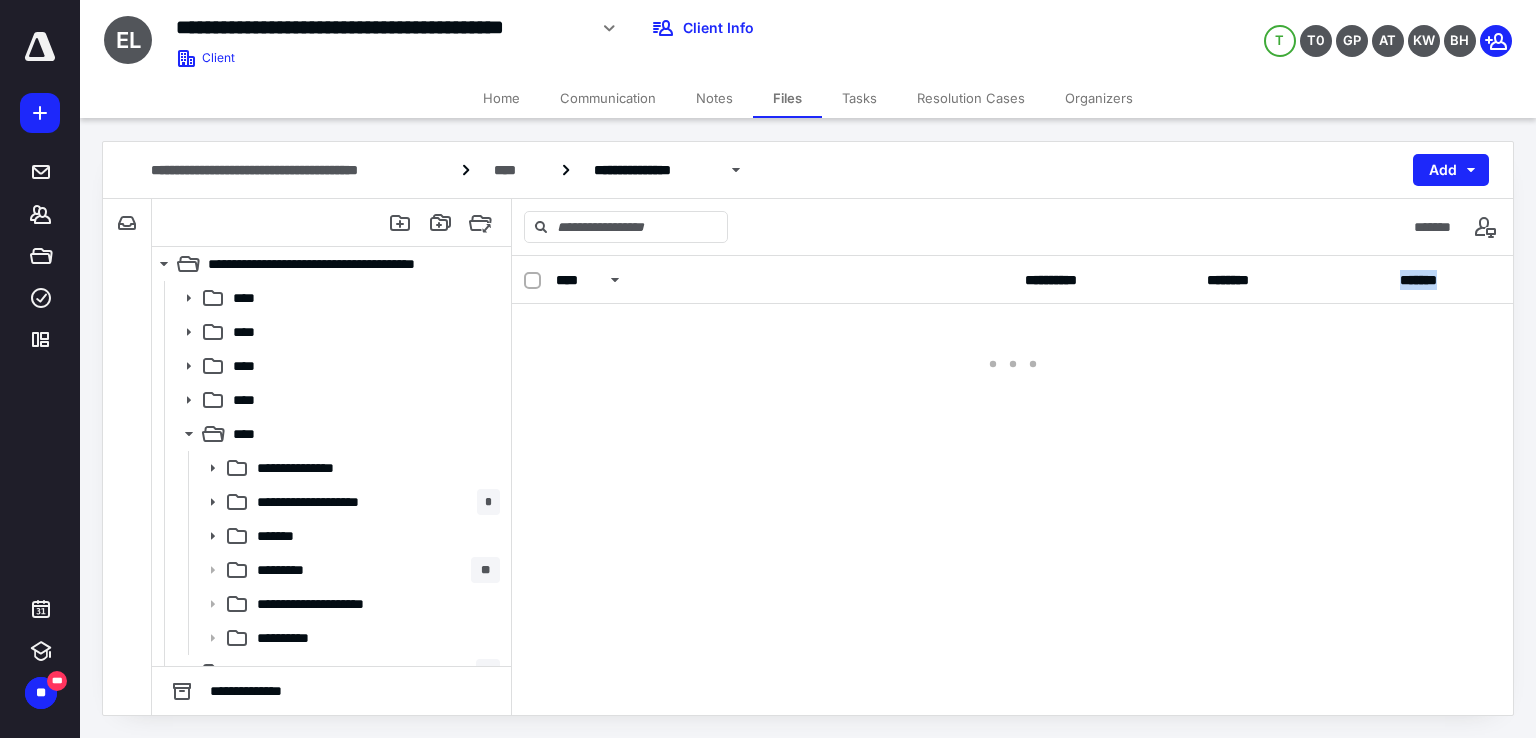 click on "**********" at bounding box center [1012, 485] 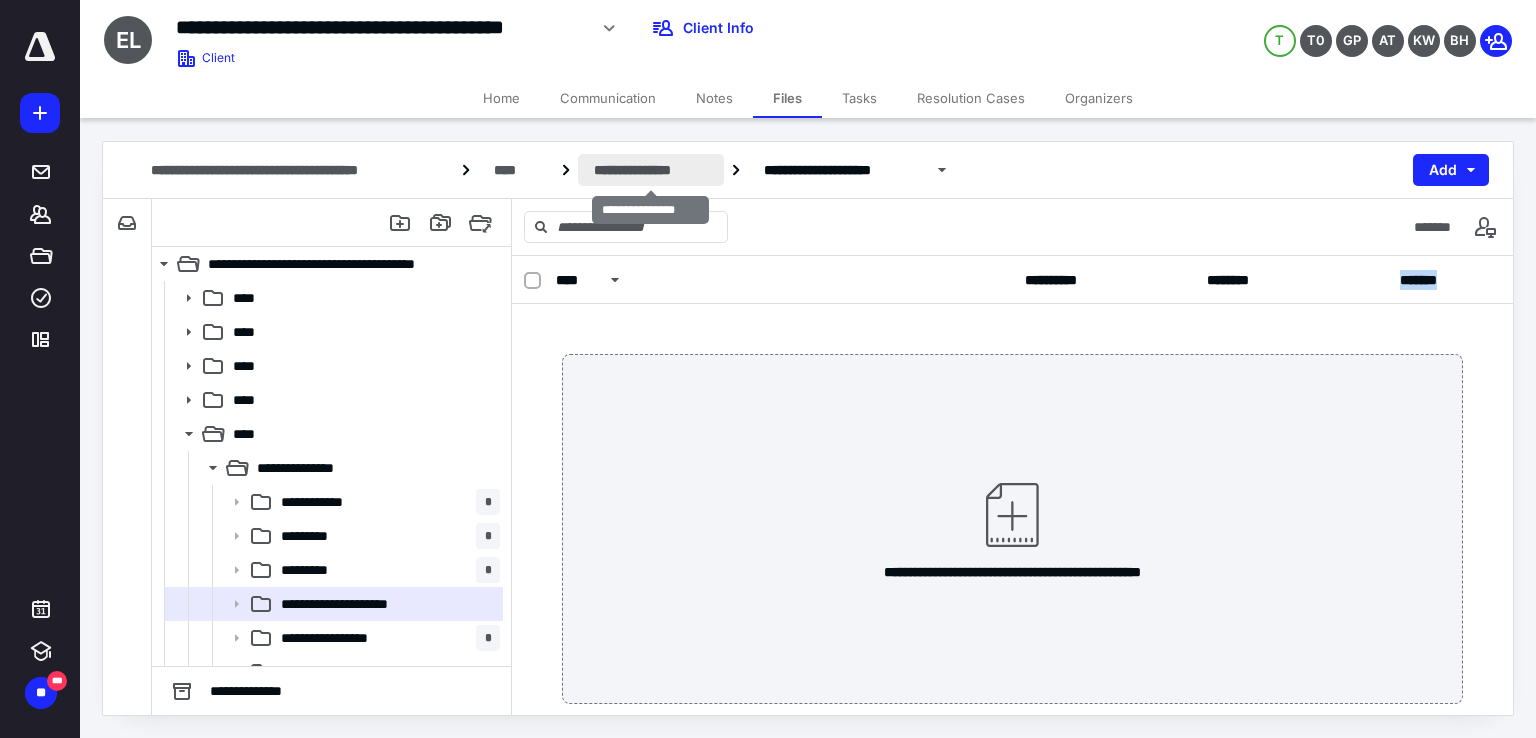 click on "**********" at bounding box center [651, 170] 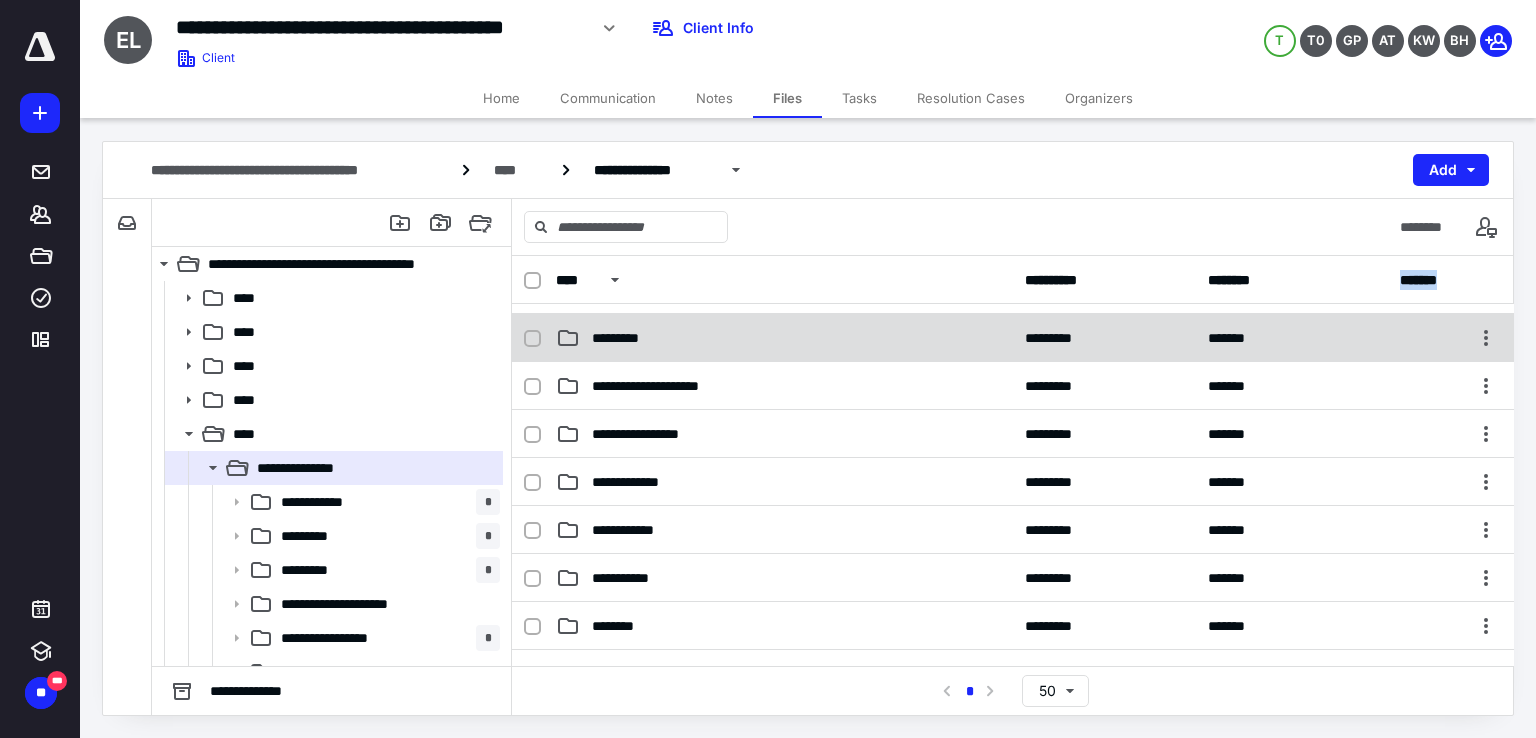 scroll, scrollTop: 92, scrollLeft: 0, axis: vertical 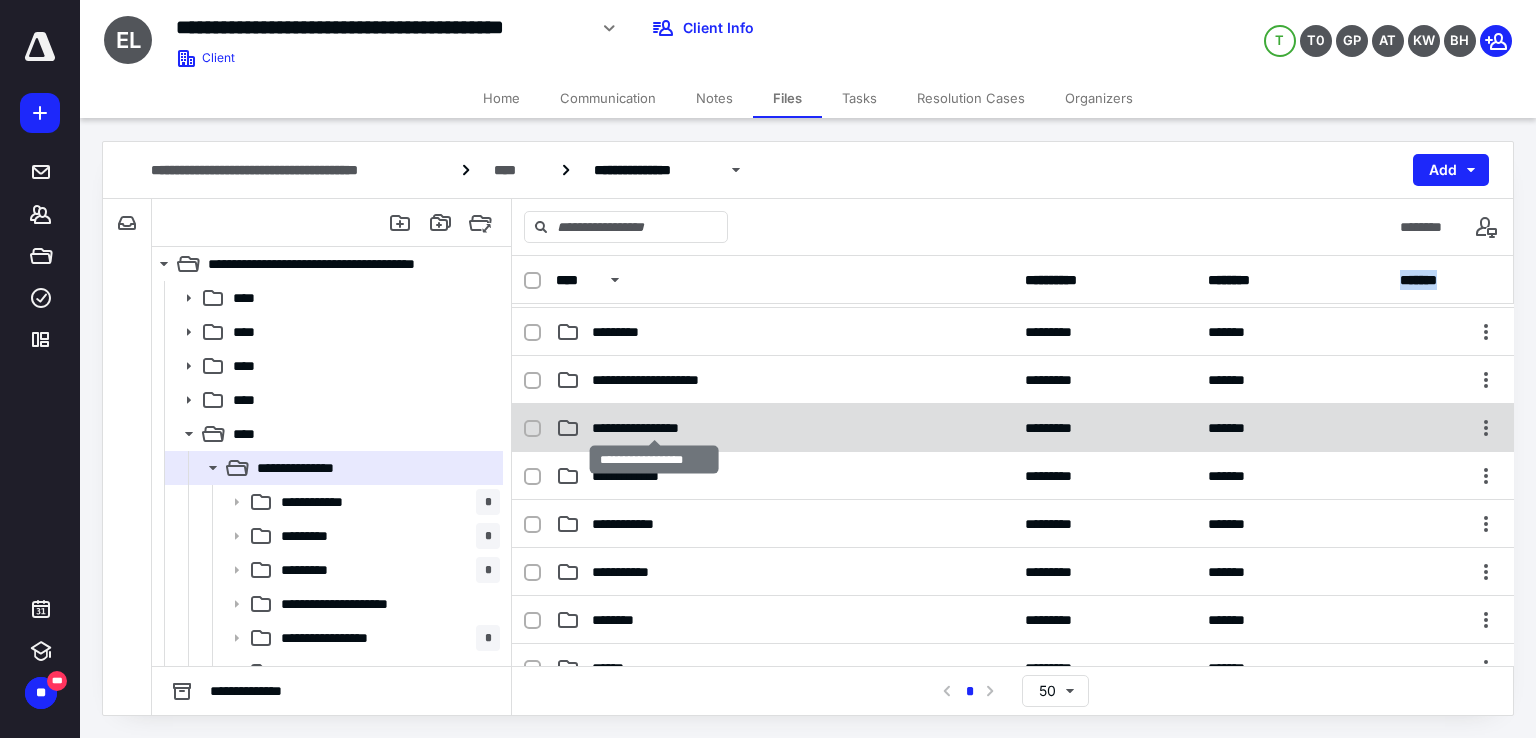 click on "**********" at bounding box center [654, 428] 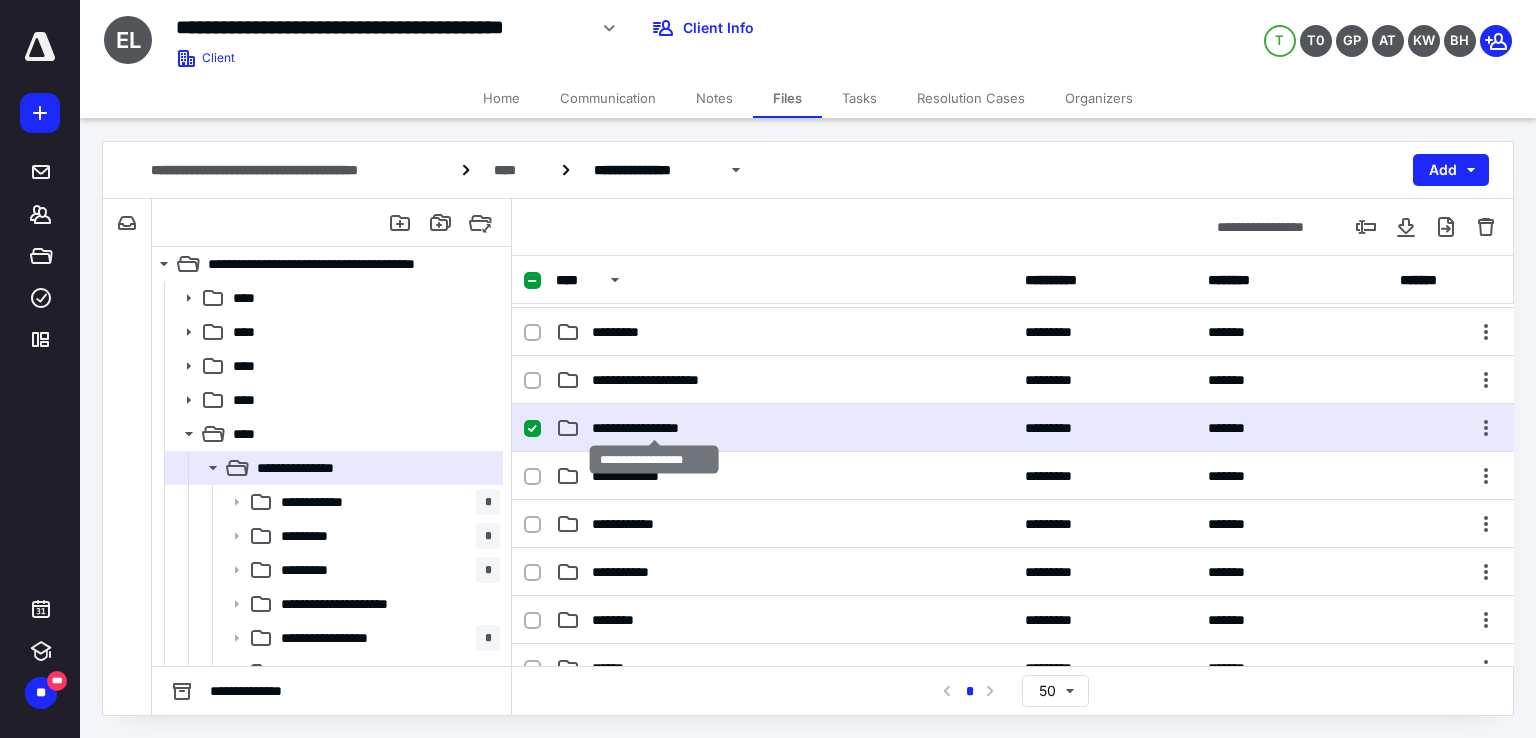 click on "**********" at bounding box center (654, 428) 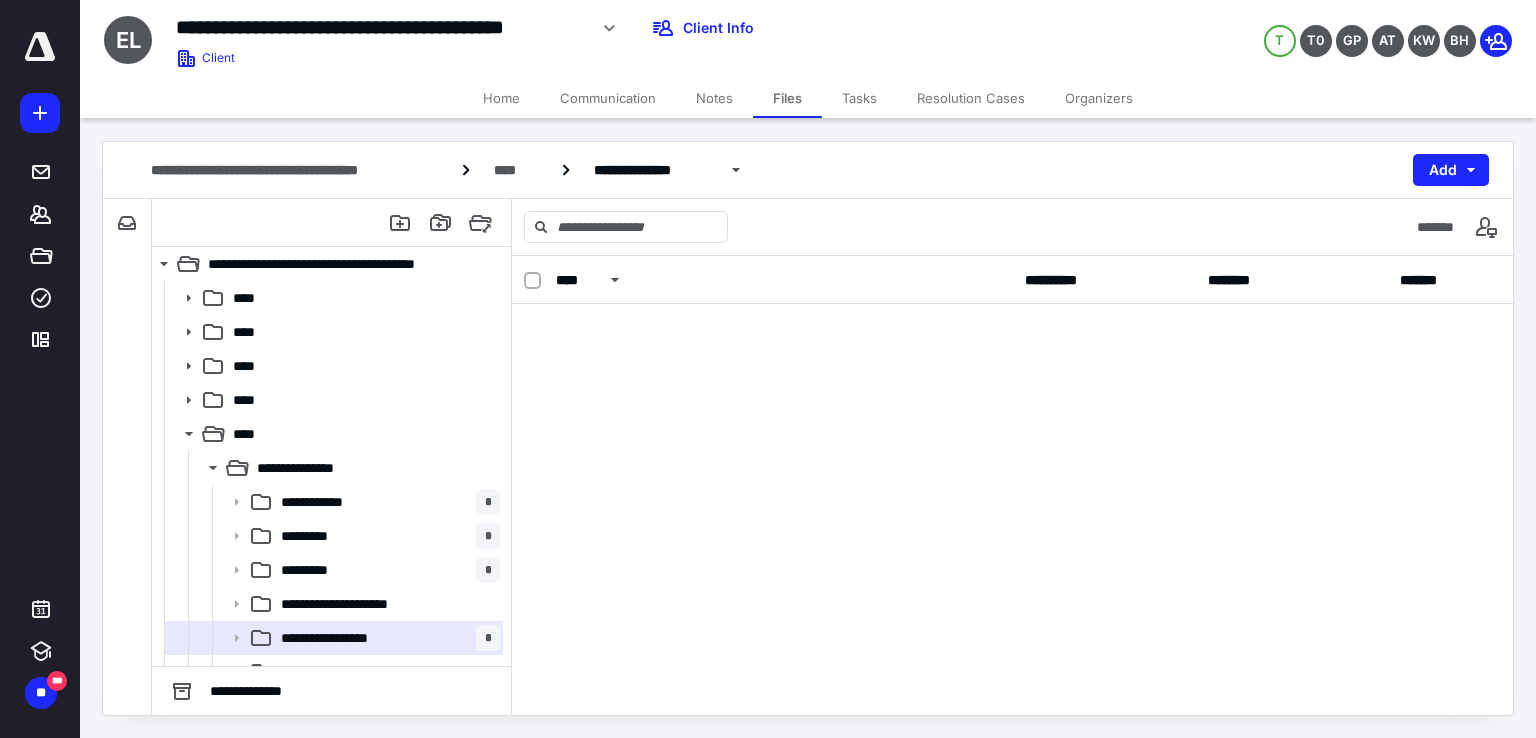 scroll, scrollTop: 0, scrollLeft: 0, axis: both 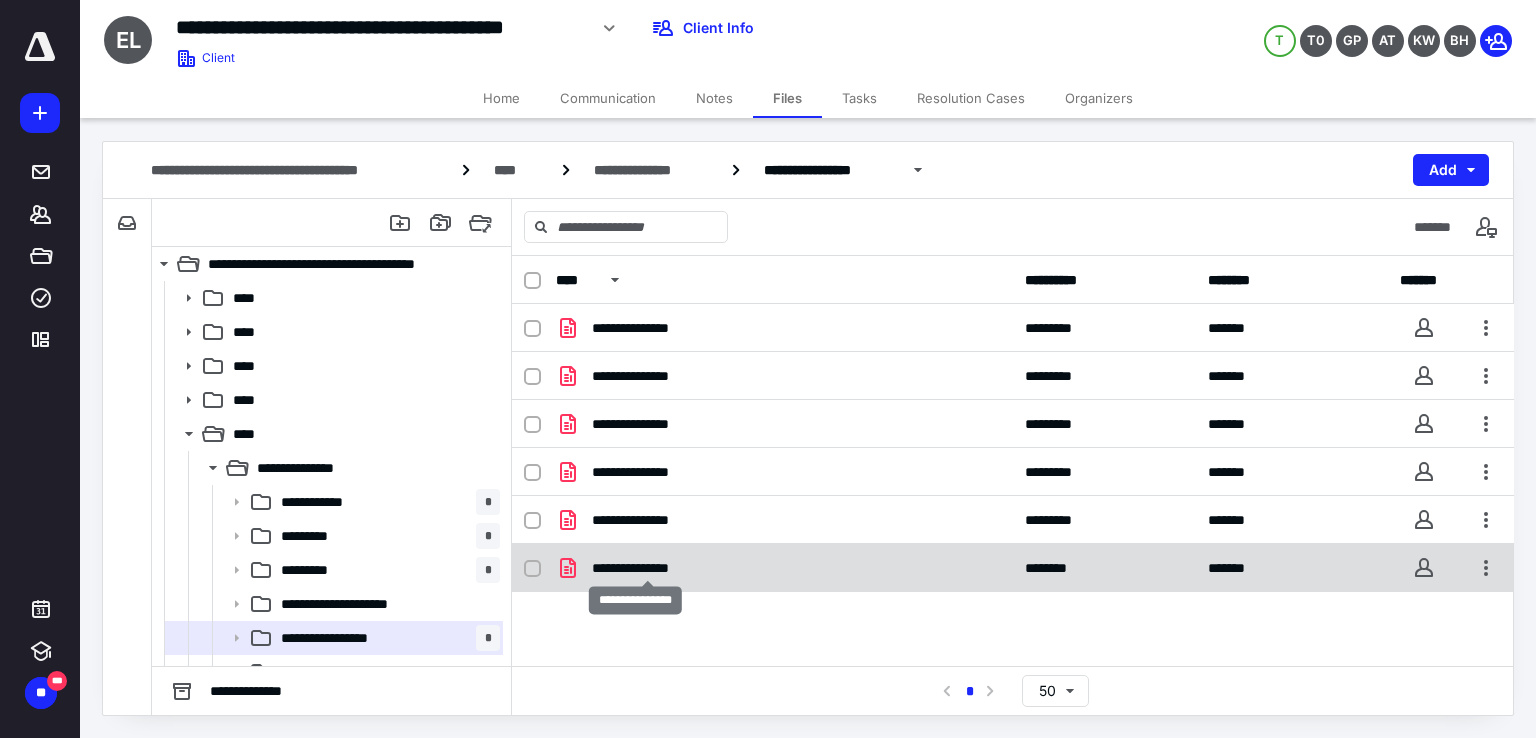 click on "**********" at bounding box center [648, 568] 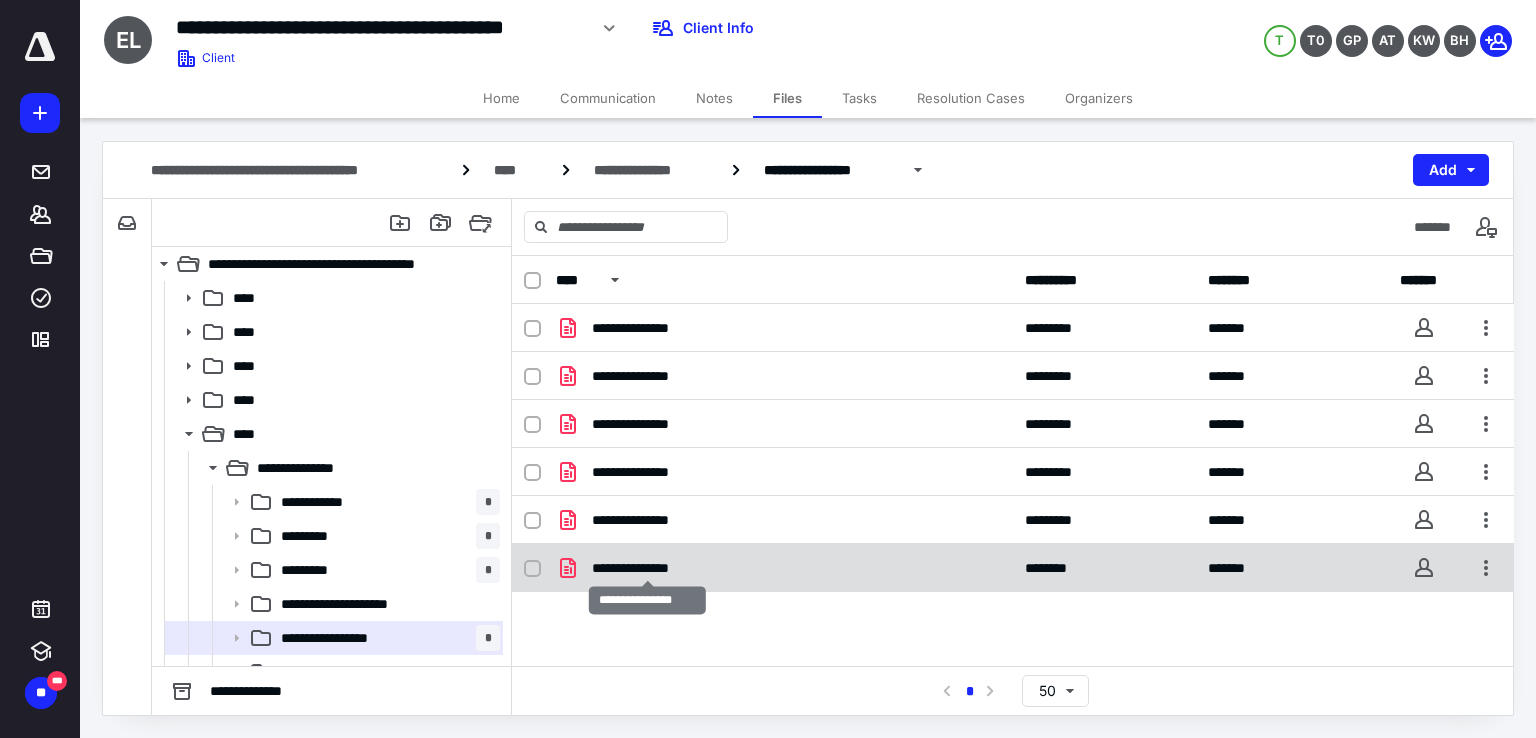 click on "**********" at bounding box center [648, 568] 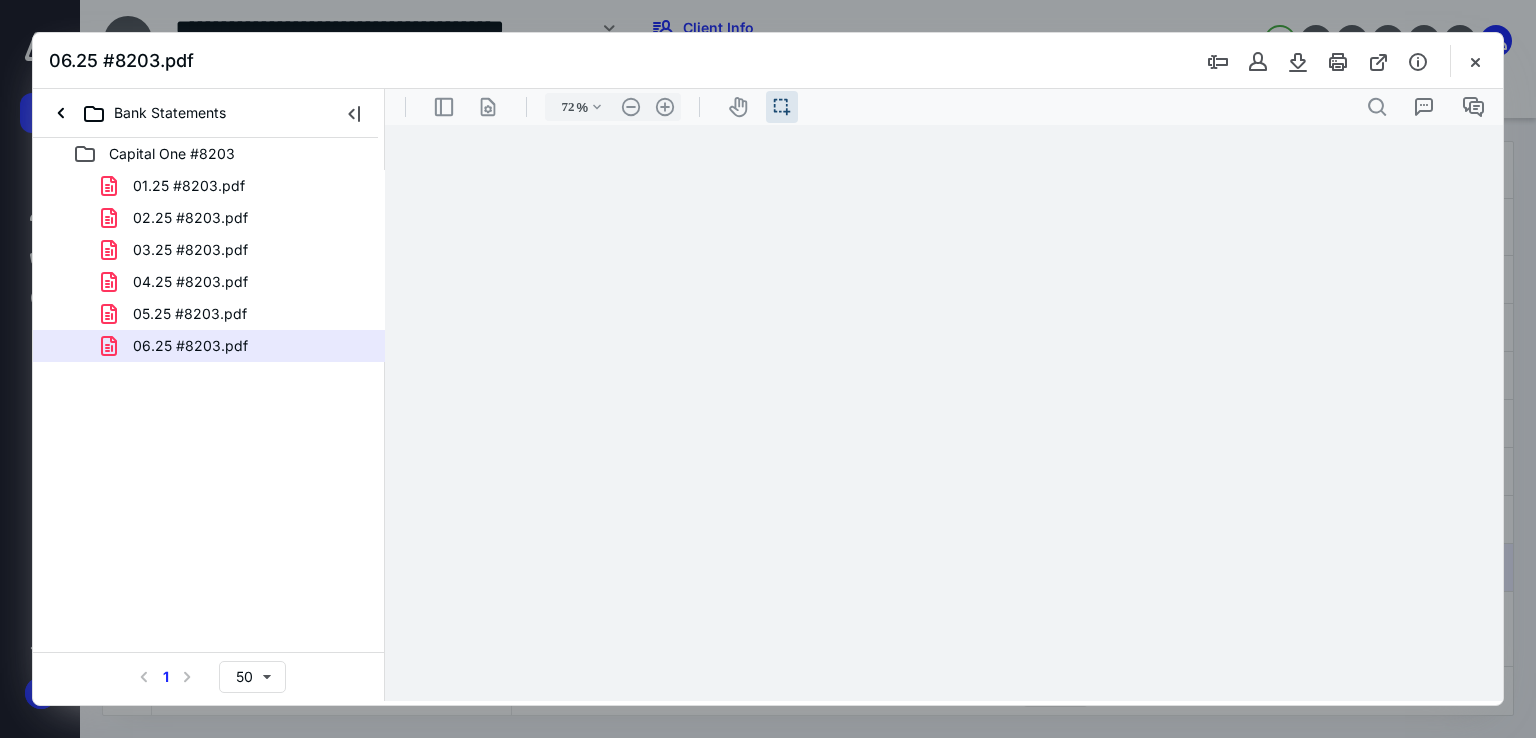 scroll, scrollTop: 0, scrollLeft: 0, axis: both 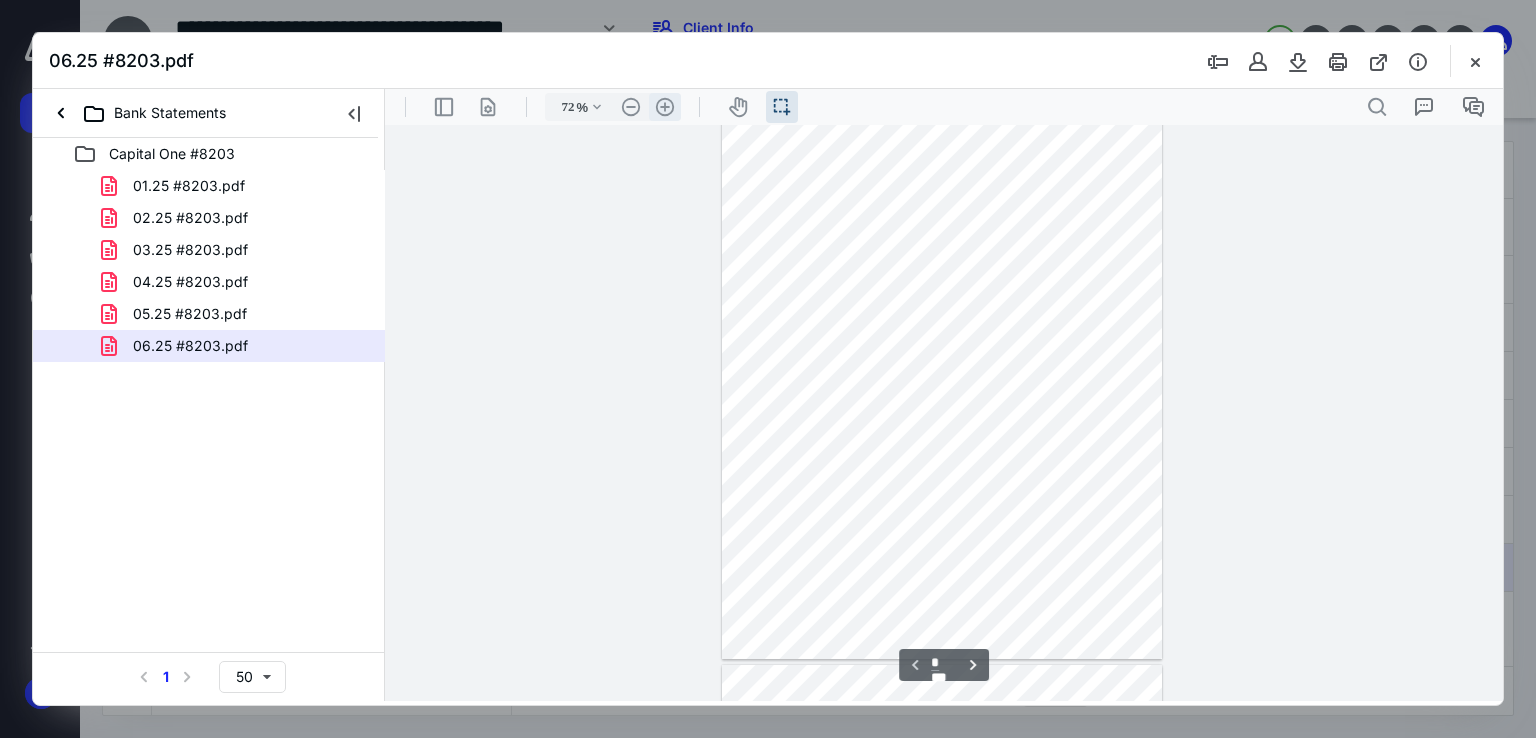 click on ".cls-1{fill:#abb0c4;} icon - header - zoom - in - line" at bounding box center (665, 107) 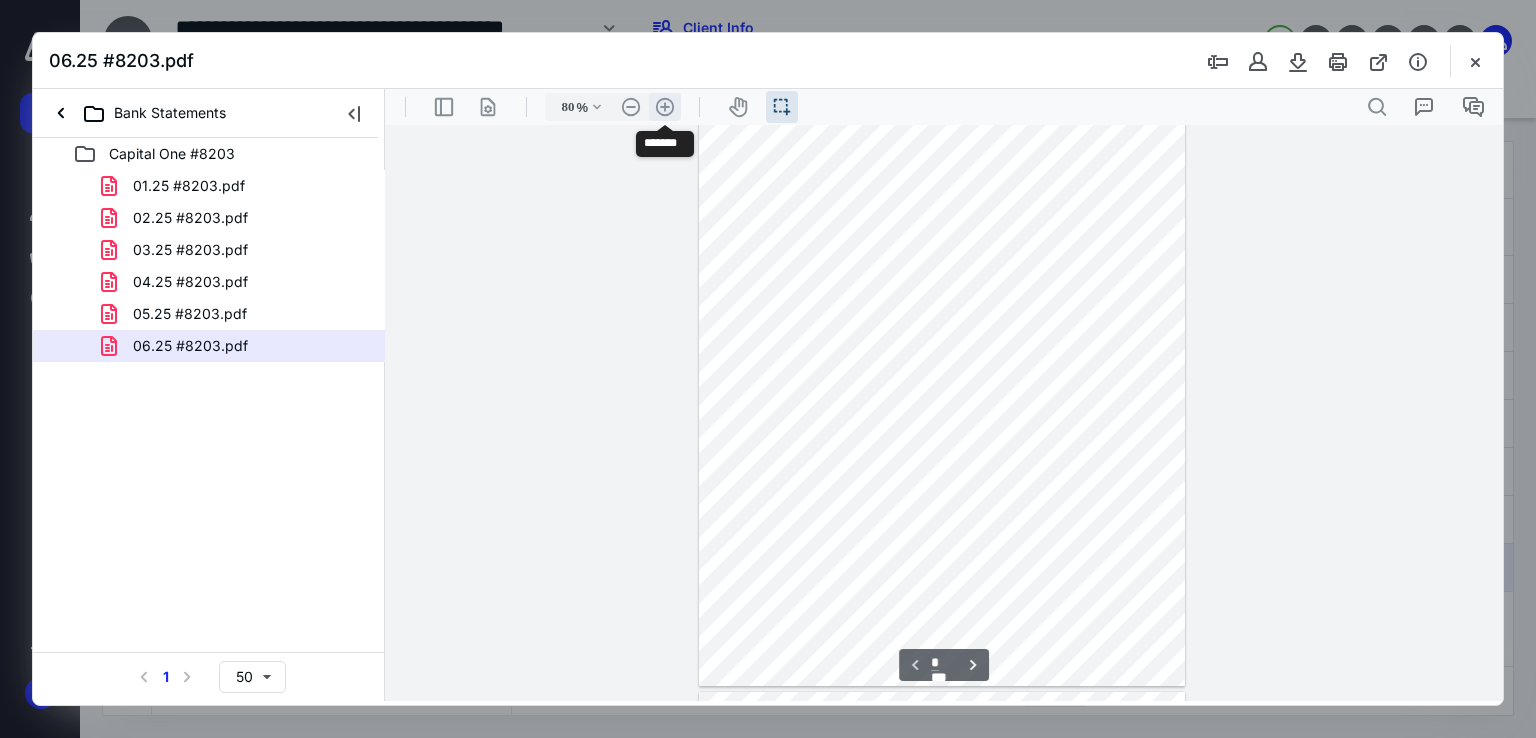 click on ".cls-1{fill:#abb0c4;} icon - header - zoom - in - line" at bounding box center [665, 107] 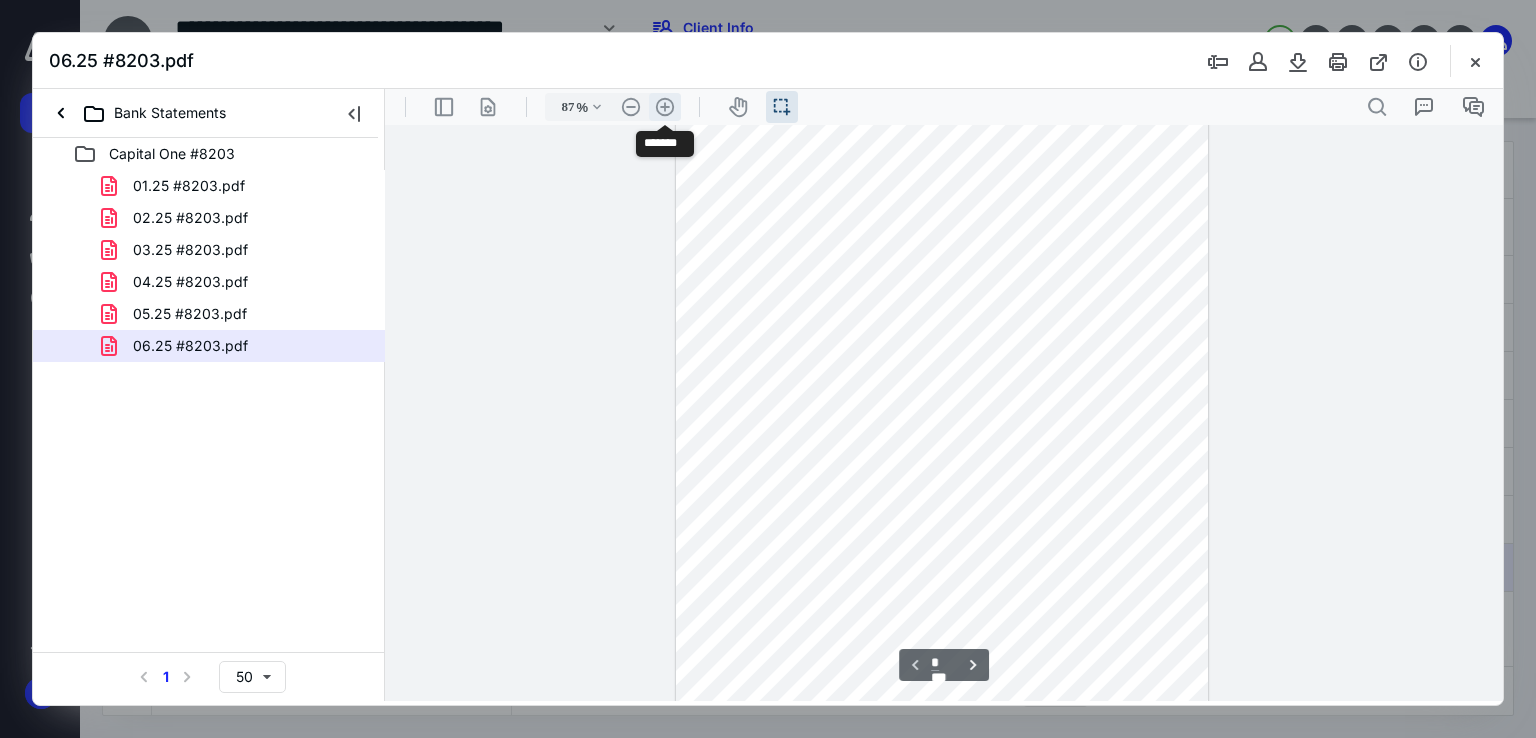 click on ".cls-1{fill:#abb0c4;} icon - header - zoom - in - line" at bounding box center [665, 107] 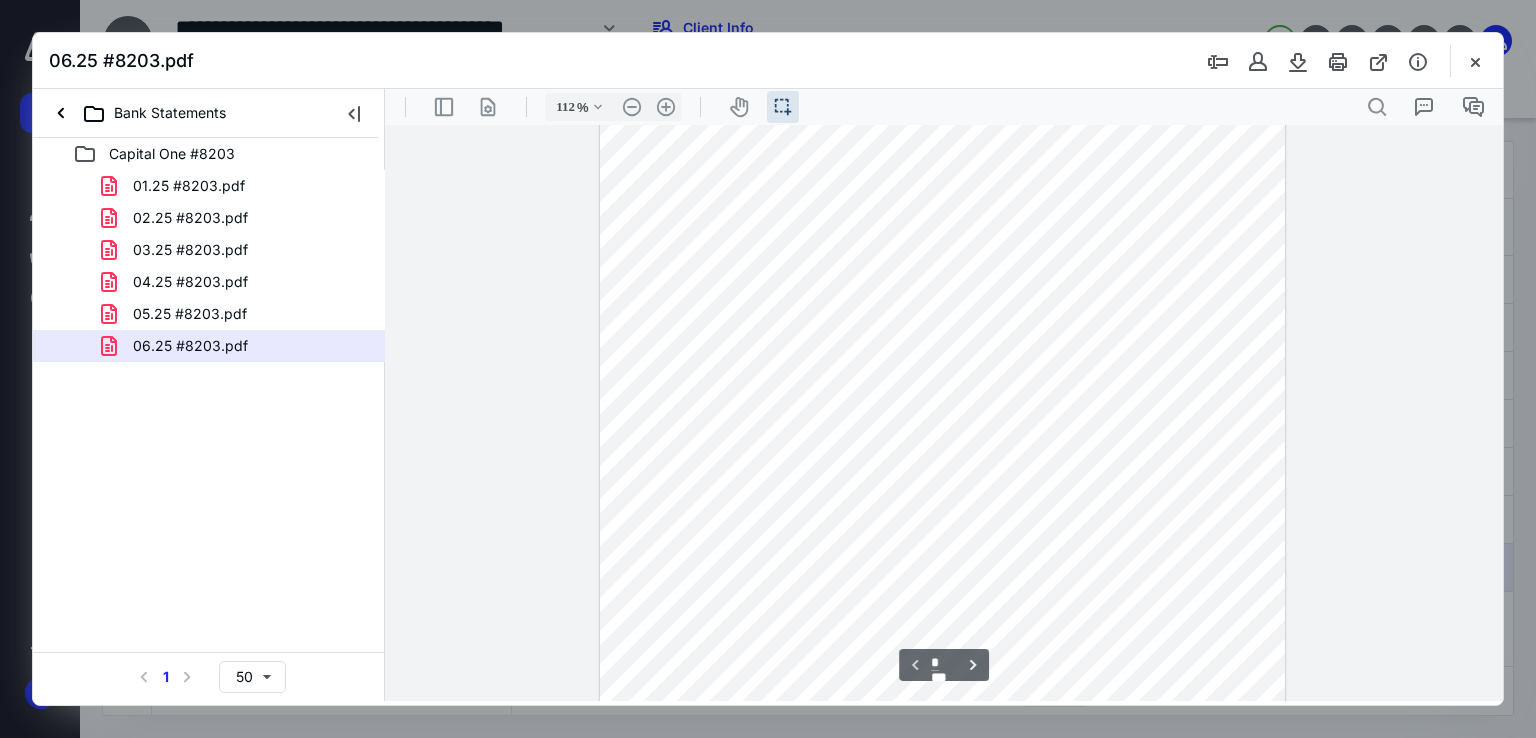 scroll, scrollTop: 0, scrollLeft: 0, axis: both 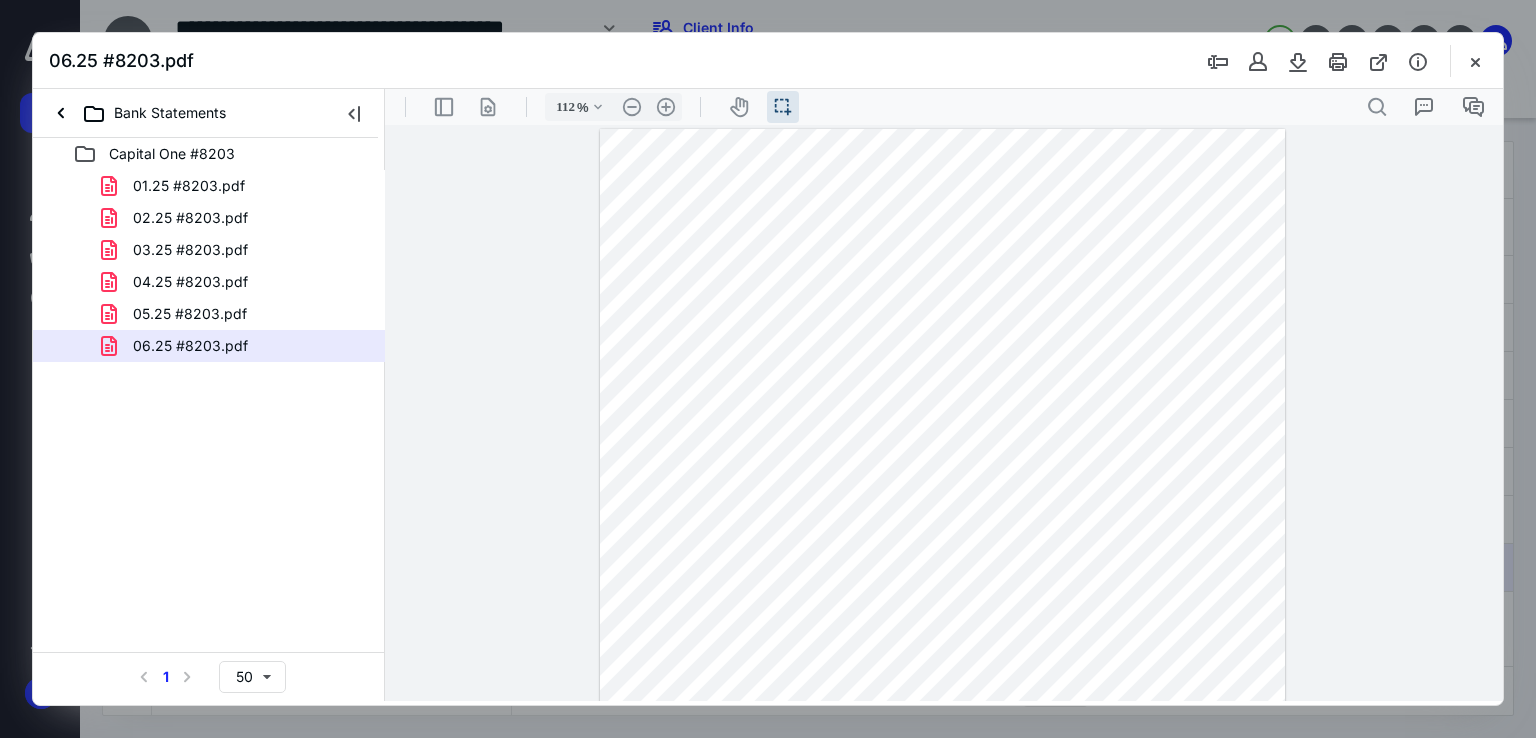 drag, startPoint x: 1221, startPoint y: 375, endPoint x: 1251, endPoint y: 372, distance: 30.149628 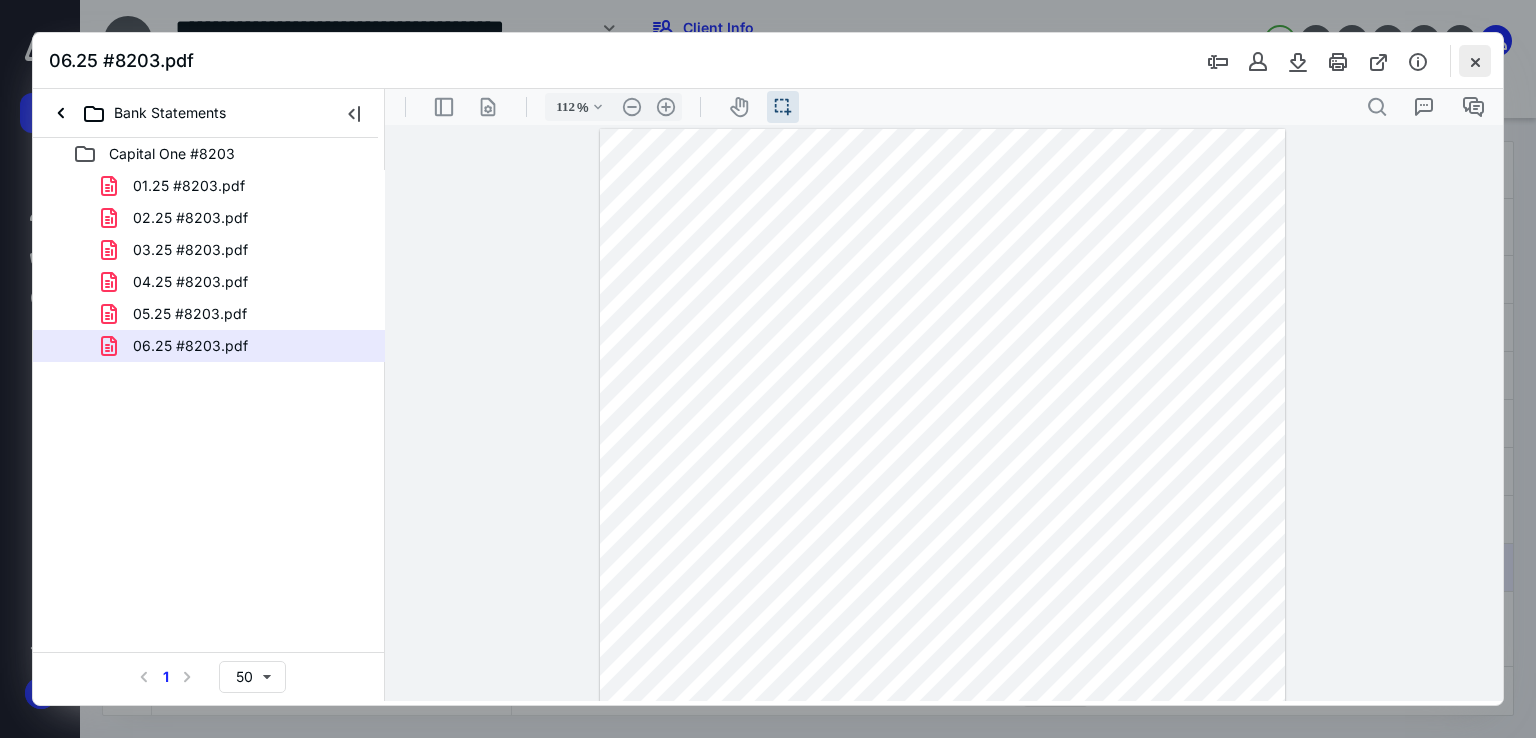 click at bounding box center [1475, 61] 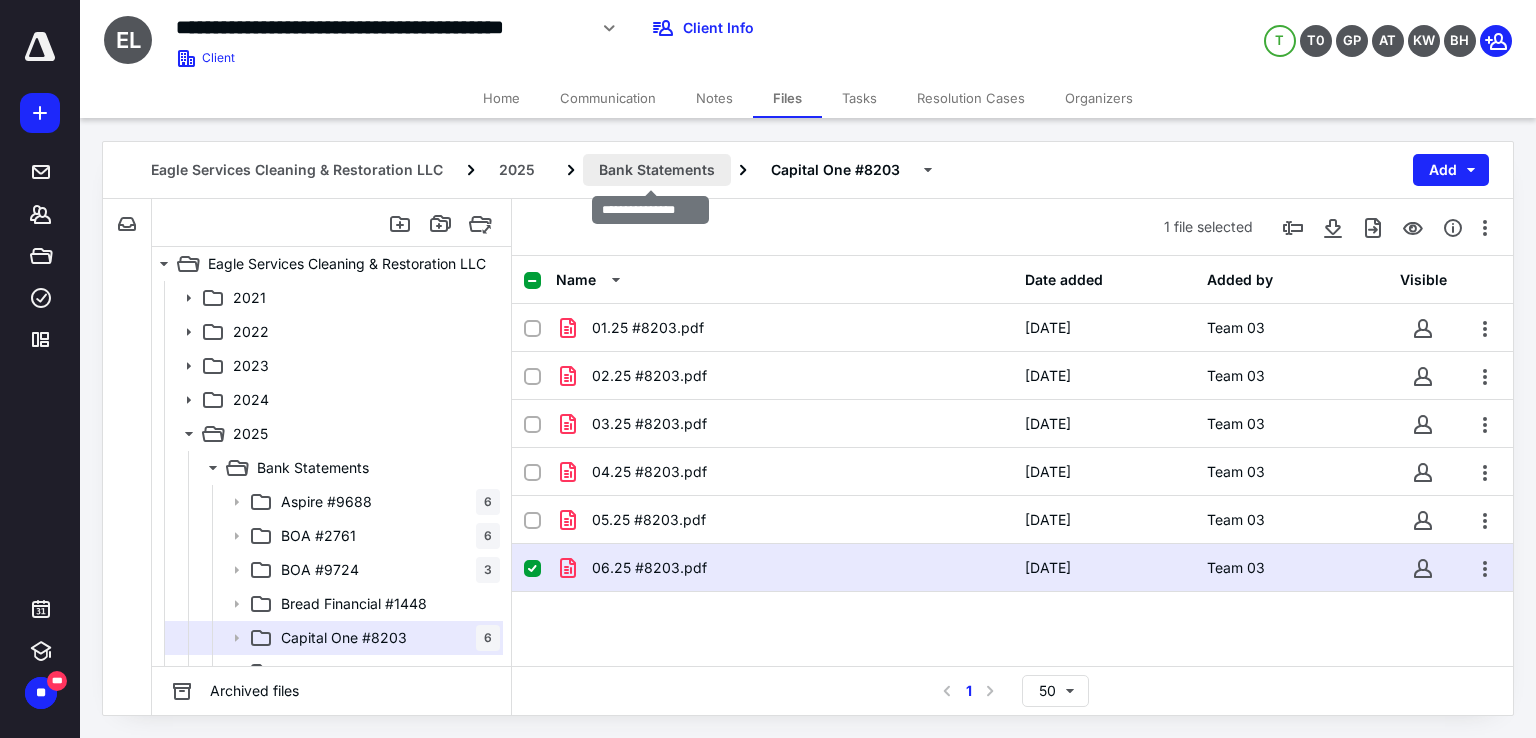 click on "Bank Statements" at bounding box center [657, 170] 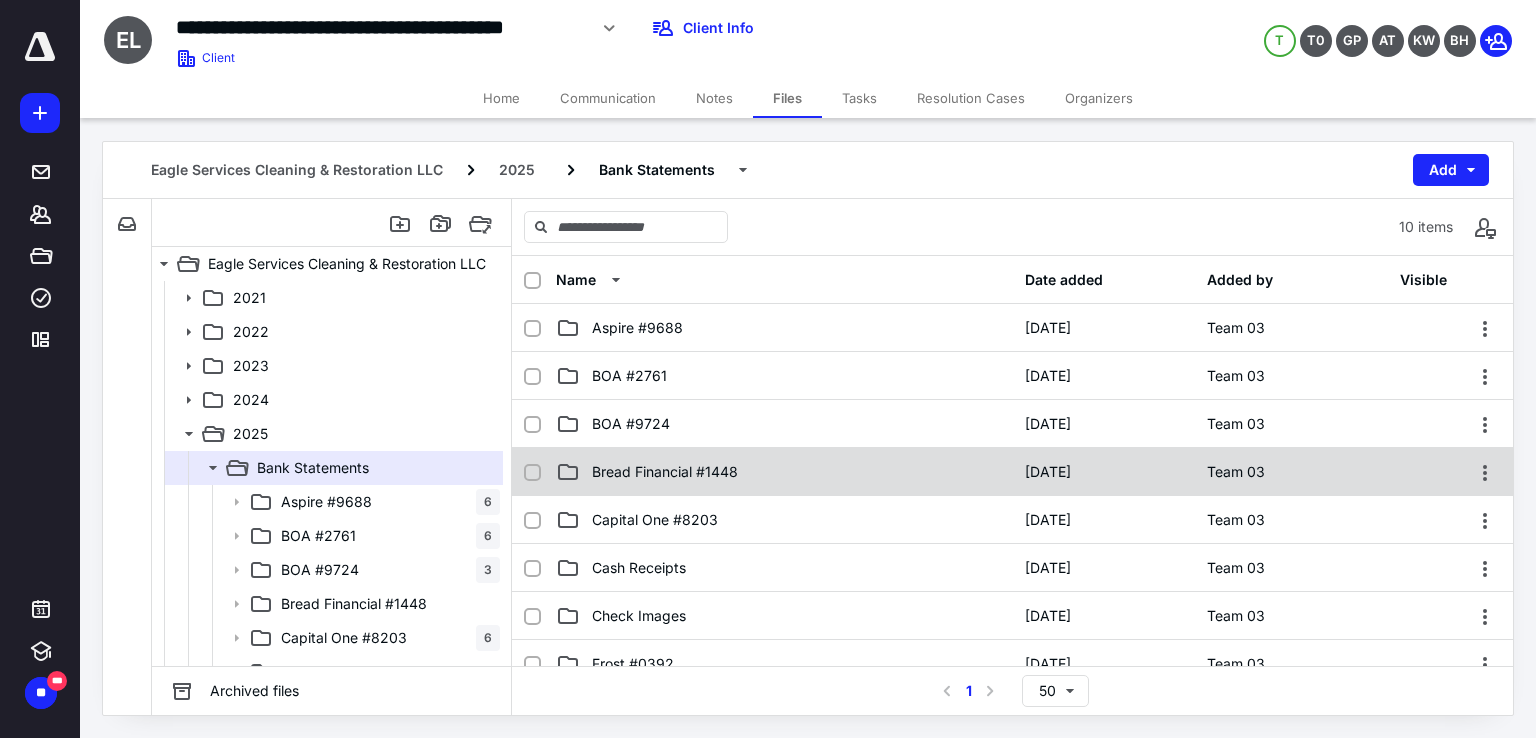 click on "Bread Financial #1448" at bounding box center (784, 472) 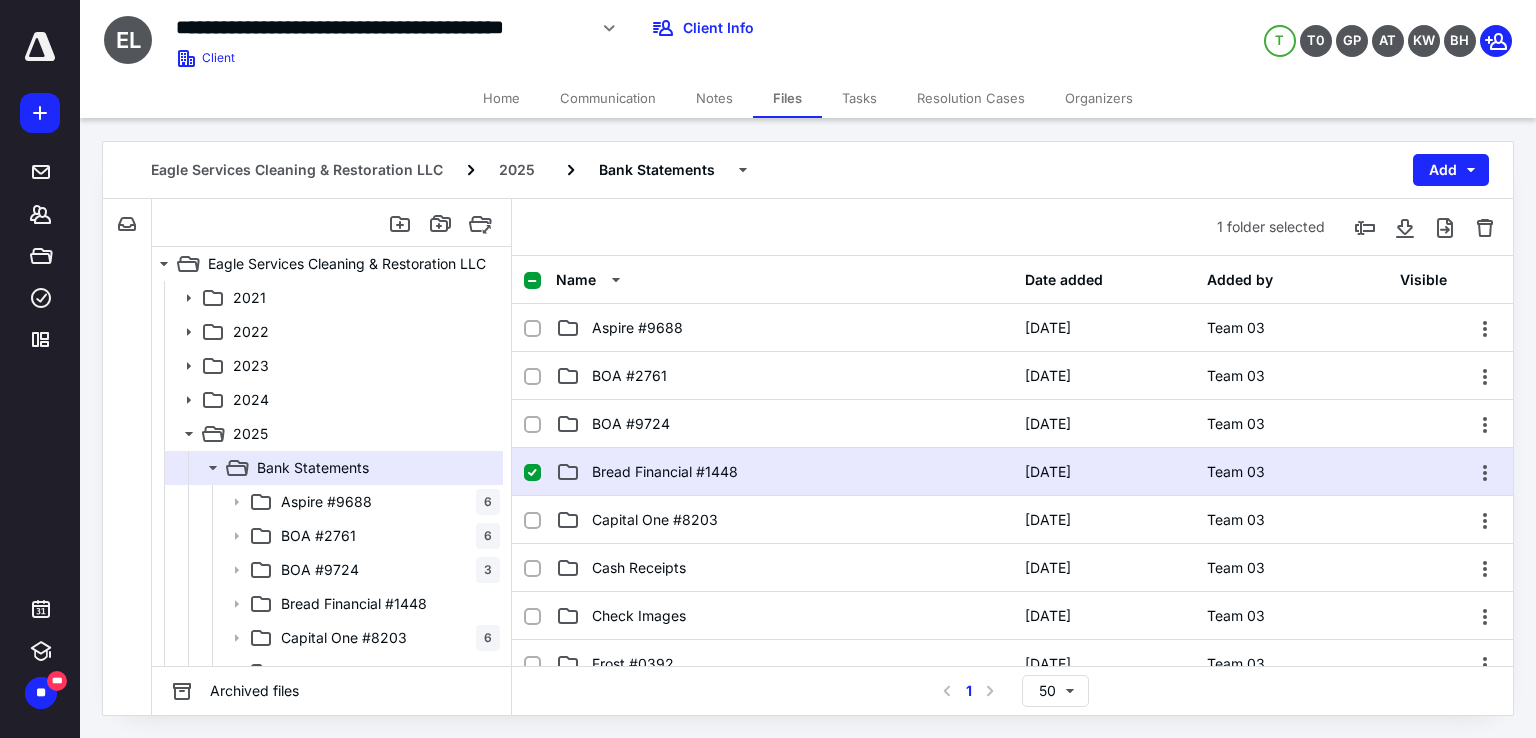 click on "Bread Financial #1448" at bounding box center (784, 472) 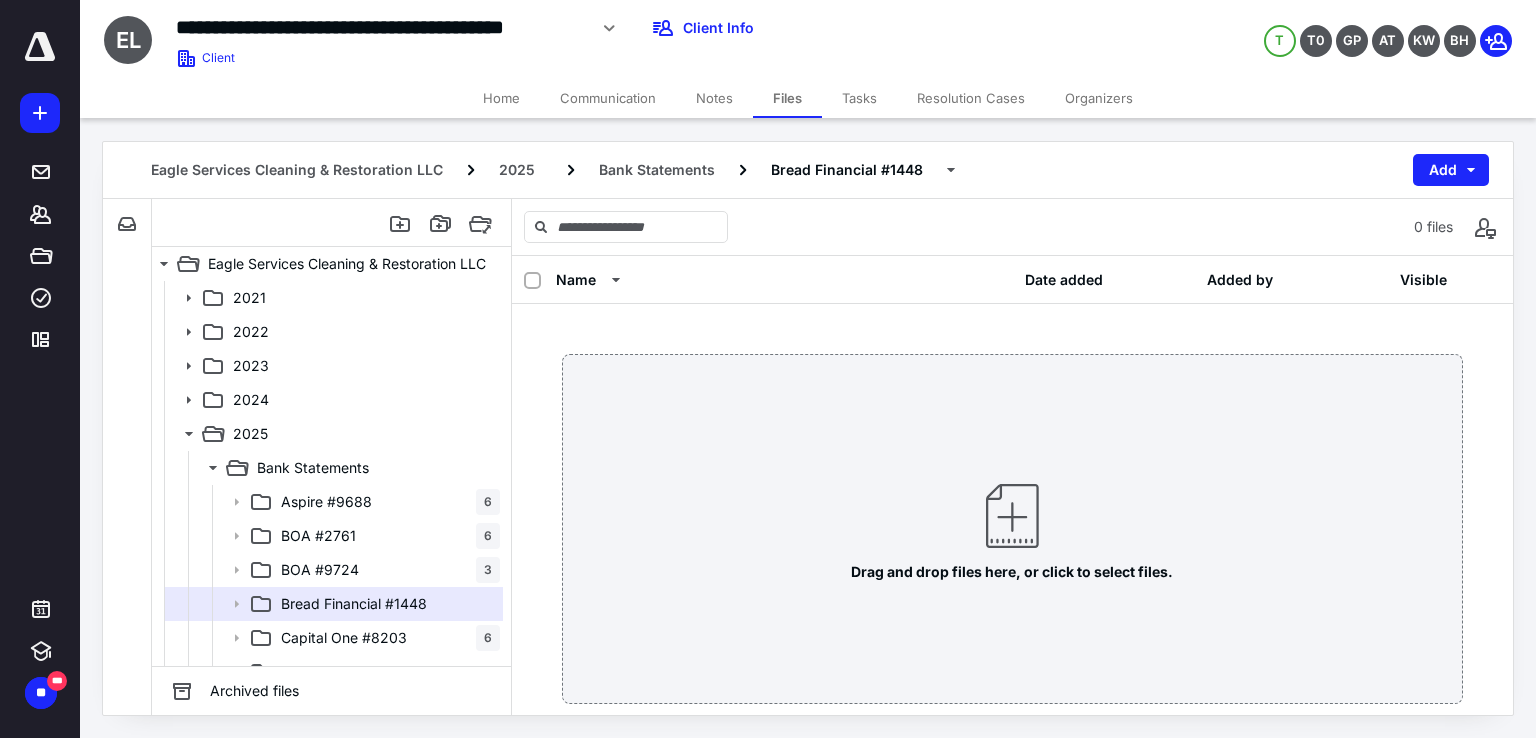 click on "Drag and drop files here, or click to select files." at bounding box center (1012, 529) 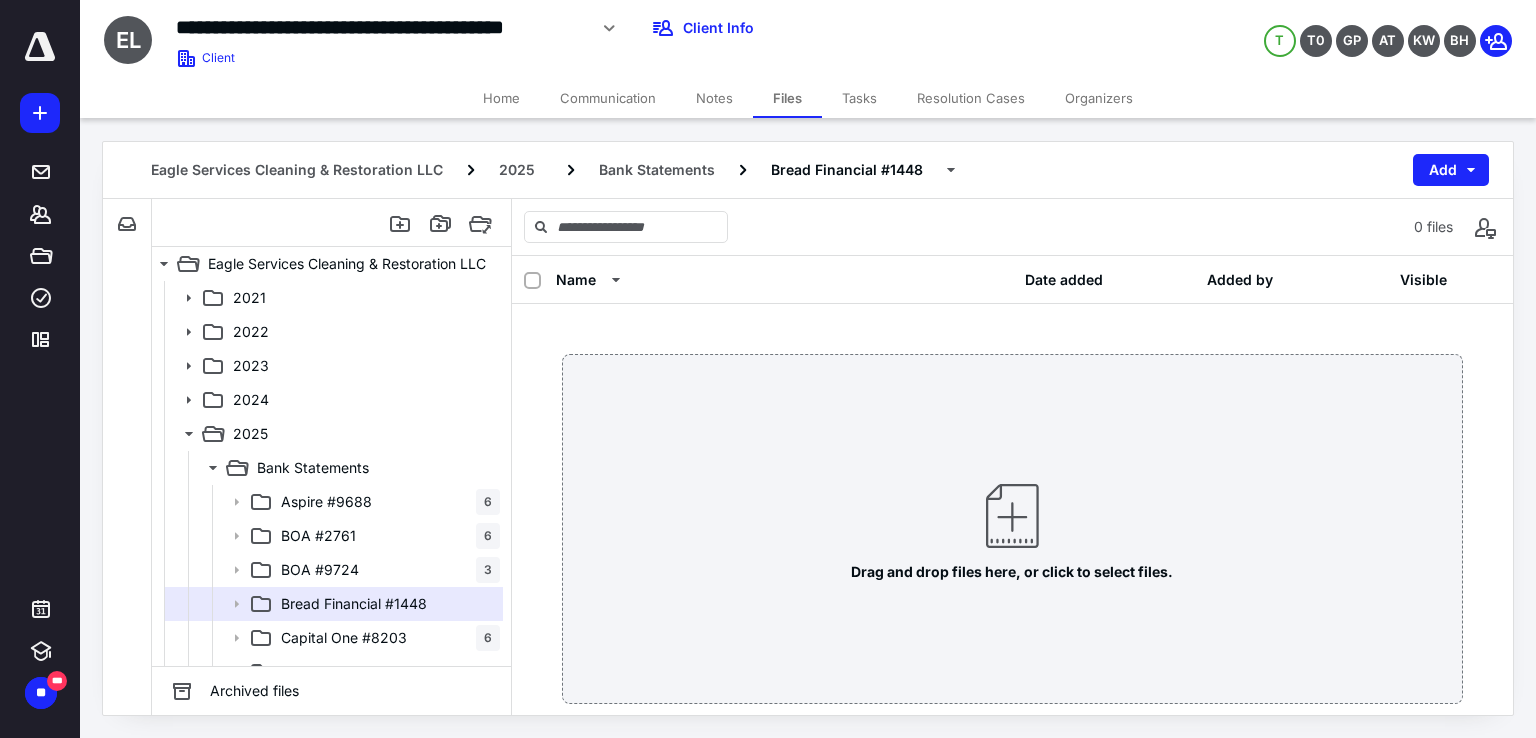 scroll, scrollTop: 39, scrollLeft: 0, axis: vertical 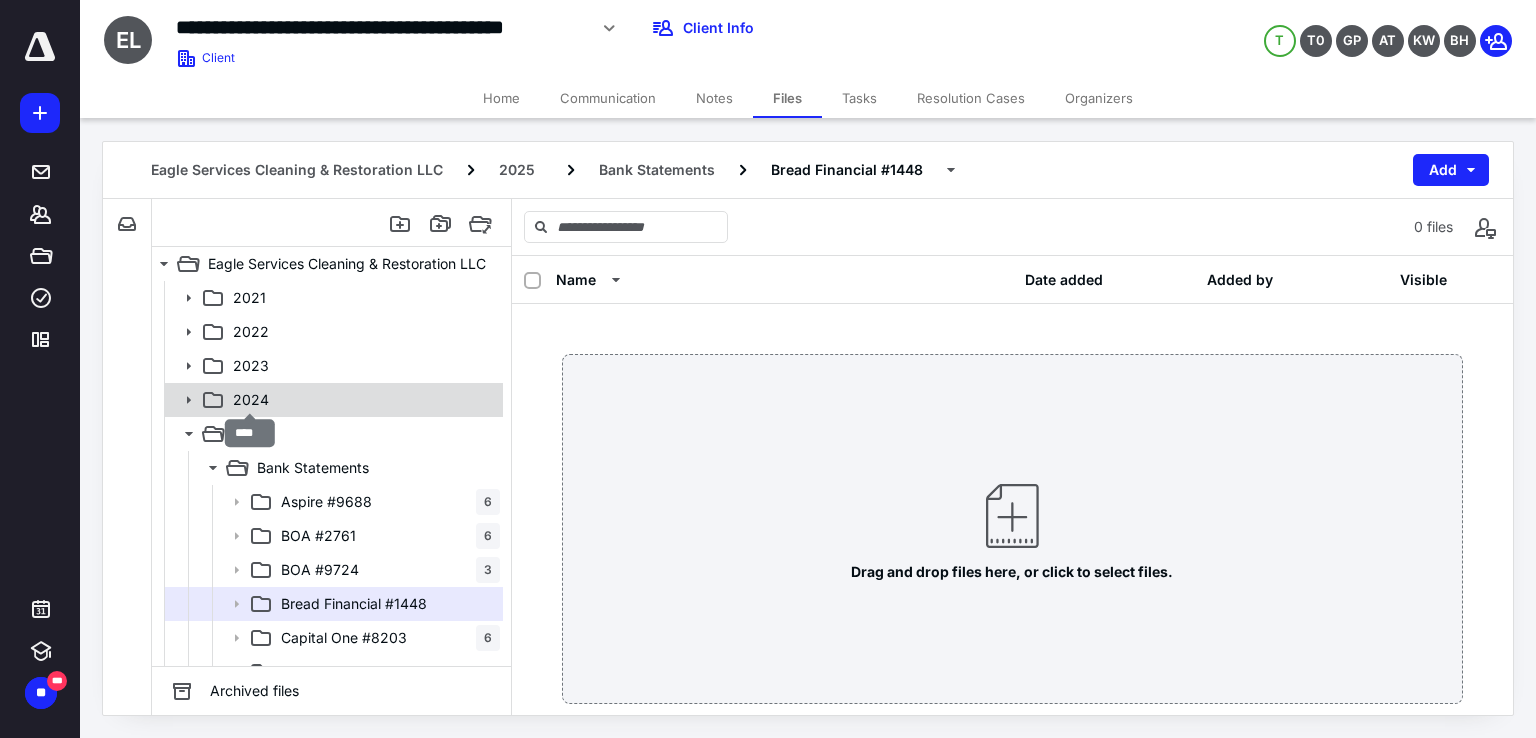 click on "2024" at bounding box center [251, 400] 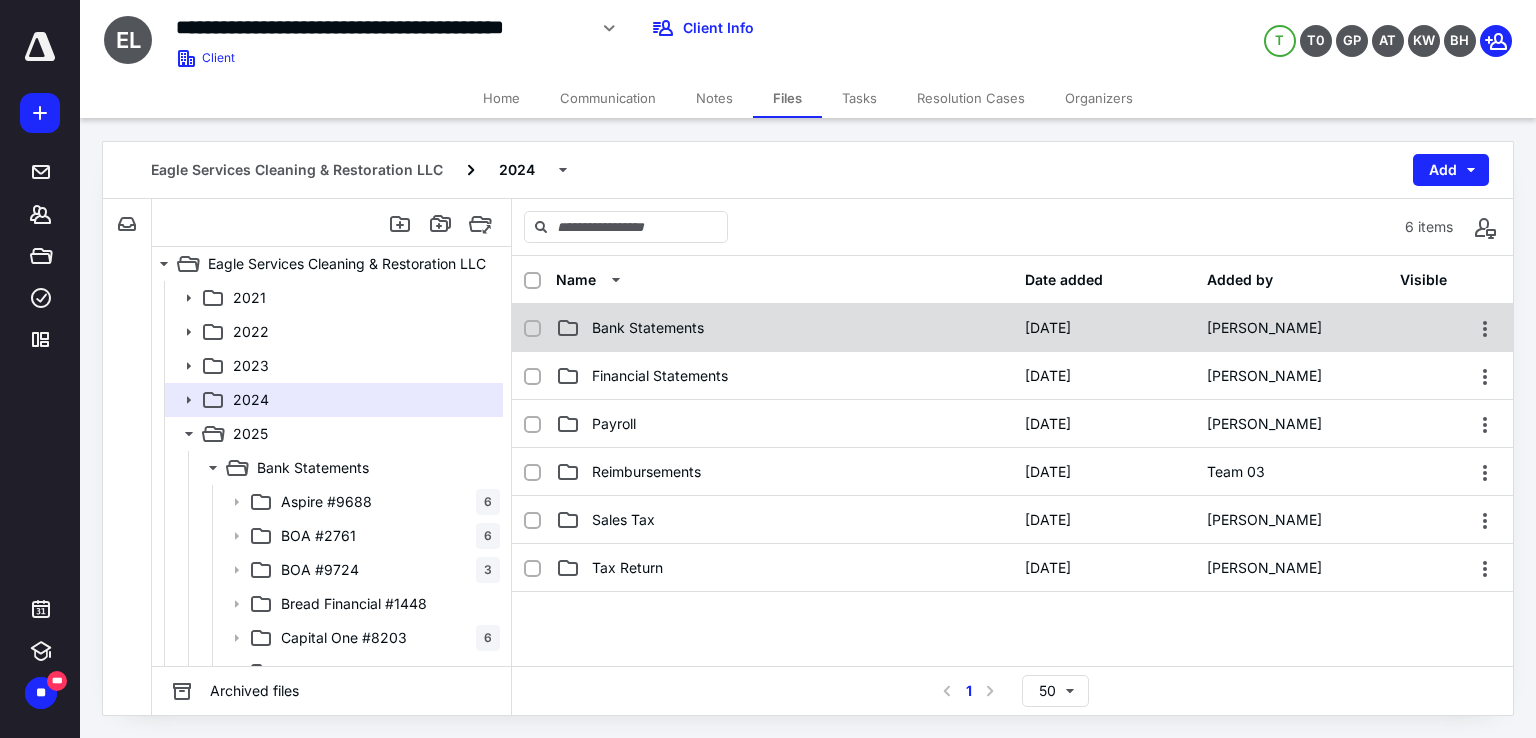 click on "Bank Statements" at bounding box center [784, 328] 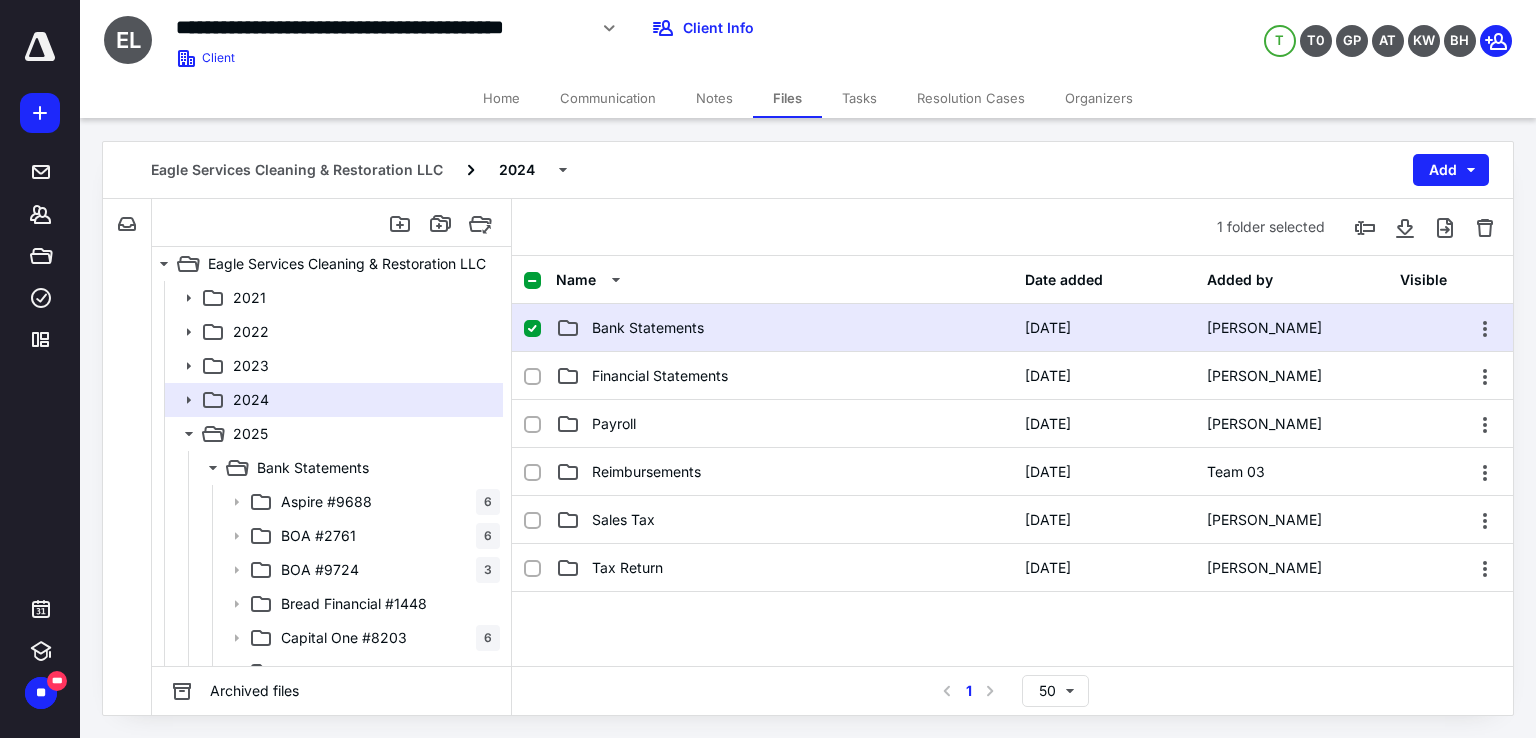 click on "Bank Statements" at bounding box center (784, 328) 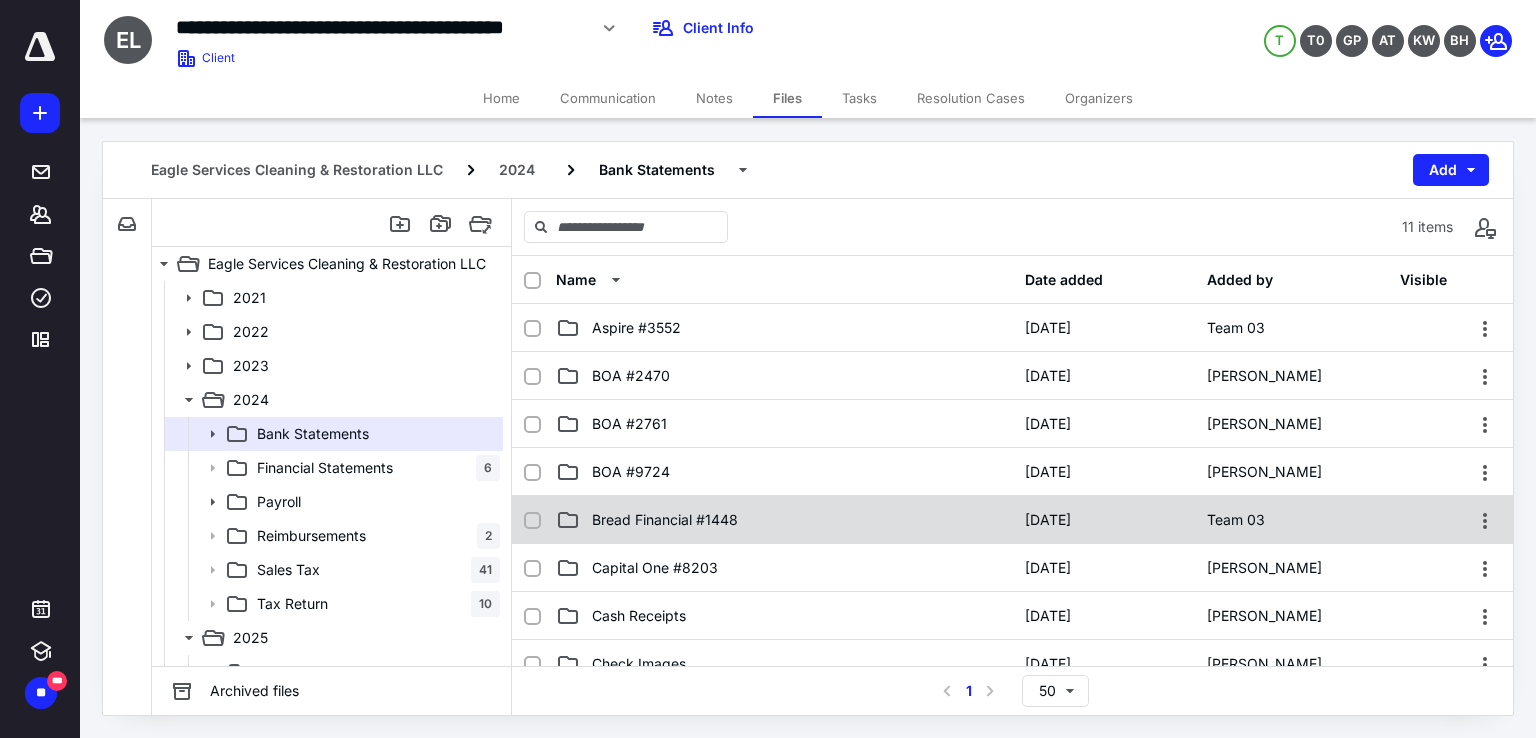 click on "Bread Financial #1448" at bounding box center (784, 520) 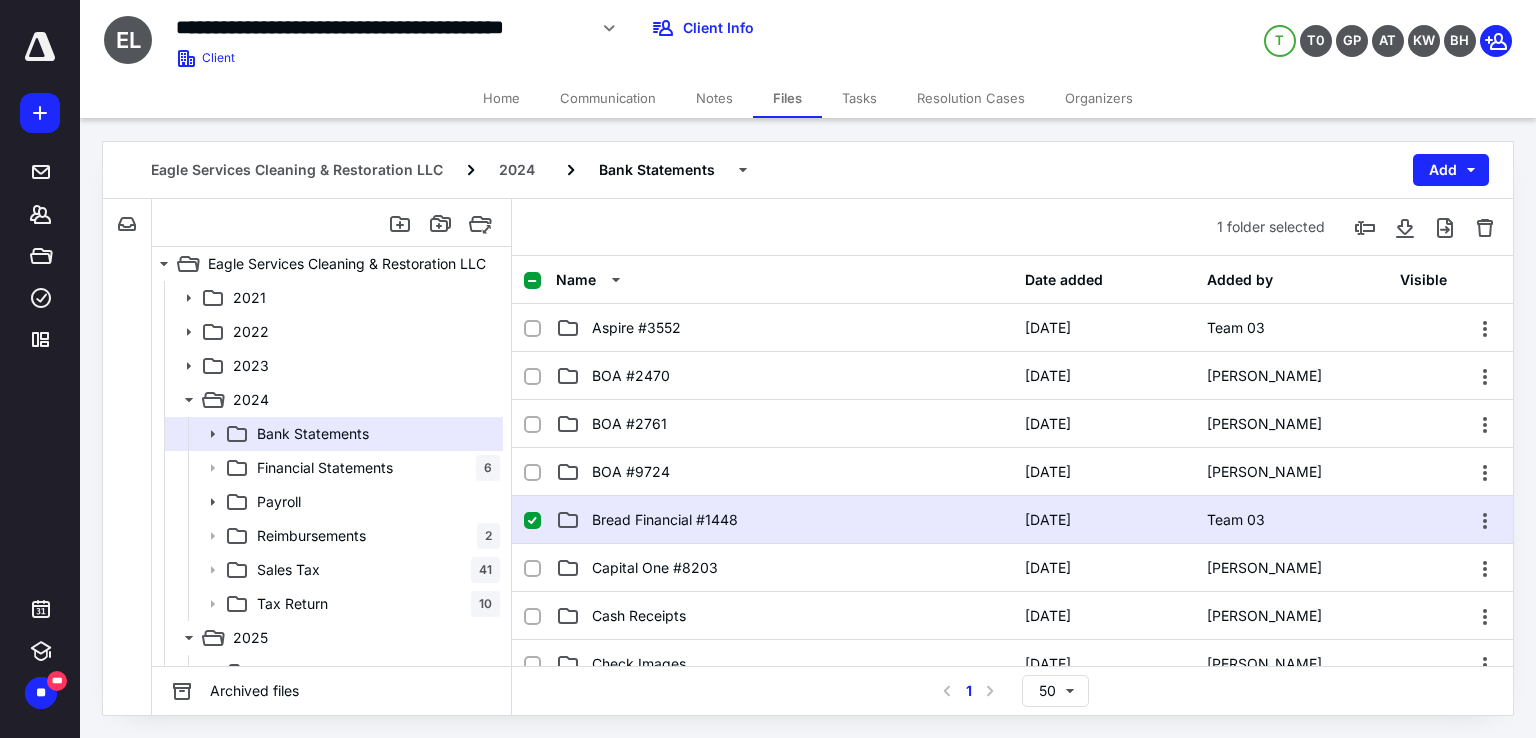 click on "Bread Financial #1448" at bounding box center [784, 520] 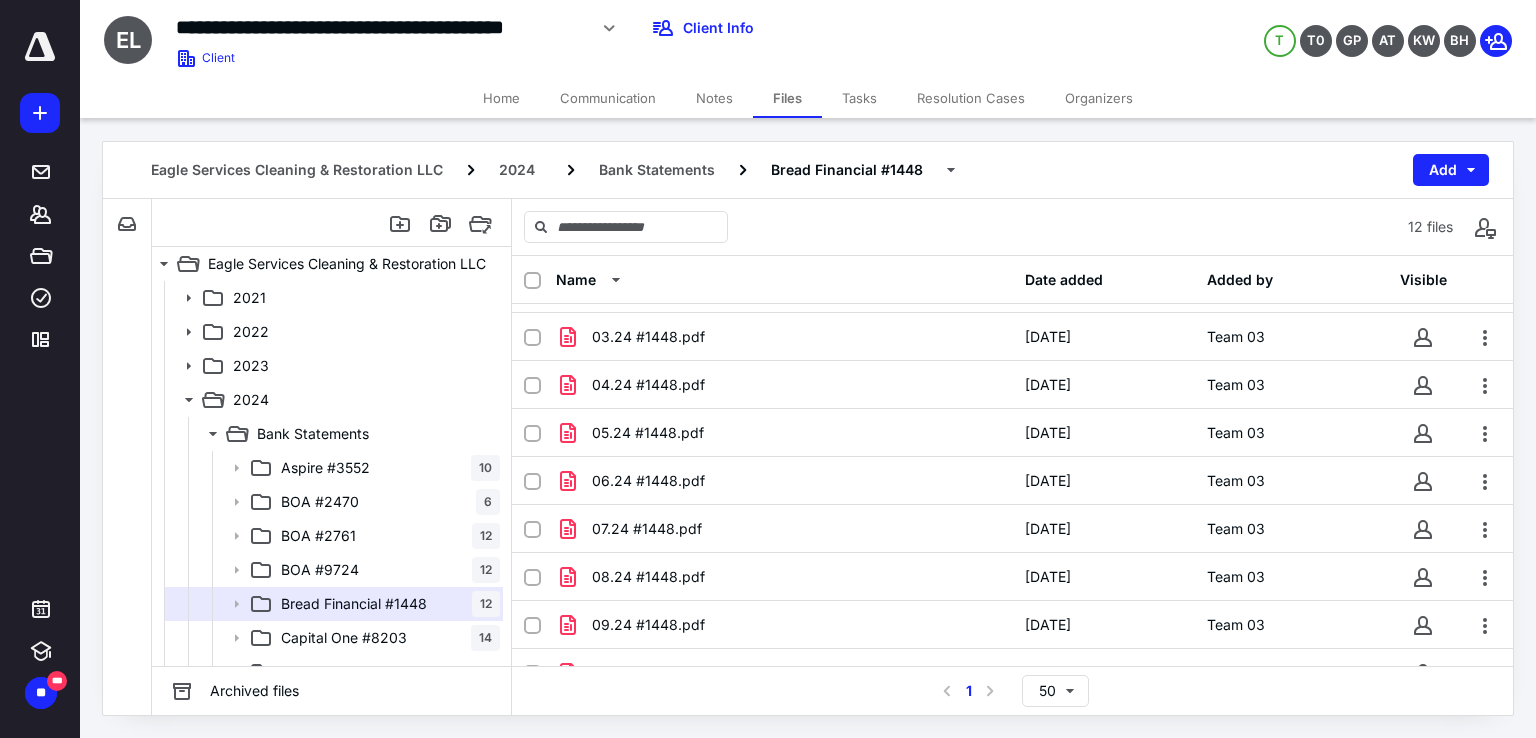 scroll, scrollTop: 211, scrollLeft: 0, axis: vertical 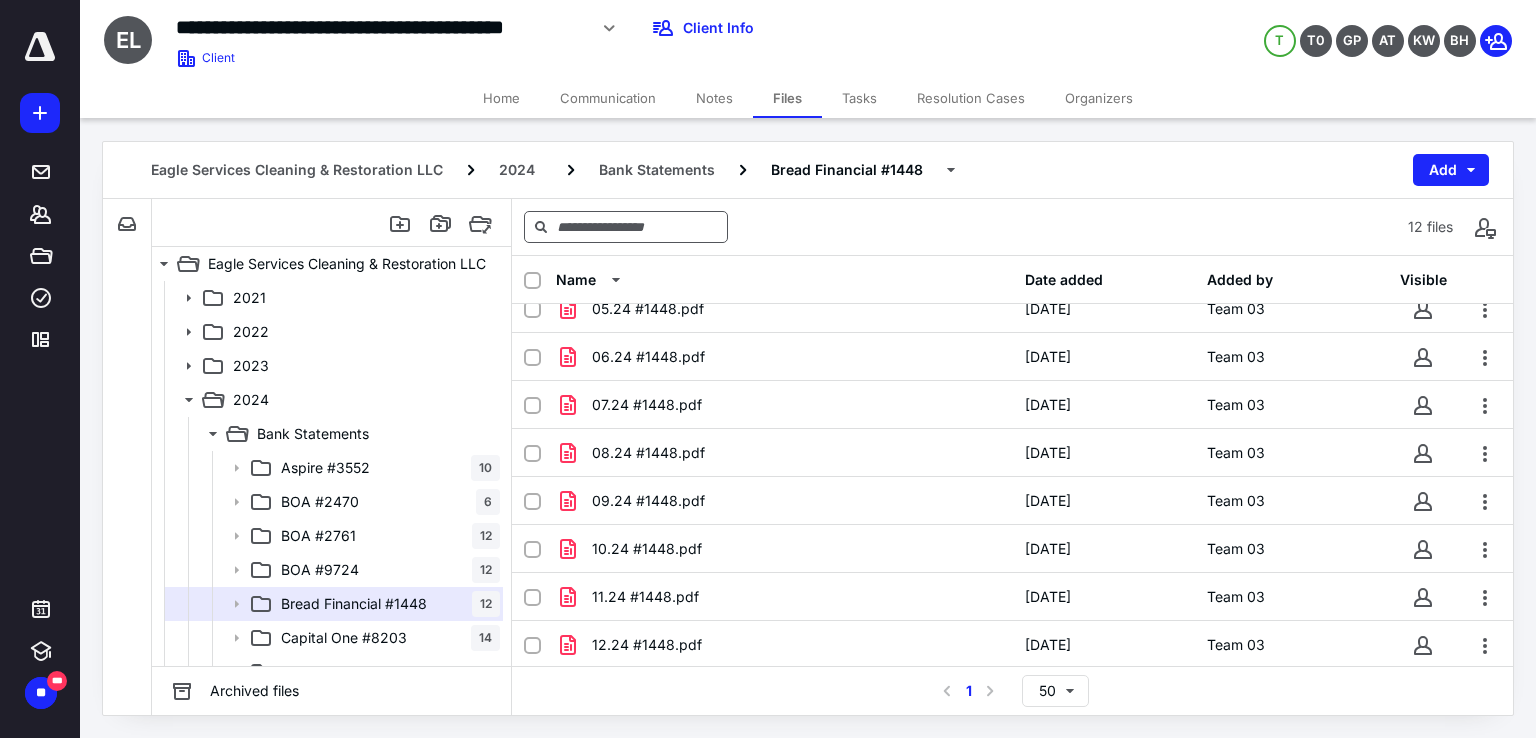 click on "Bank Statements" at bounding box center [657, 170] 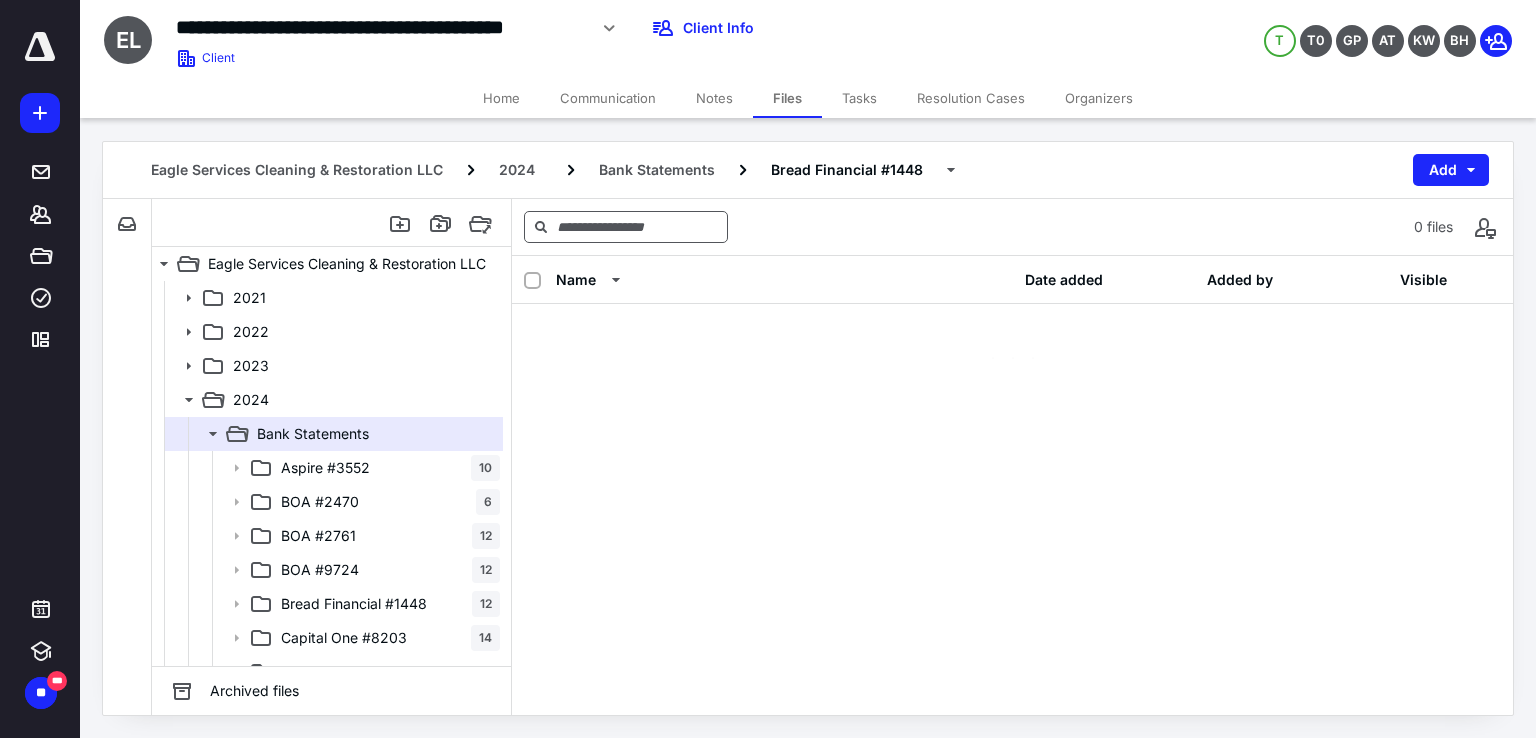 scroll, scrollTop: 0, scrollLeft: 0, axis: both 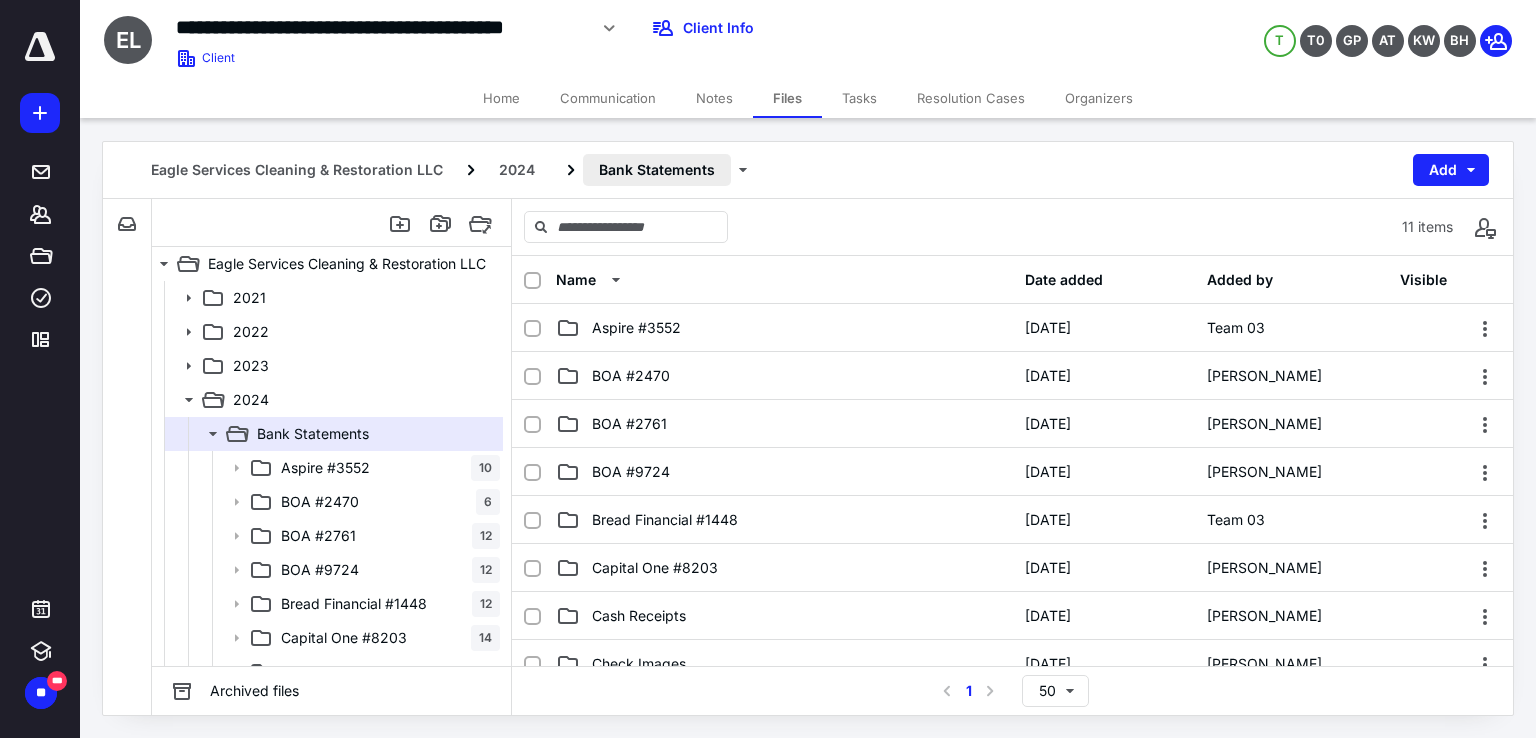 click on "Bank Statements" at bounding box center [657, 170] 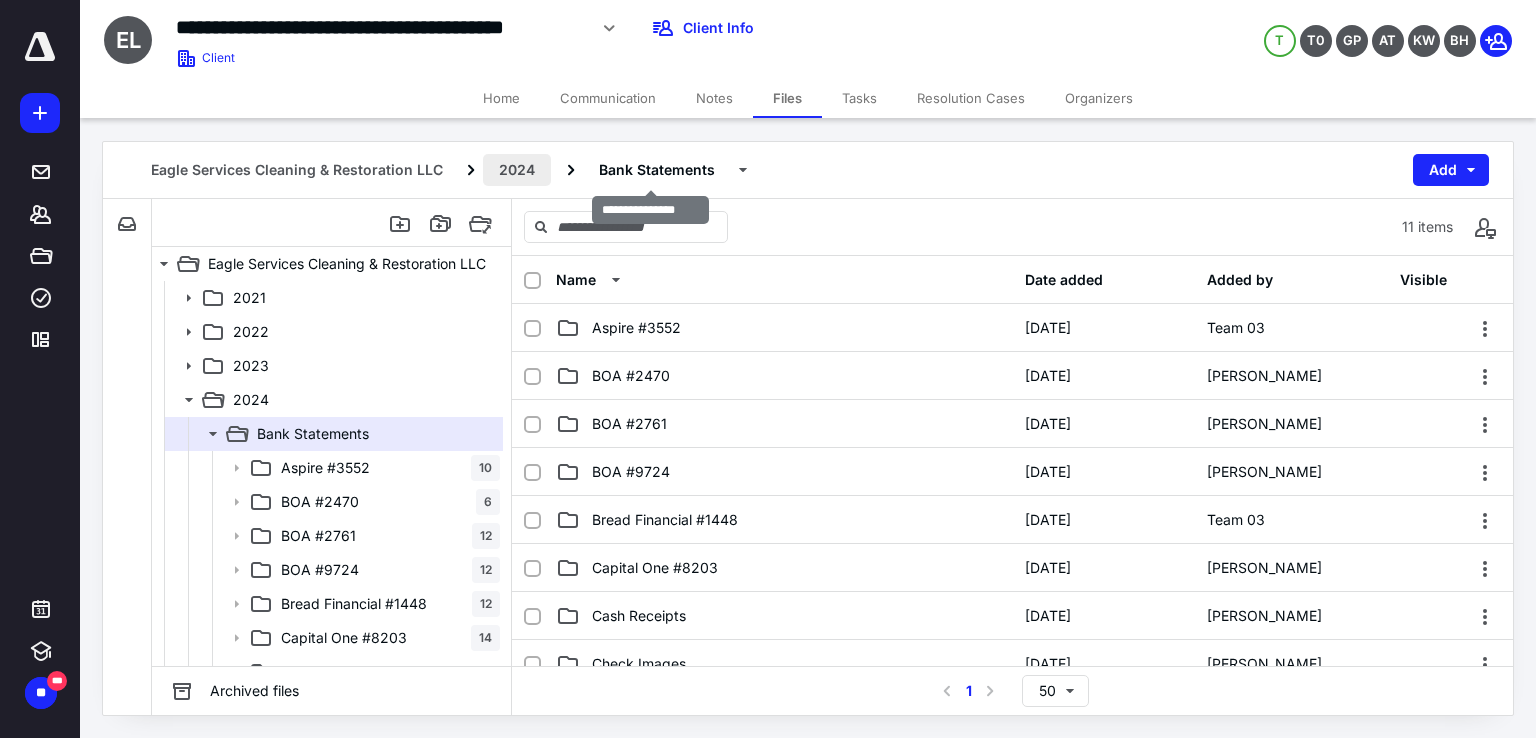 click on "2024" at bounding box center (517, 170) 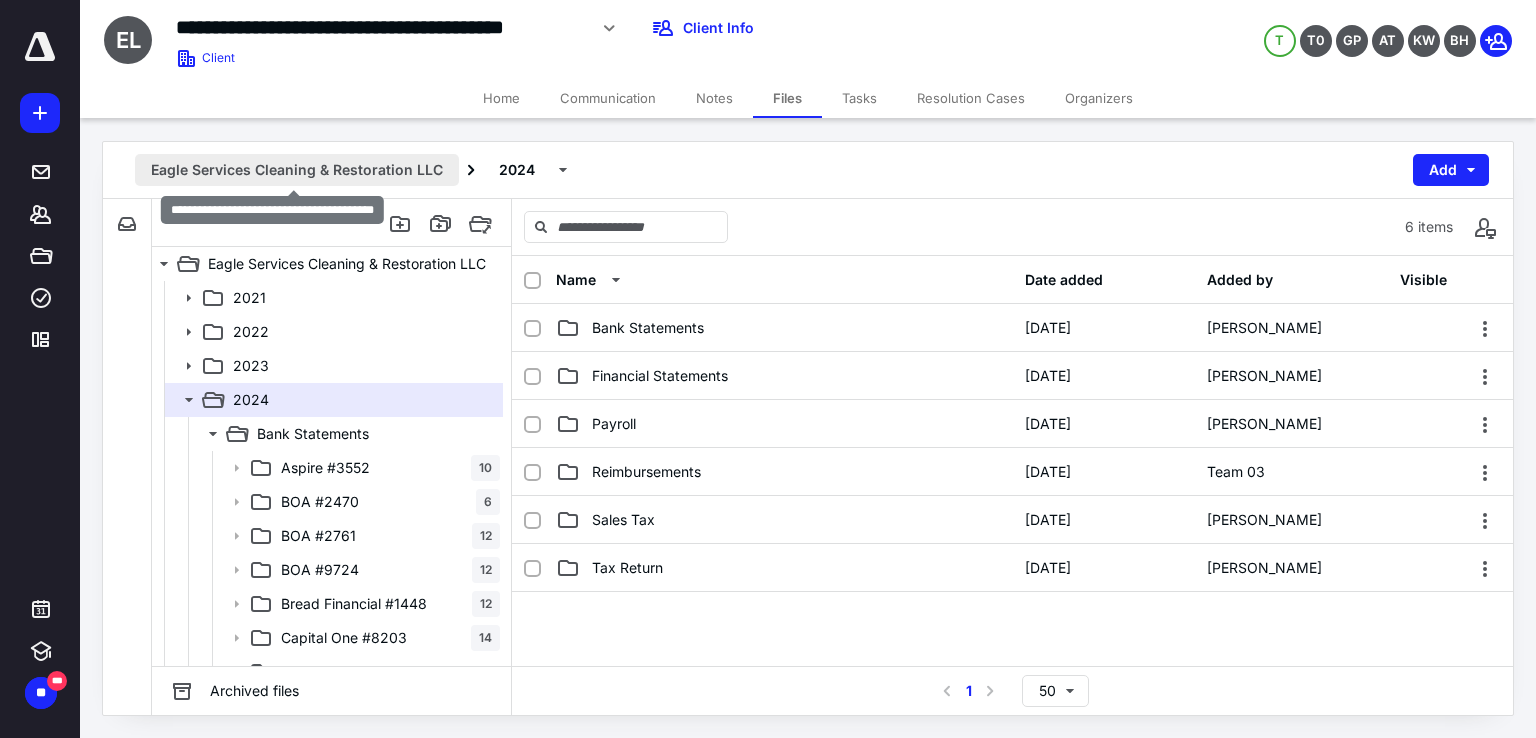 click on "Eagle Services Cleaning & Restoration LLC" at bounding box center (297, 170) 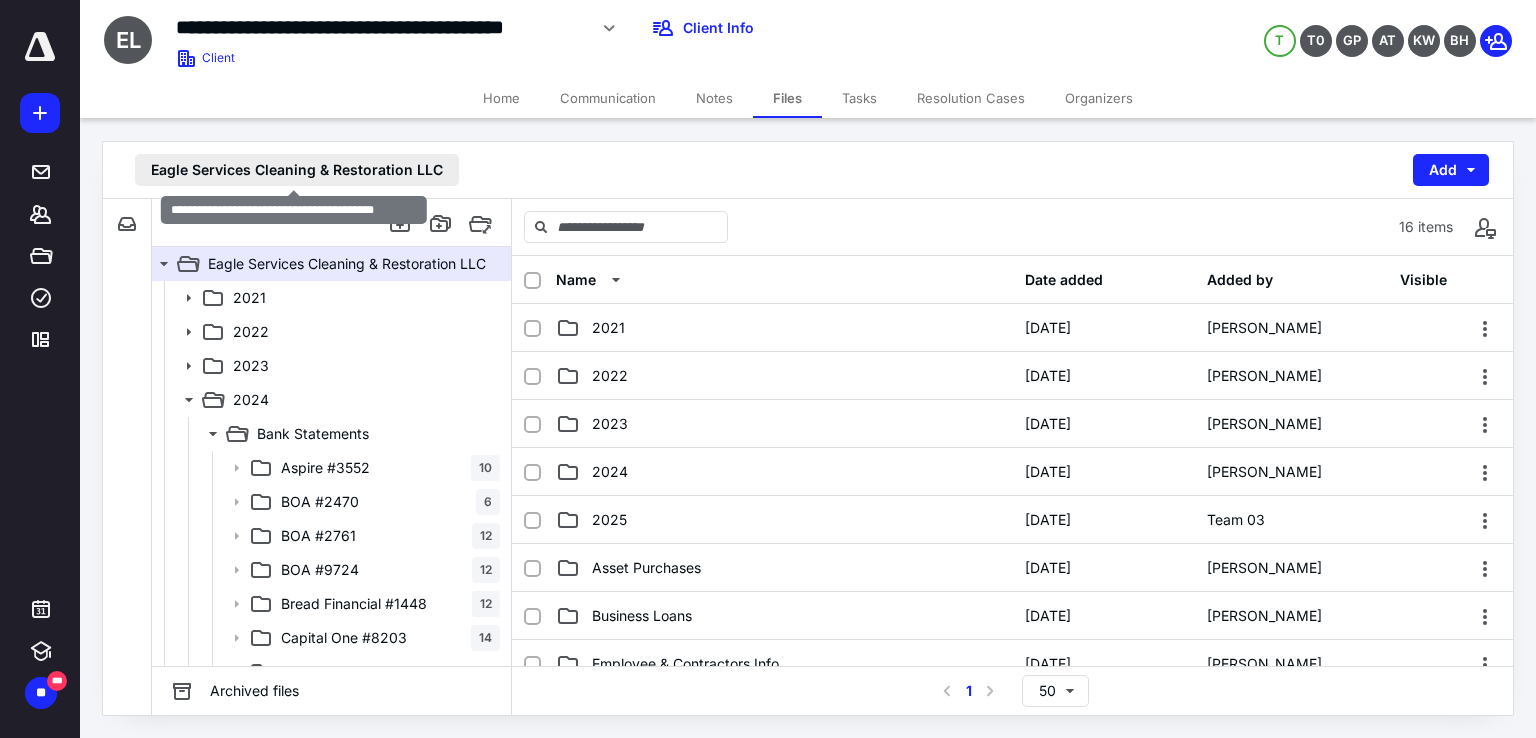 click on "Eagle Services Cleaning & Restoration LLC" at bounding box center (297, 170) 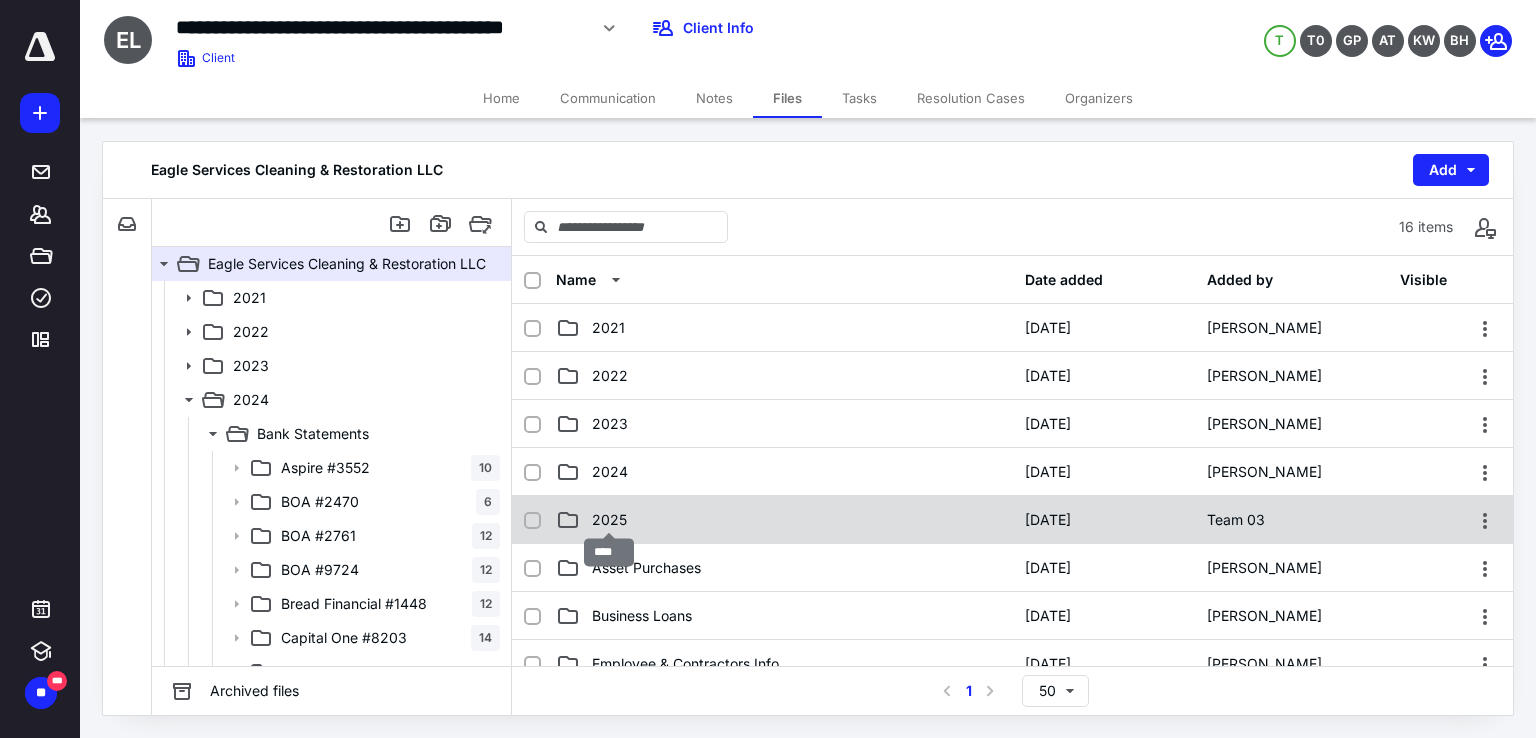 click on "2025" at bounding box center (609, 520) 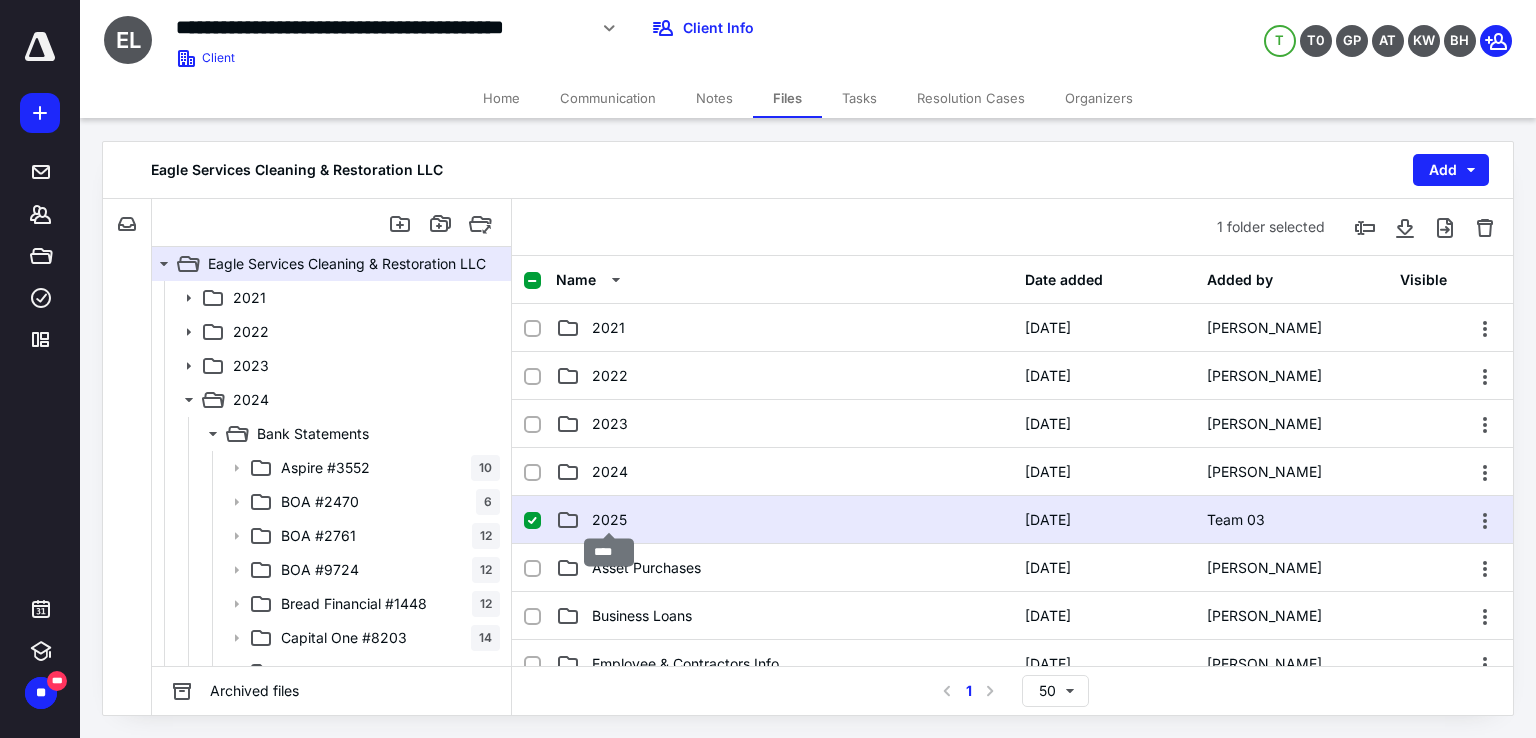 click on "2025" at bounding box center [609, 520] 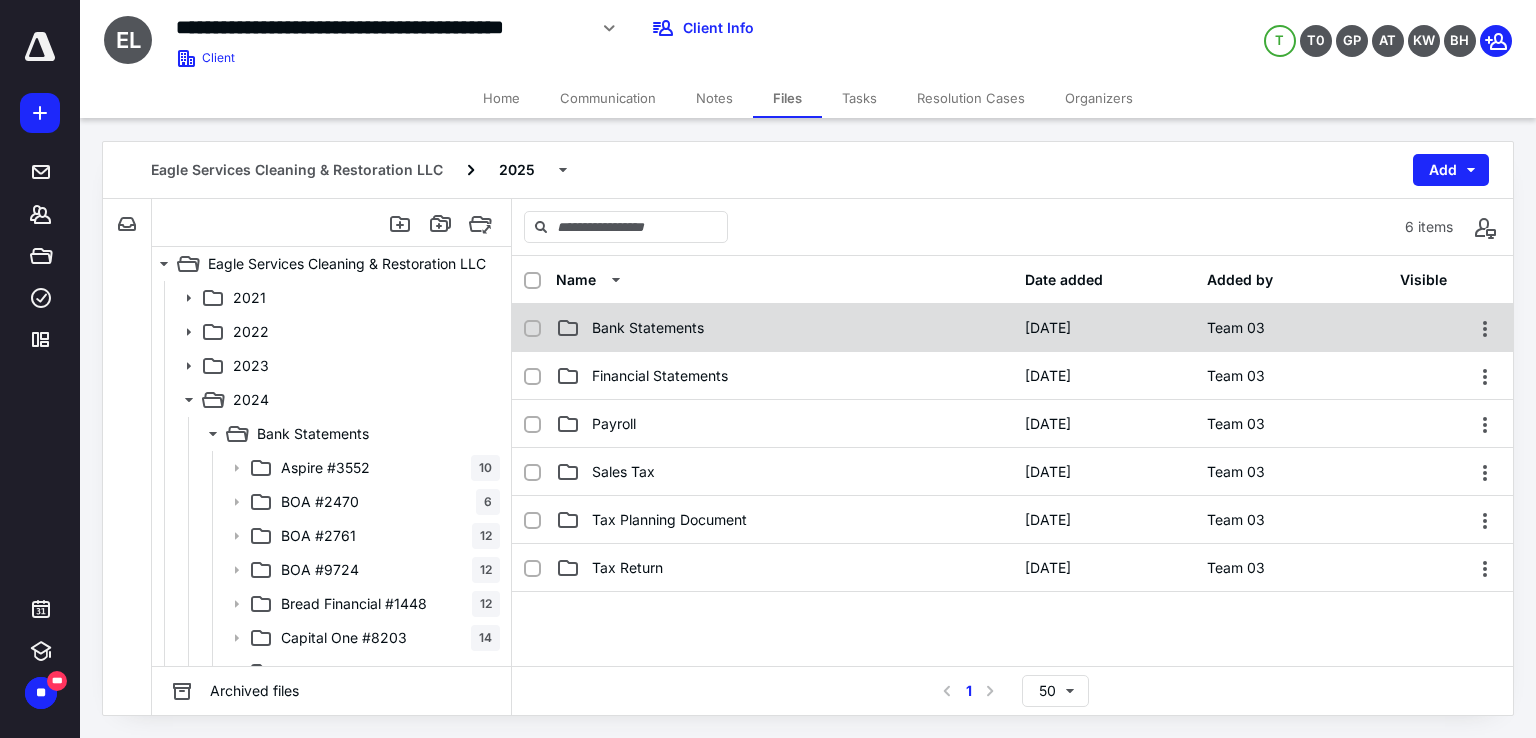click on "Bank Statements" at bounding box center (648, 328) 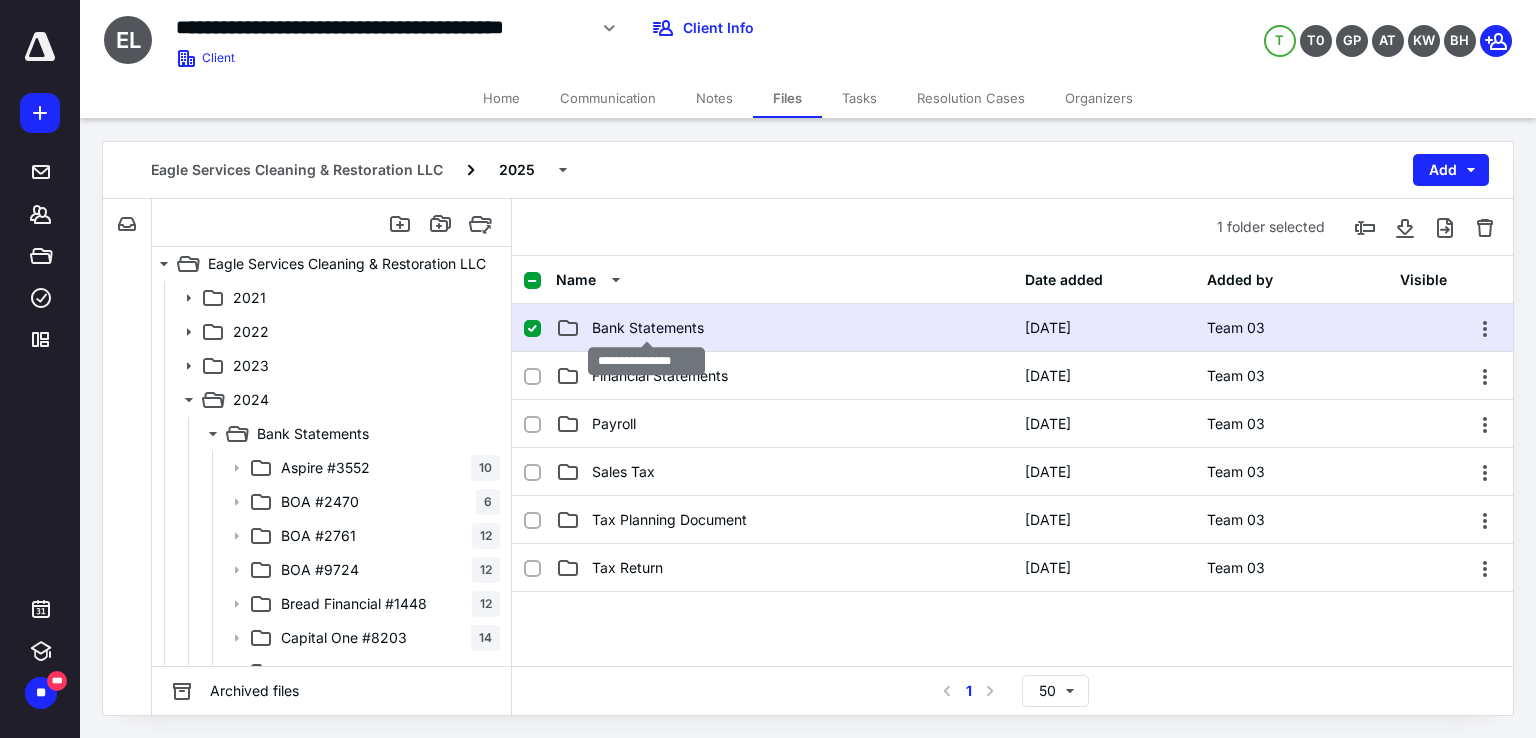click on "Bank Statements" at bounding box center (648, 328) 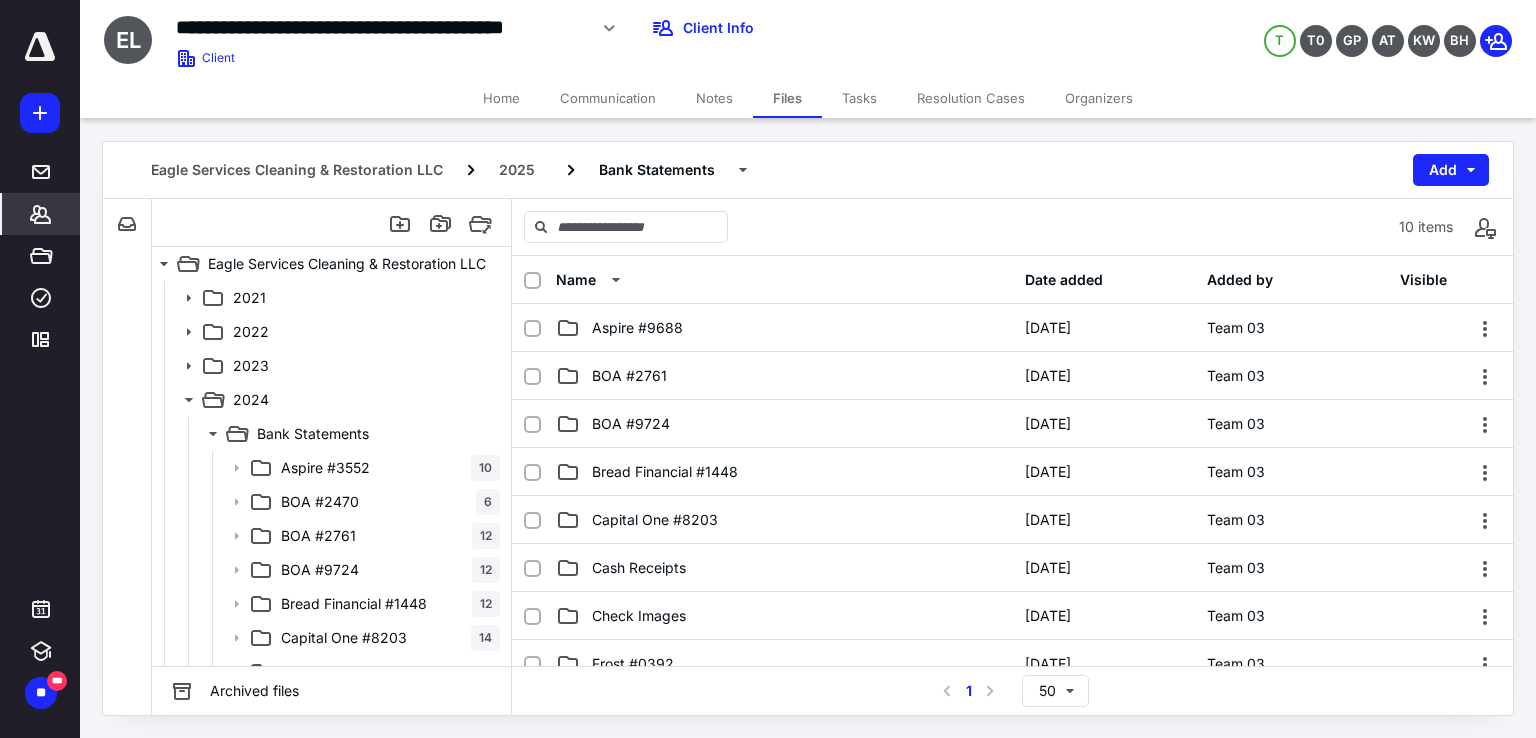 click 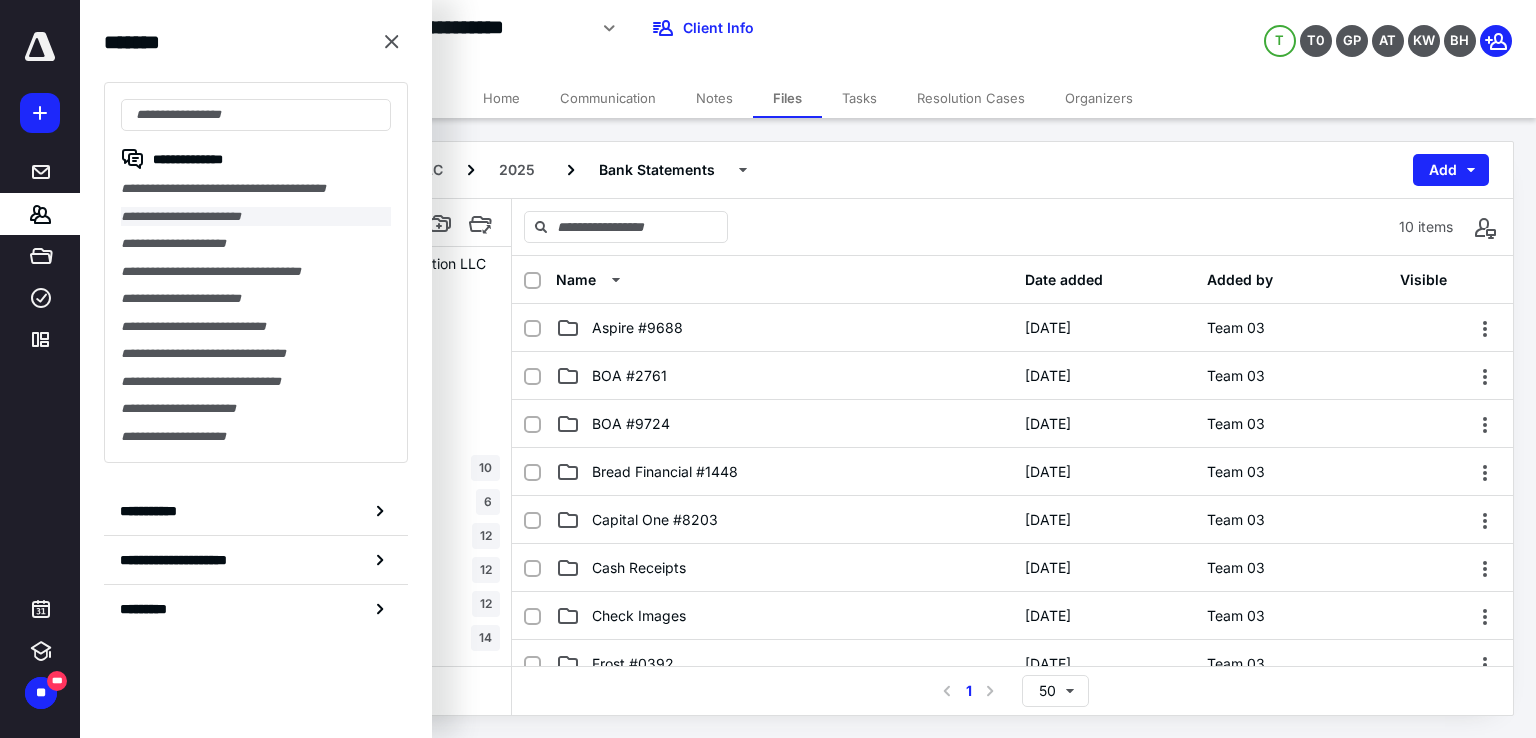 click on "**********" at bounding box center [256, 217] 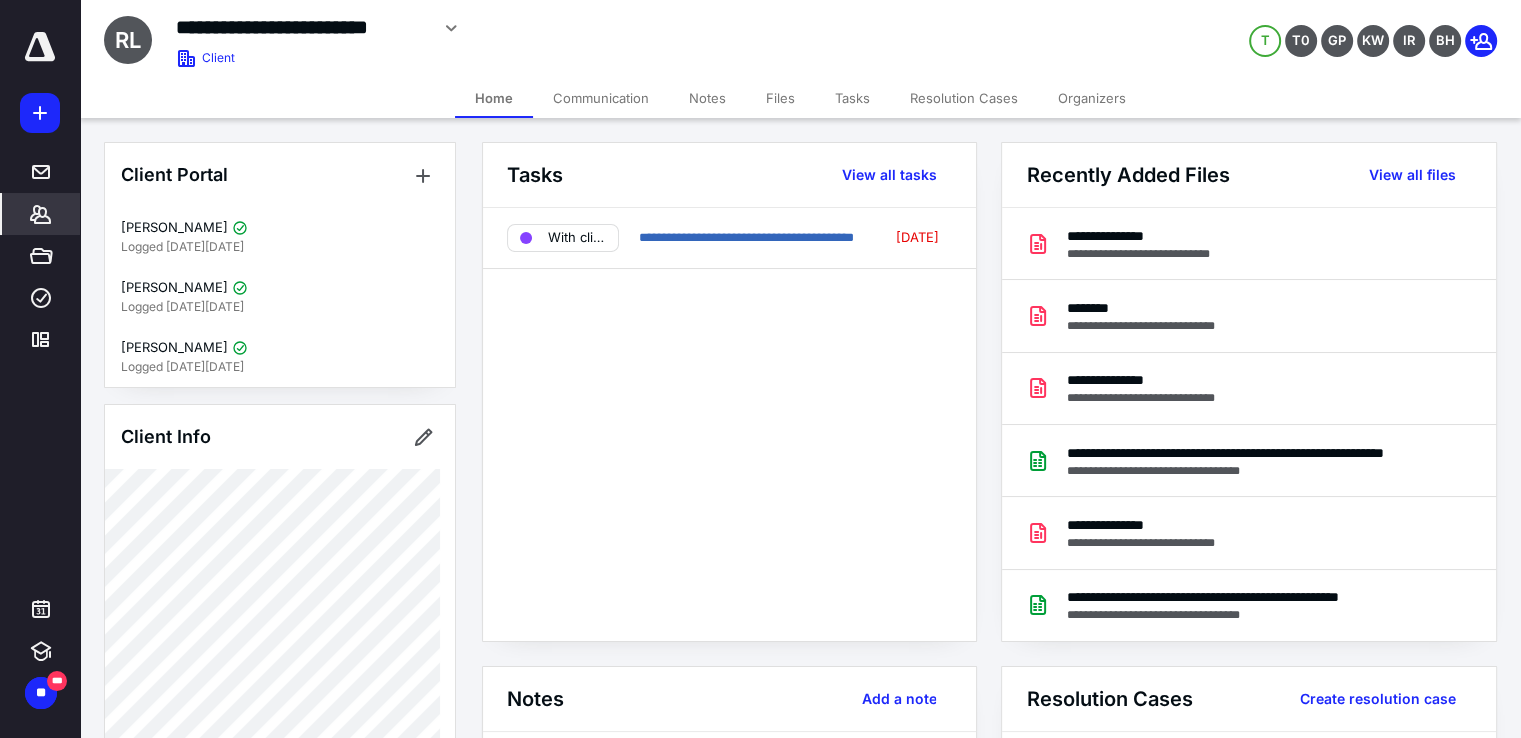 click on "Files" at bounding box center [780, 98] 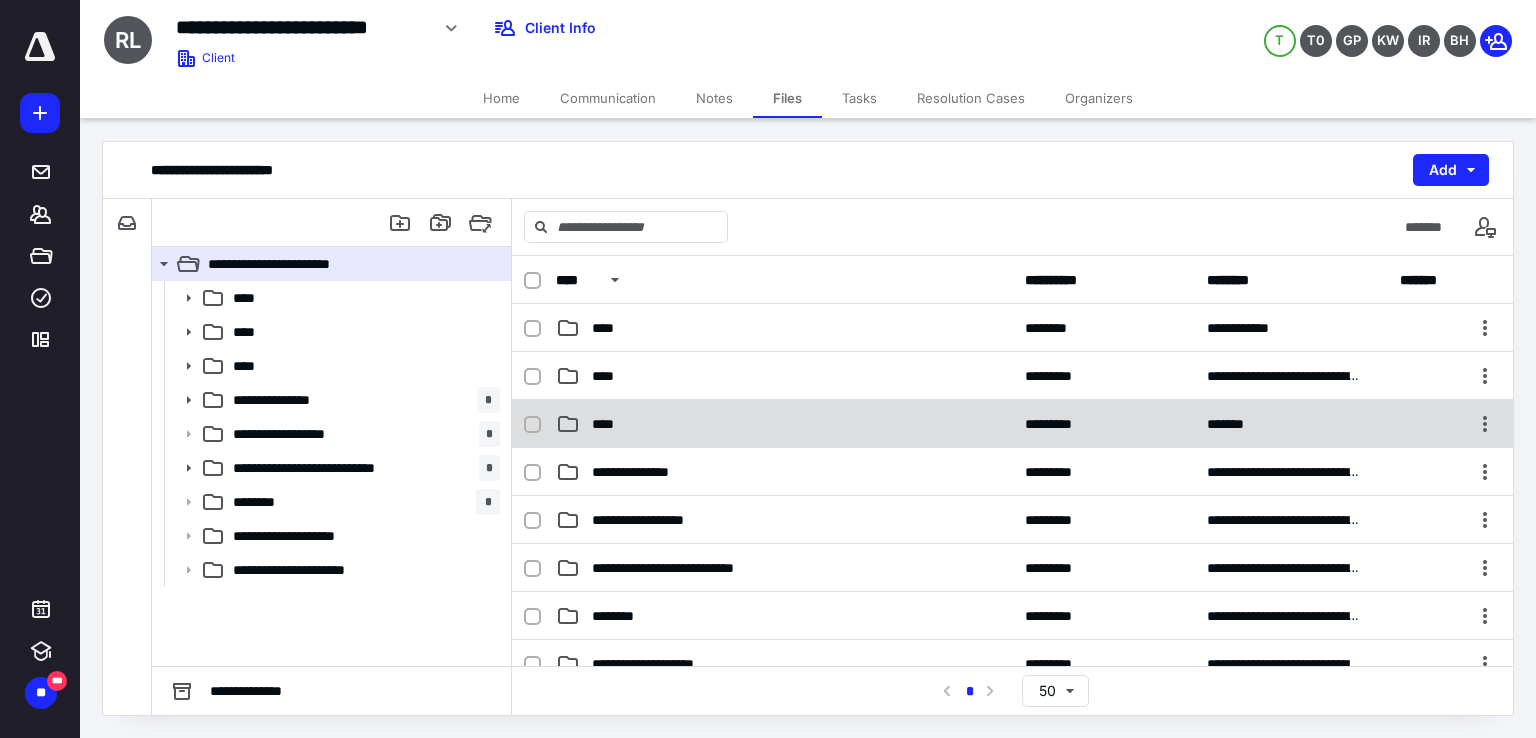 click on "****" at bounding box center (784, 424) 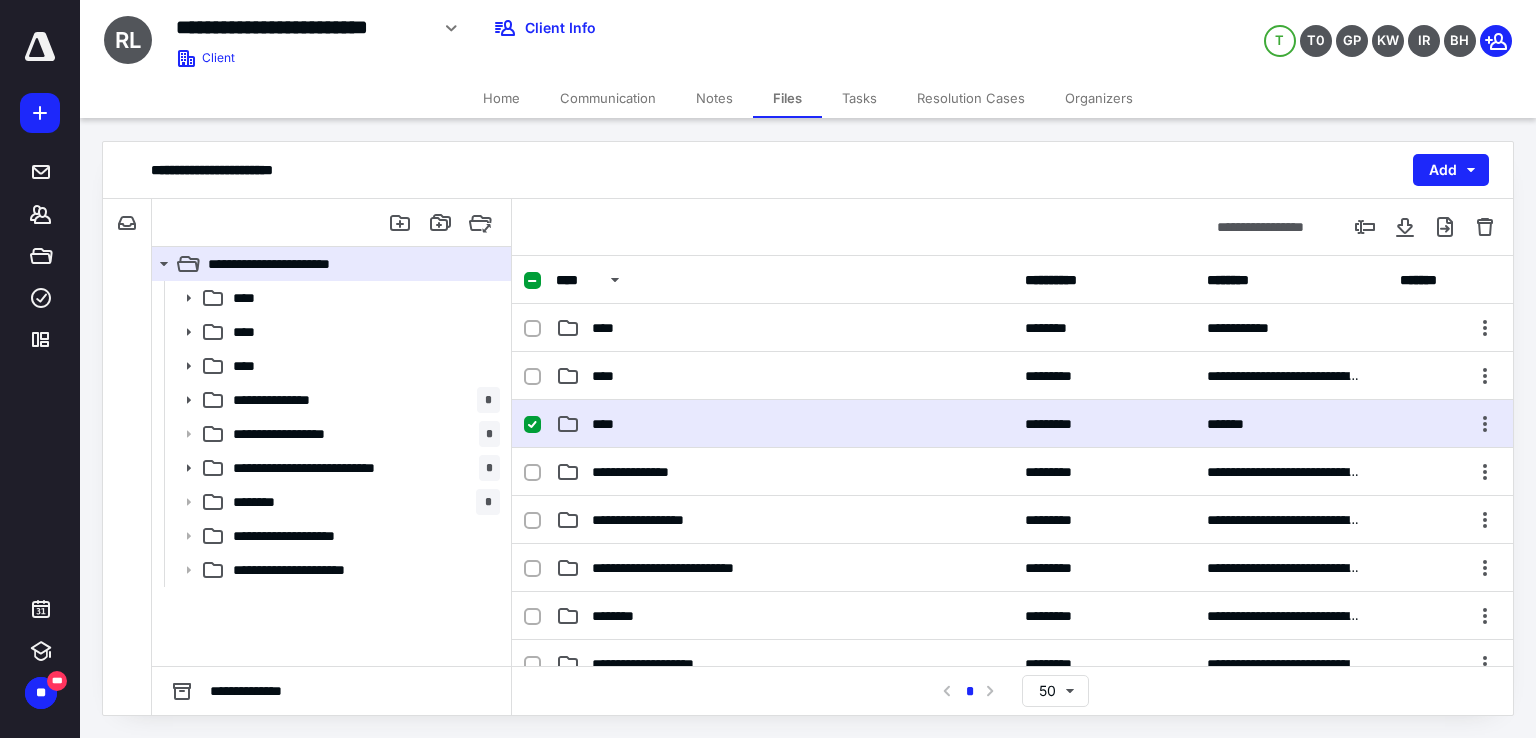 click on "****" at bounding box center (784, 424) 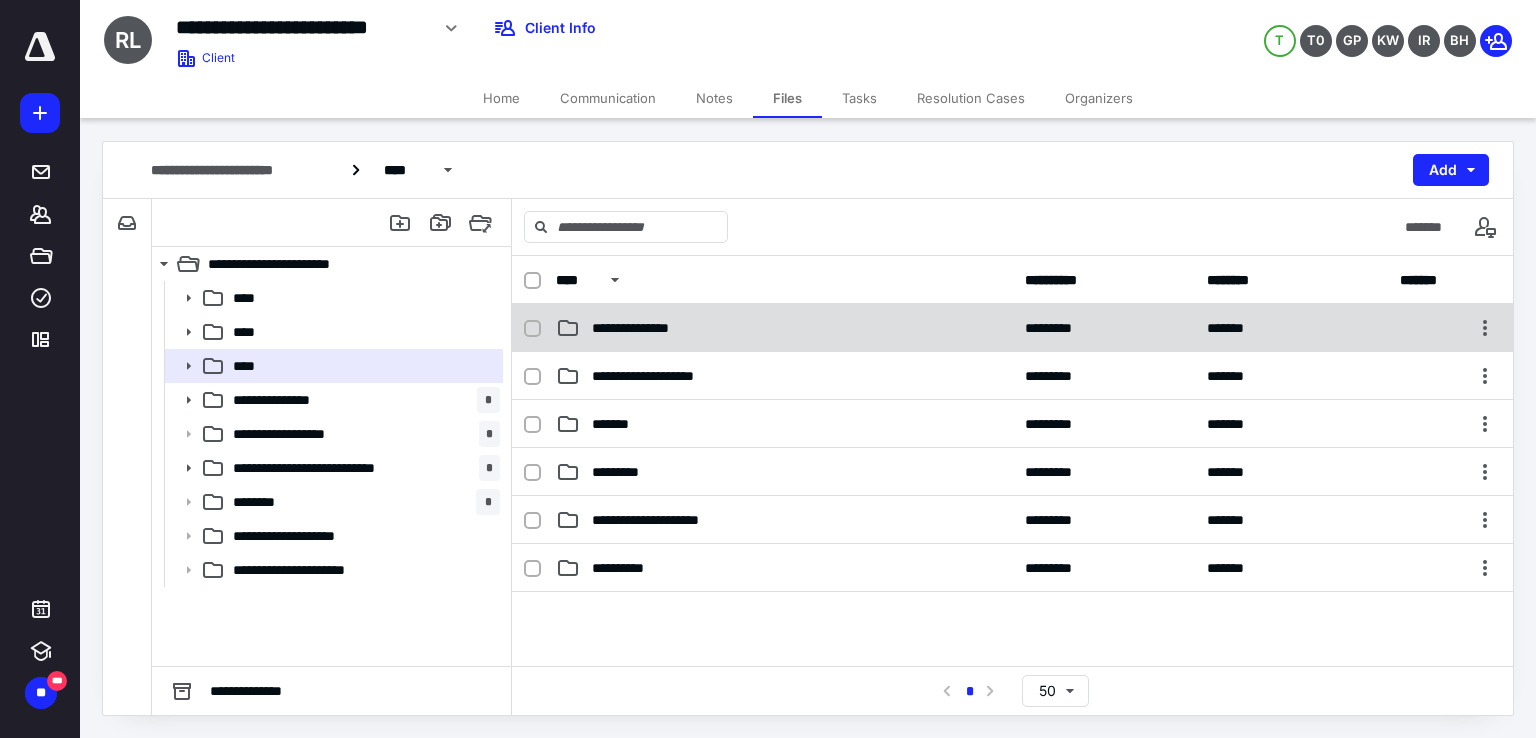 click on "**********" at bounding box center (1012, 328) 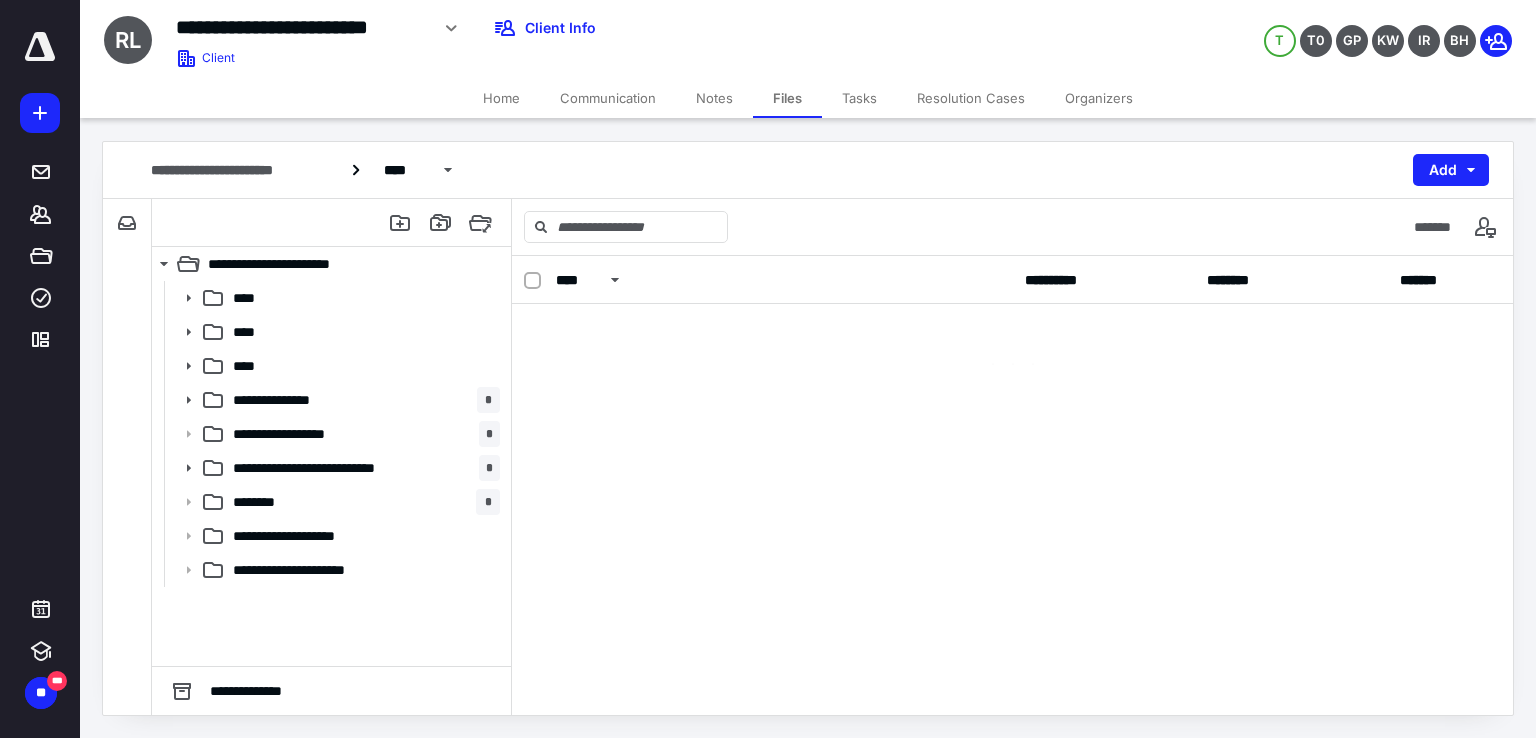 click at bounding box center [1012, 344] 